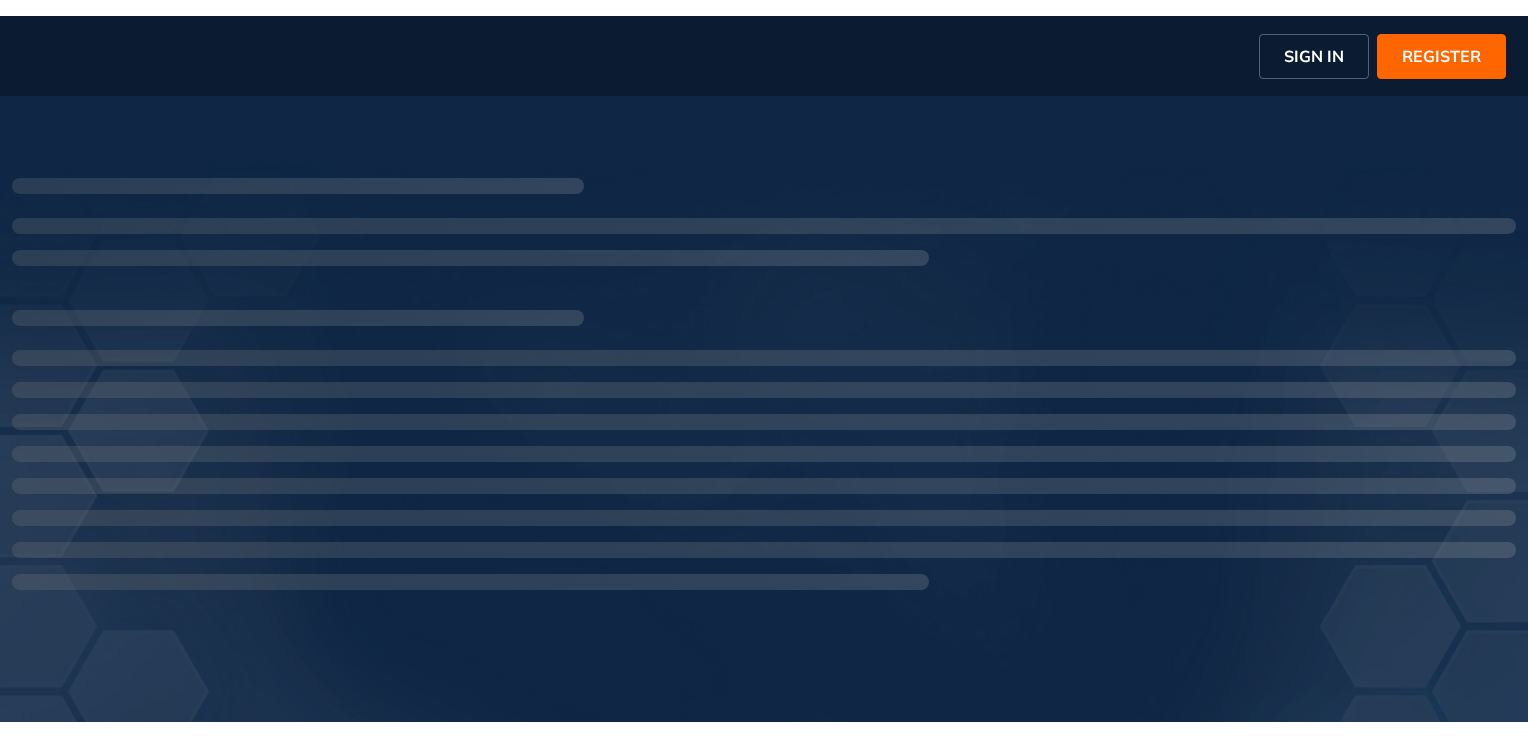 scroll, scrollTop: 0, scrollLeft: 0, axis: both 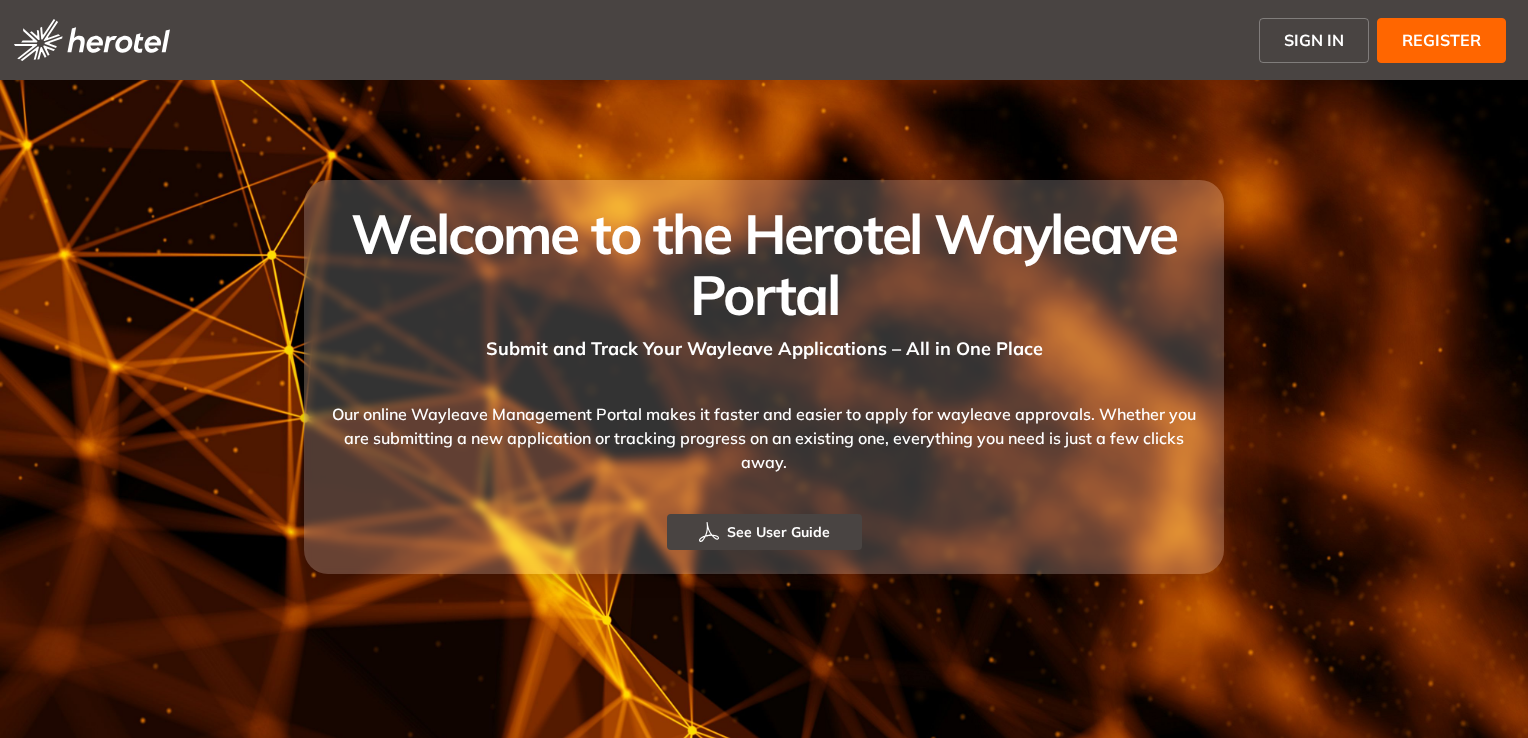 click on "SIGN IN" at bounding box center (1314, 40) 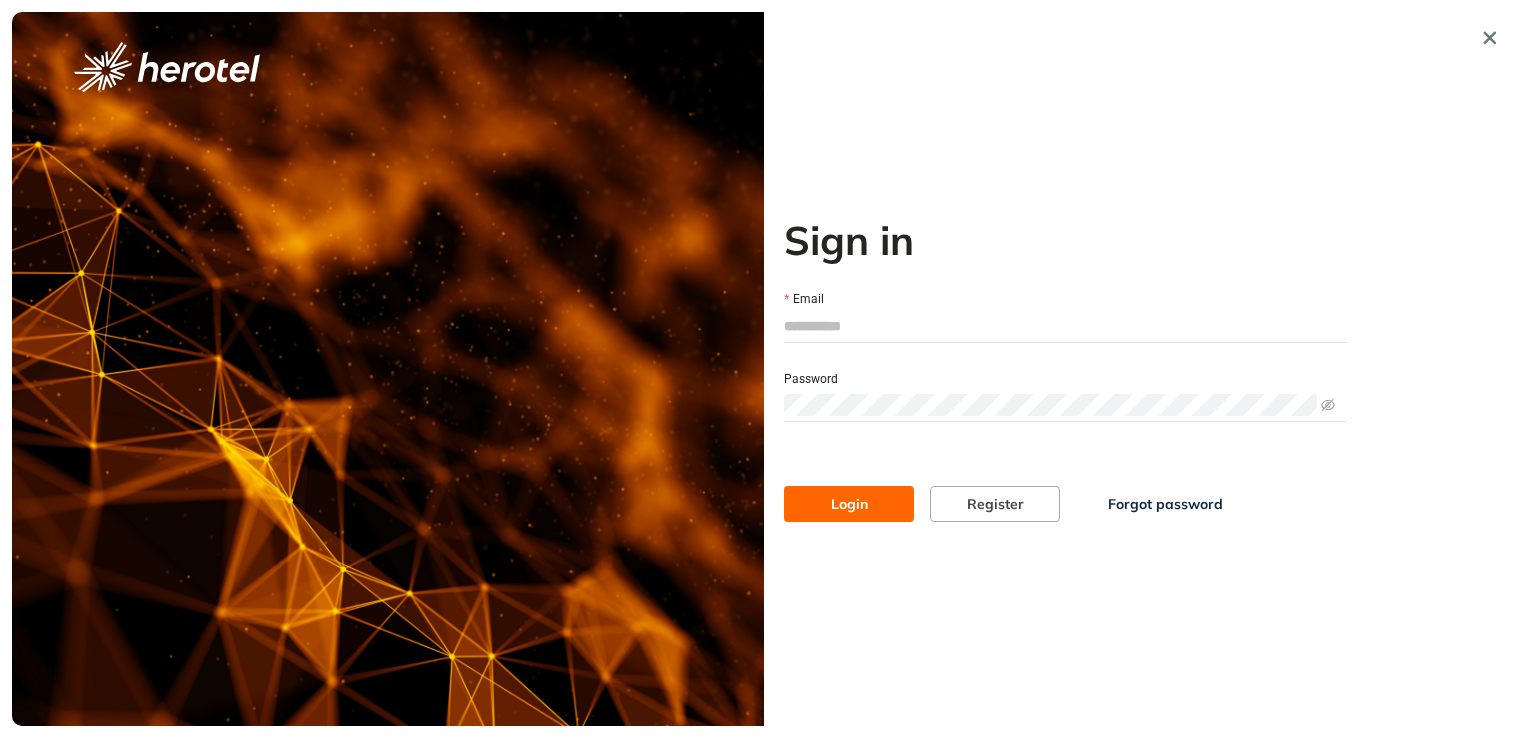 click on "Email" at bounding box center (1065, 326) 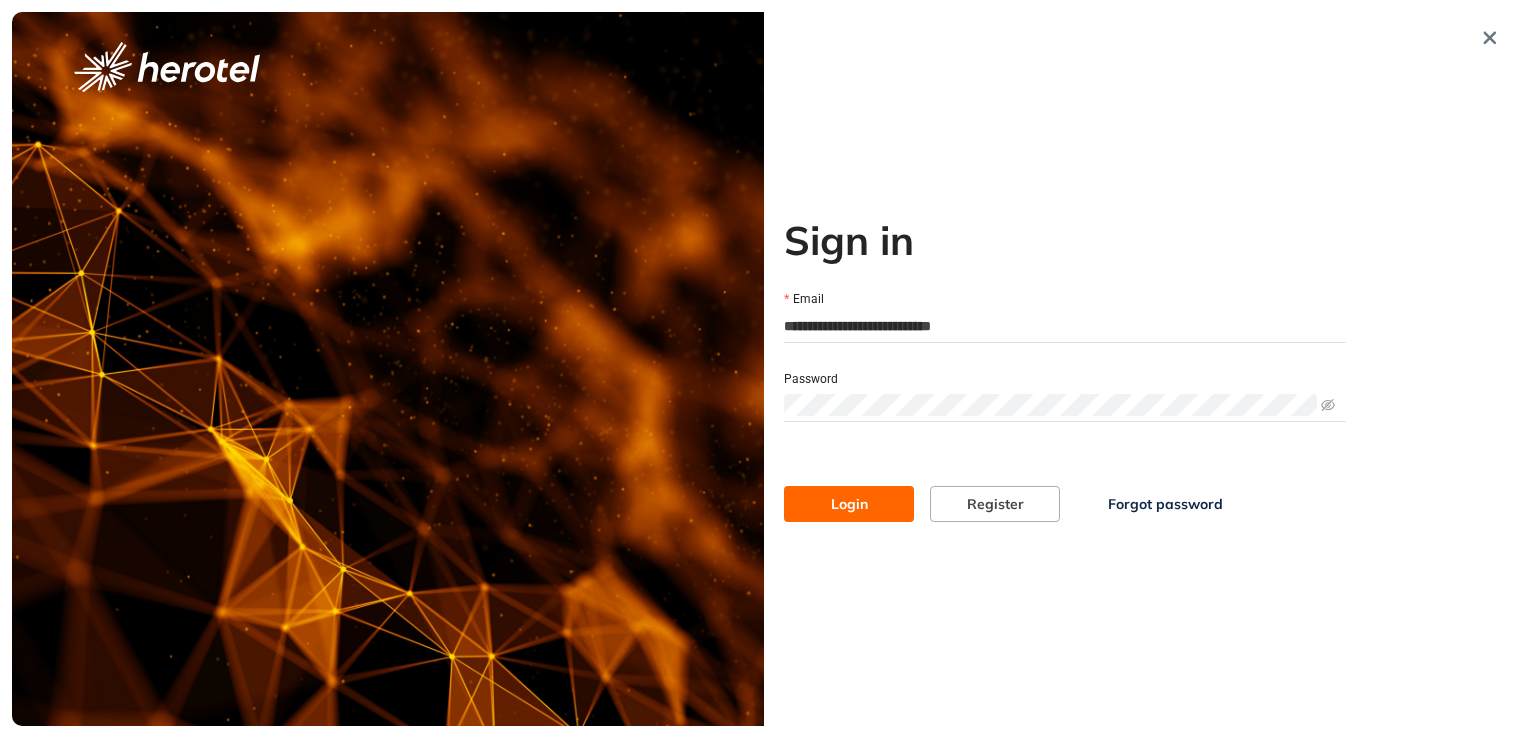 click on "Login" at bounding box center [849, 504] 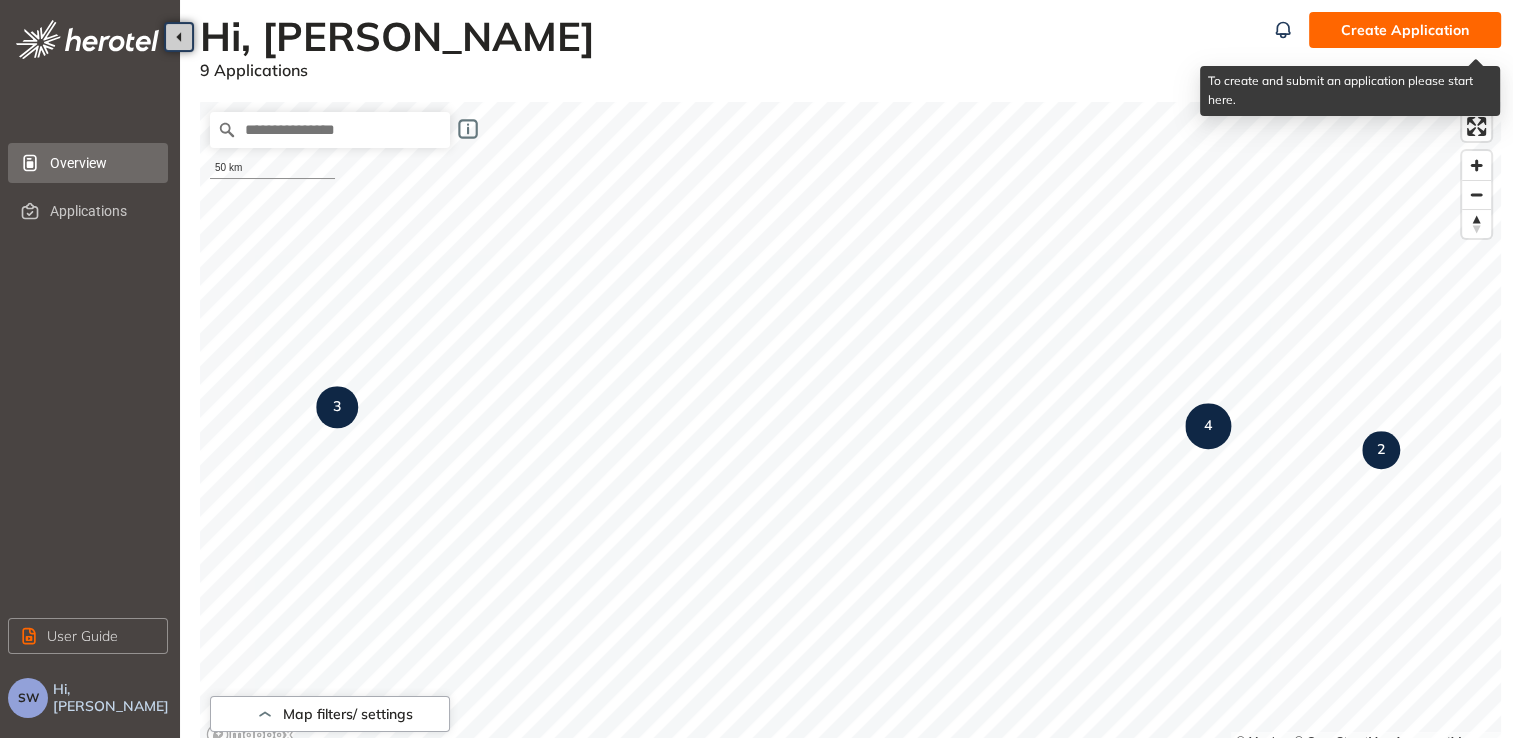 click on "Create Application" at bounding box center (1405, 30) 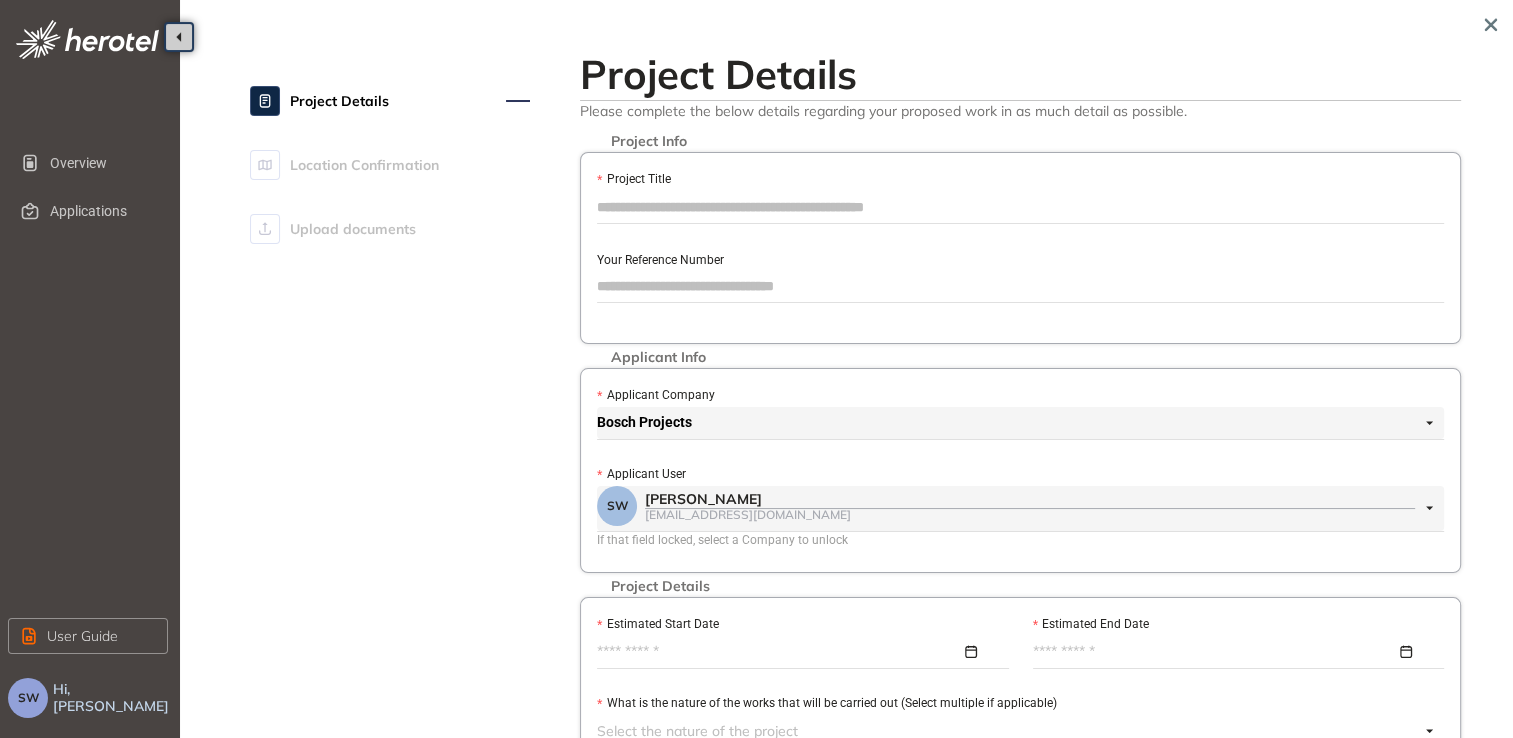 click on "Project Title" at bounding box center (1020, 207) 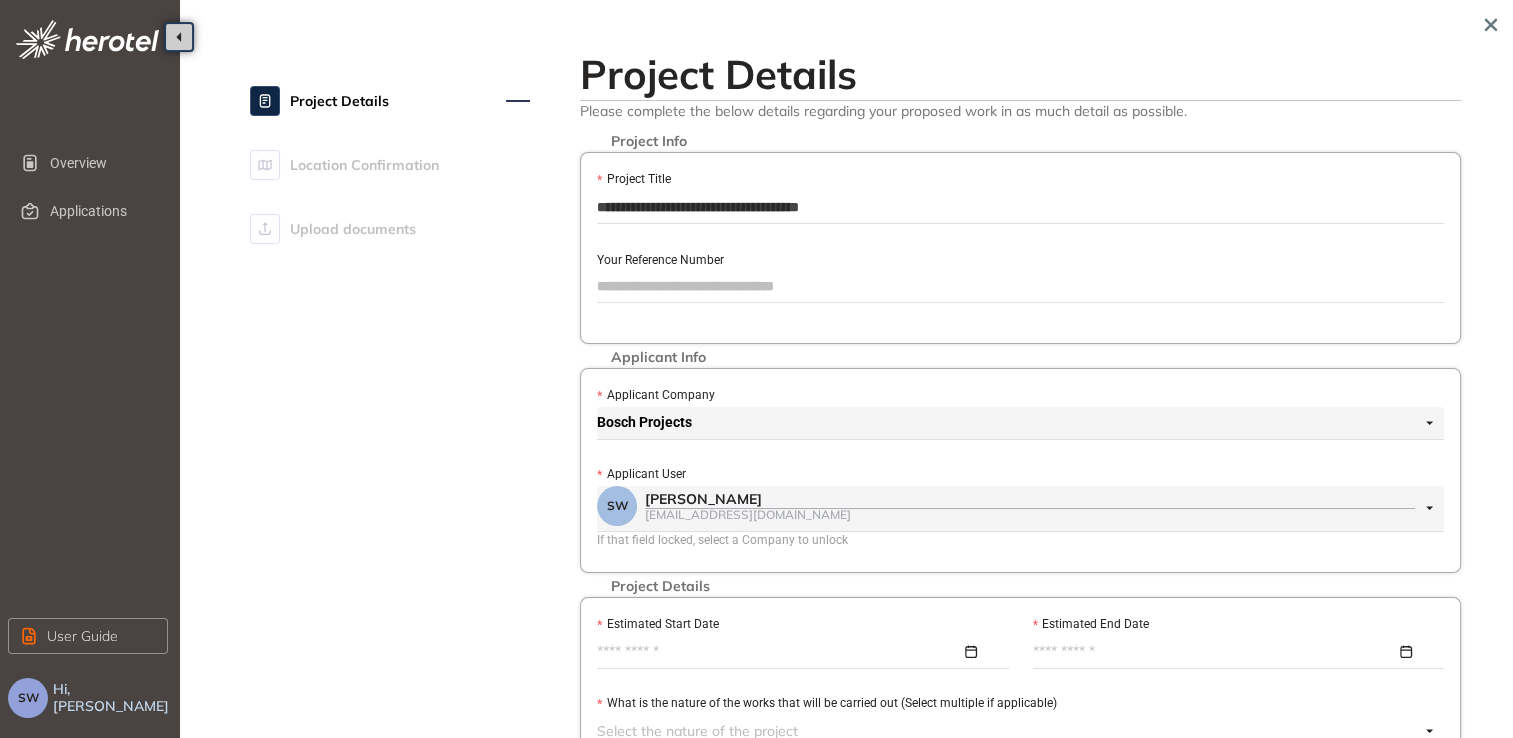 drag, startPoint x: 886, startPoint y: 202, endPoint x: 600, endPoint y: 218, distance: 286.4472 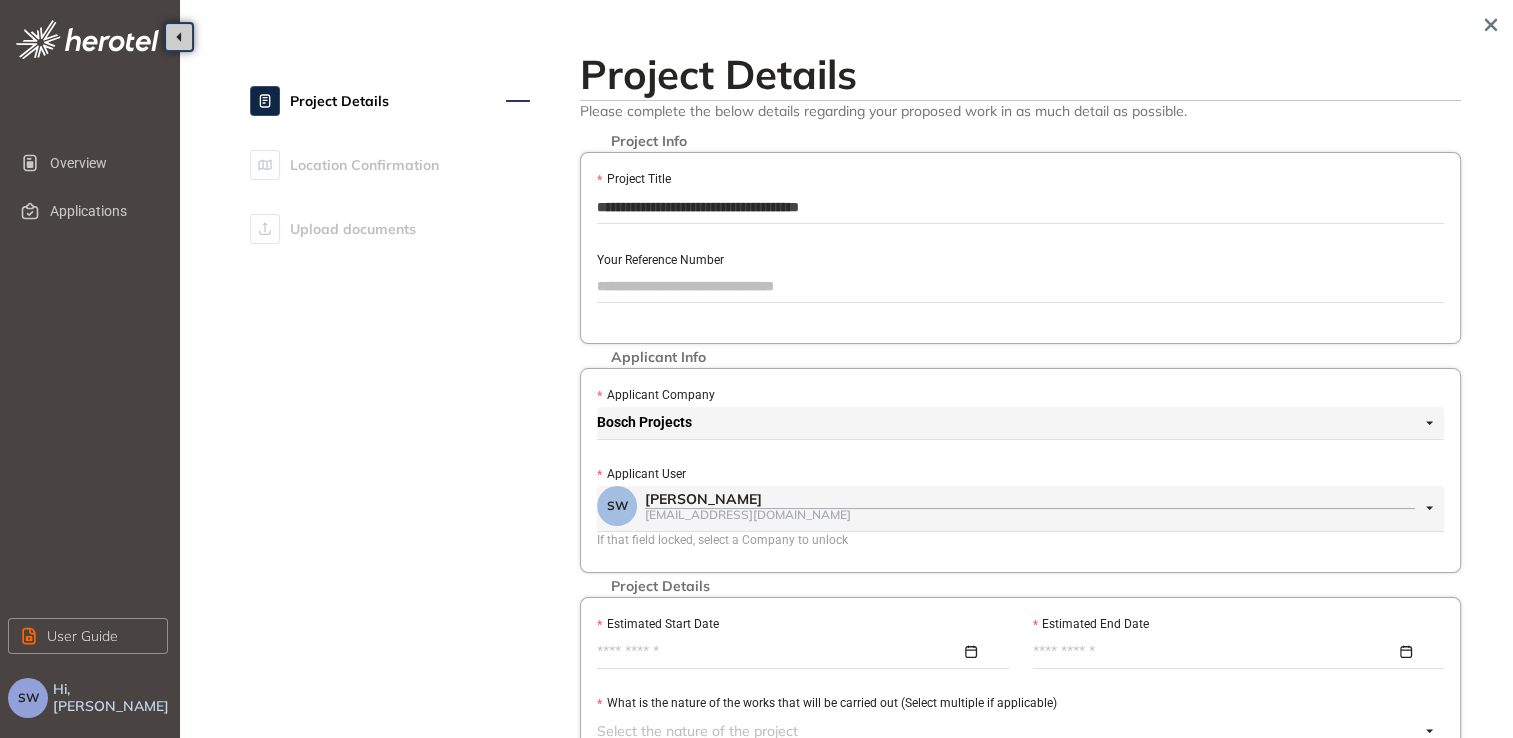 type on "**********" 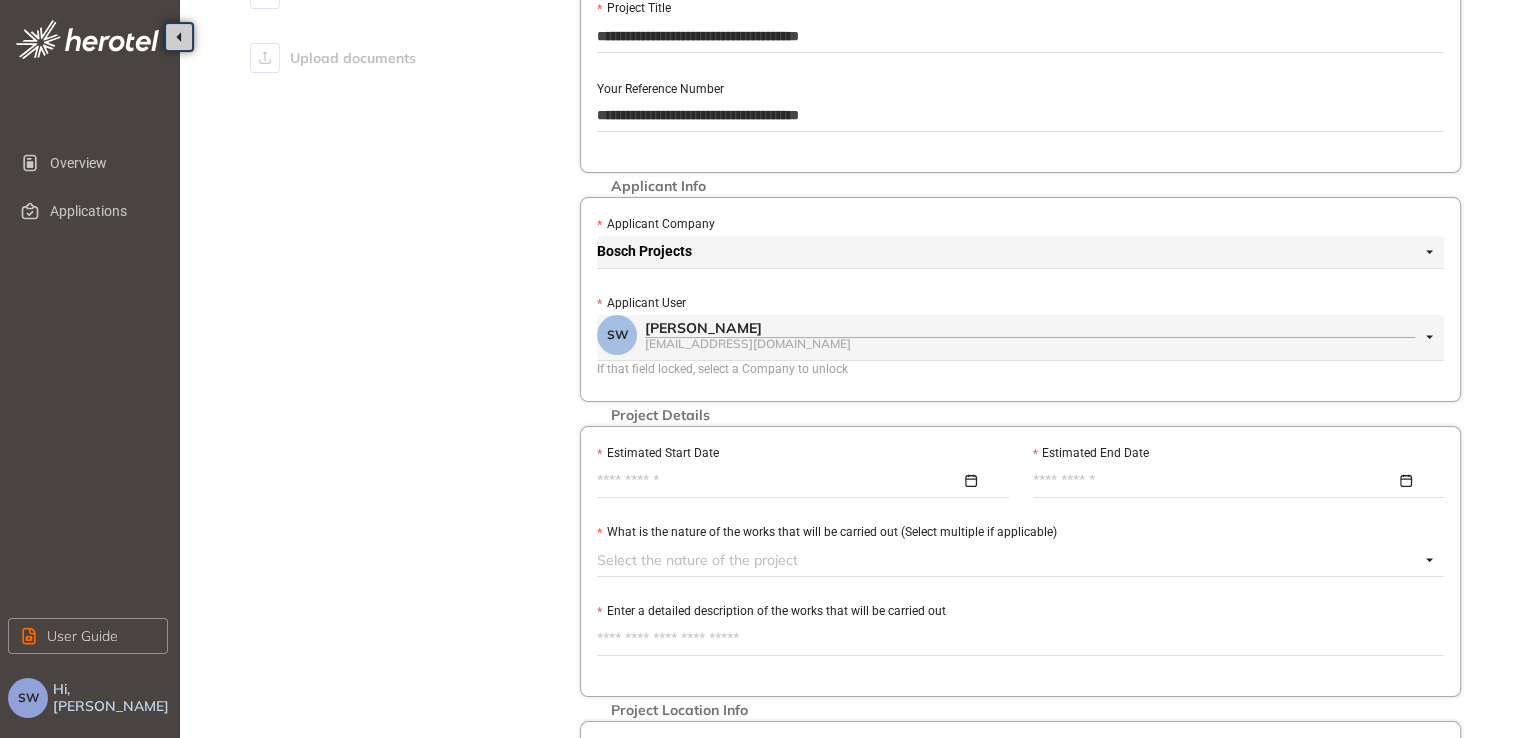 scroll, scrollTop: 200, scrollLeft: 0, axis: vertical 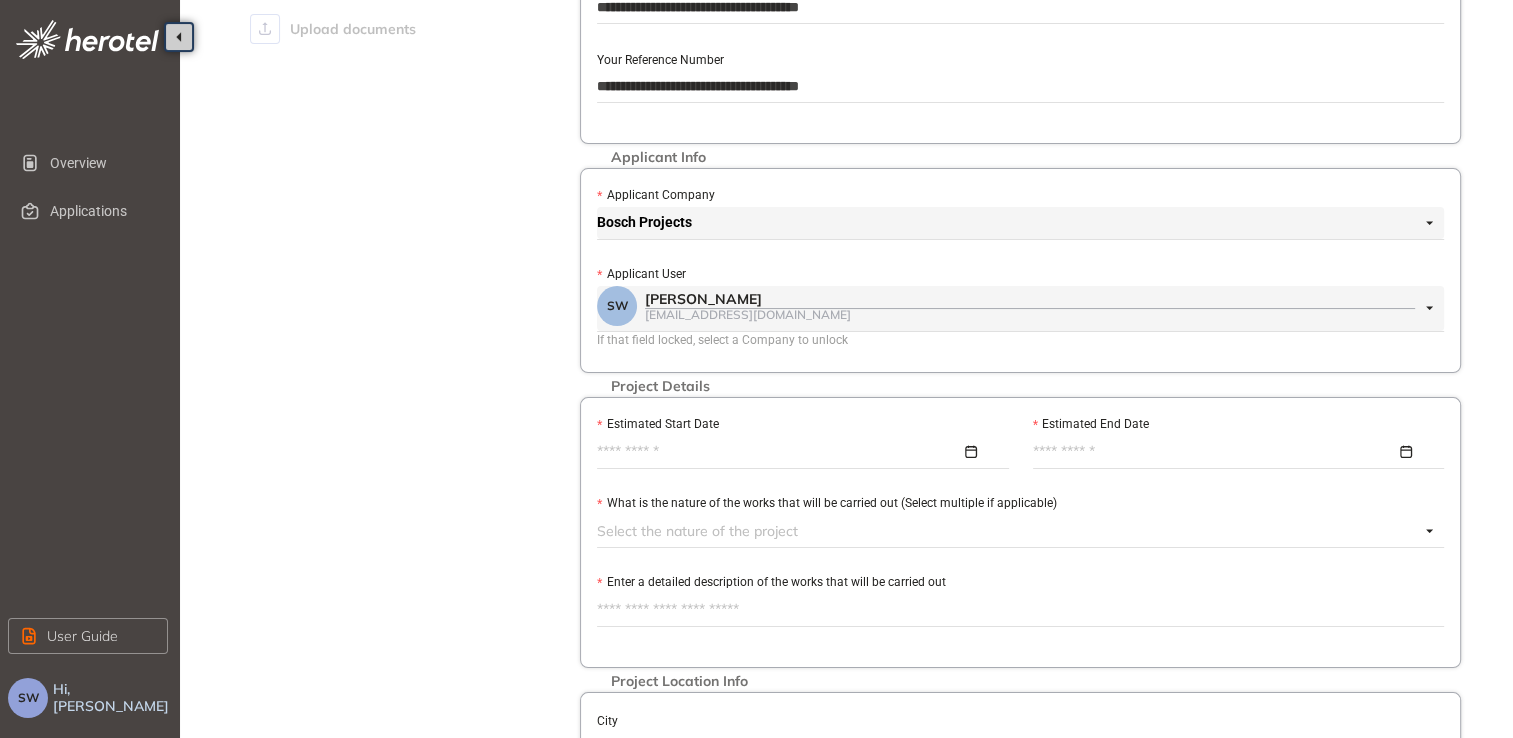 click on "Bosch Projects" at bounding box center [1015, 223] 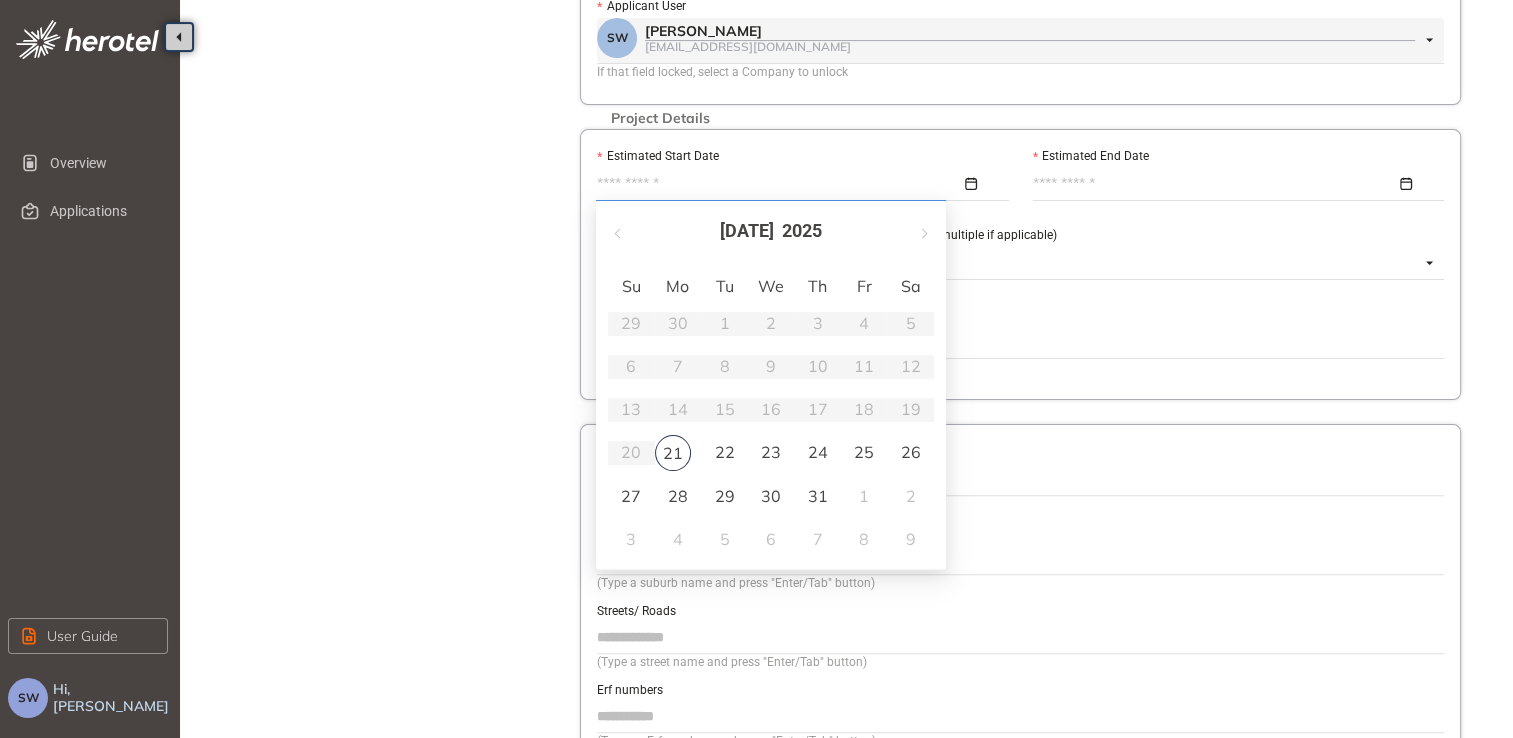 scroll, scrollTop: 500, scrollLeft: 0, axis: vertical 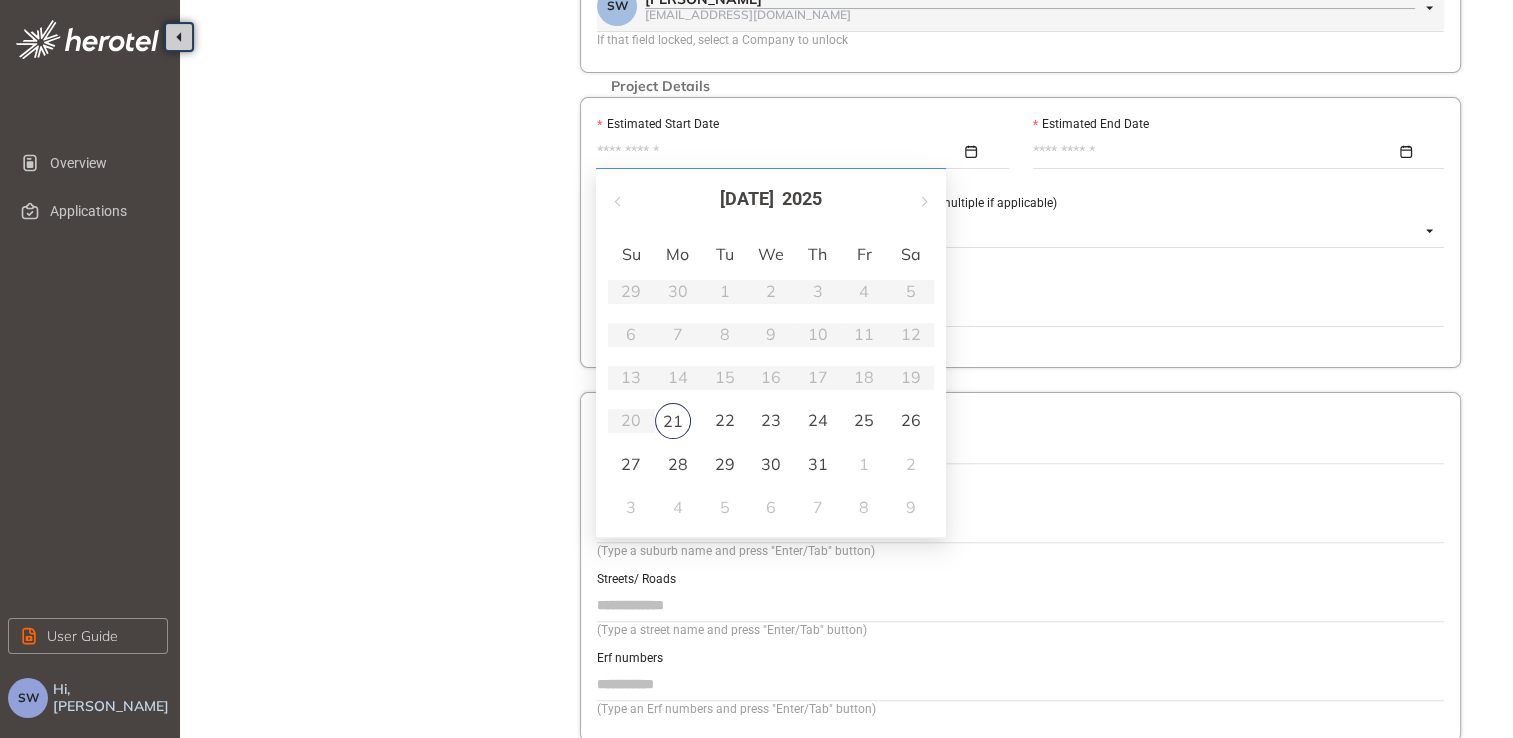 type on "**********" 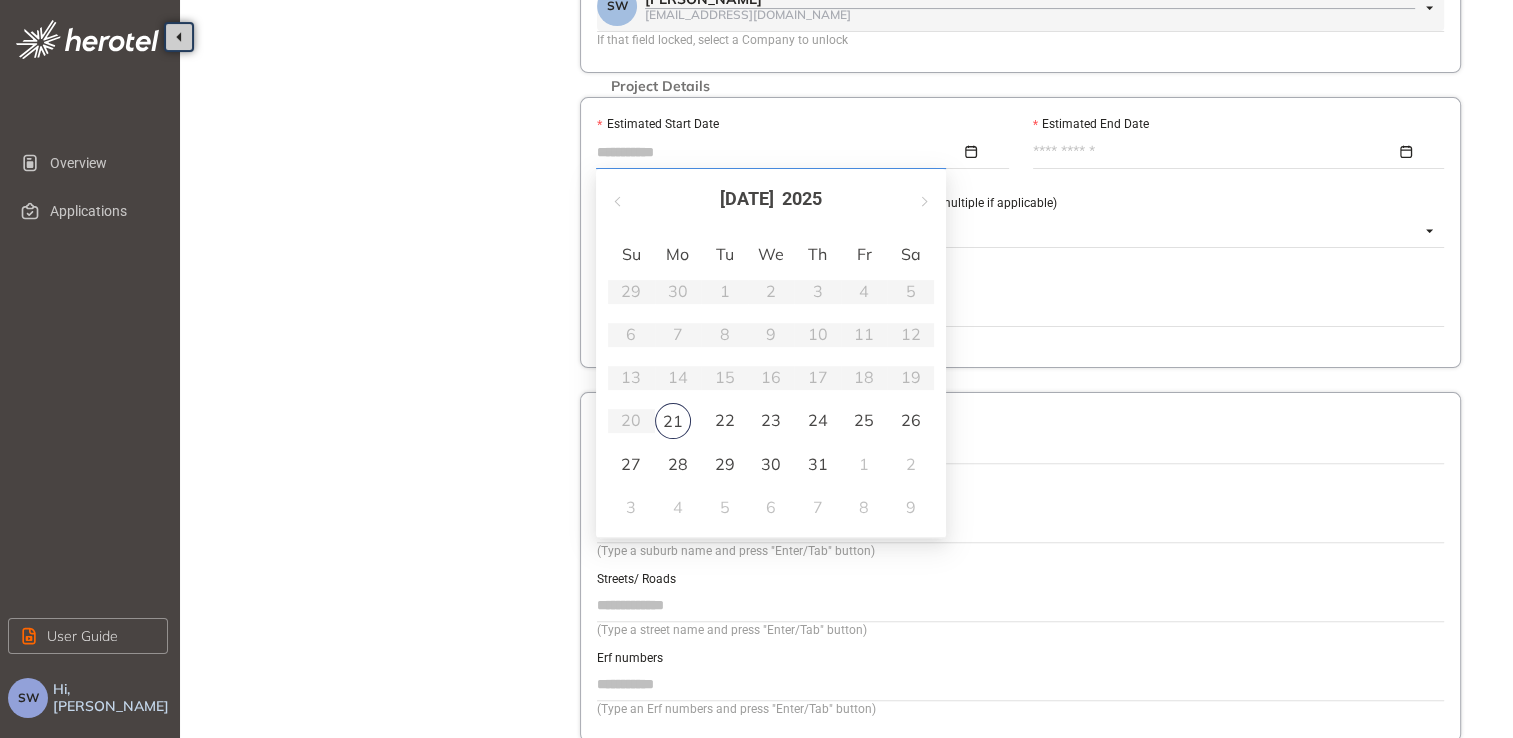 type on "**********" 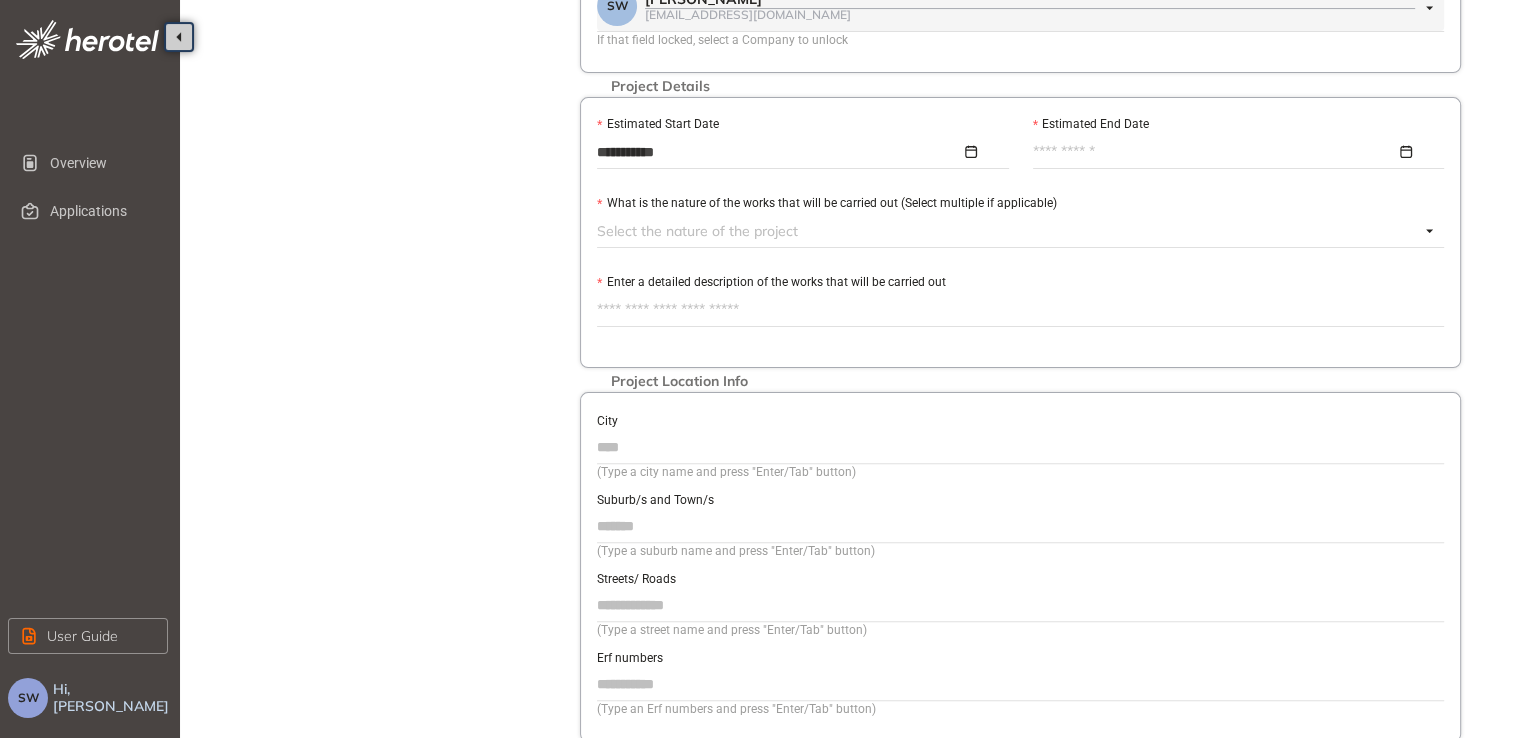 click on "Estimated End Date" at bounding box center (1215, 152) 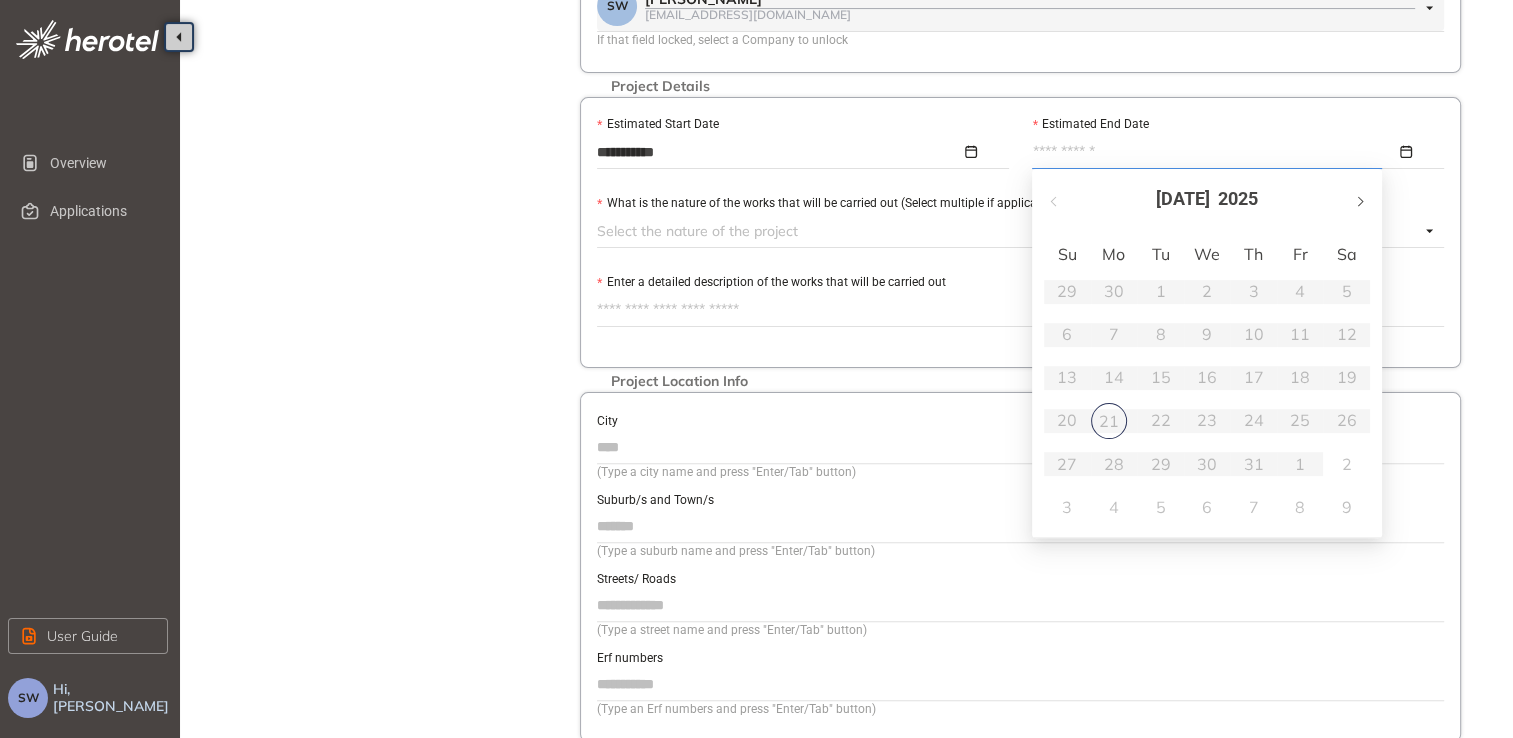 click at bounding box center (1359, 201) 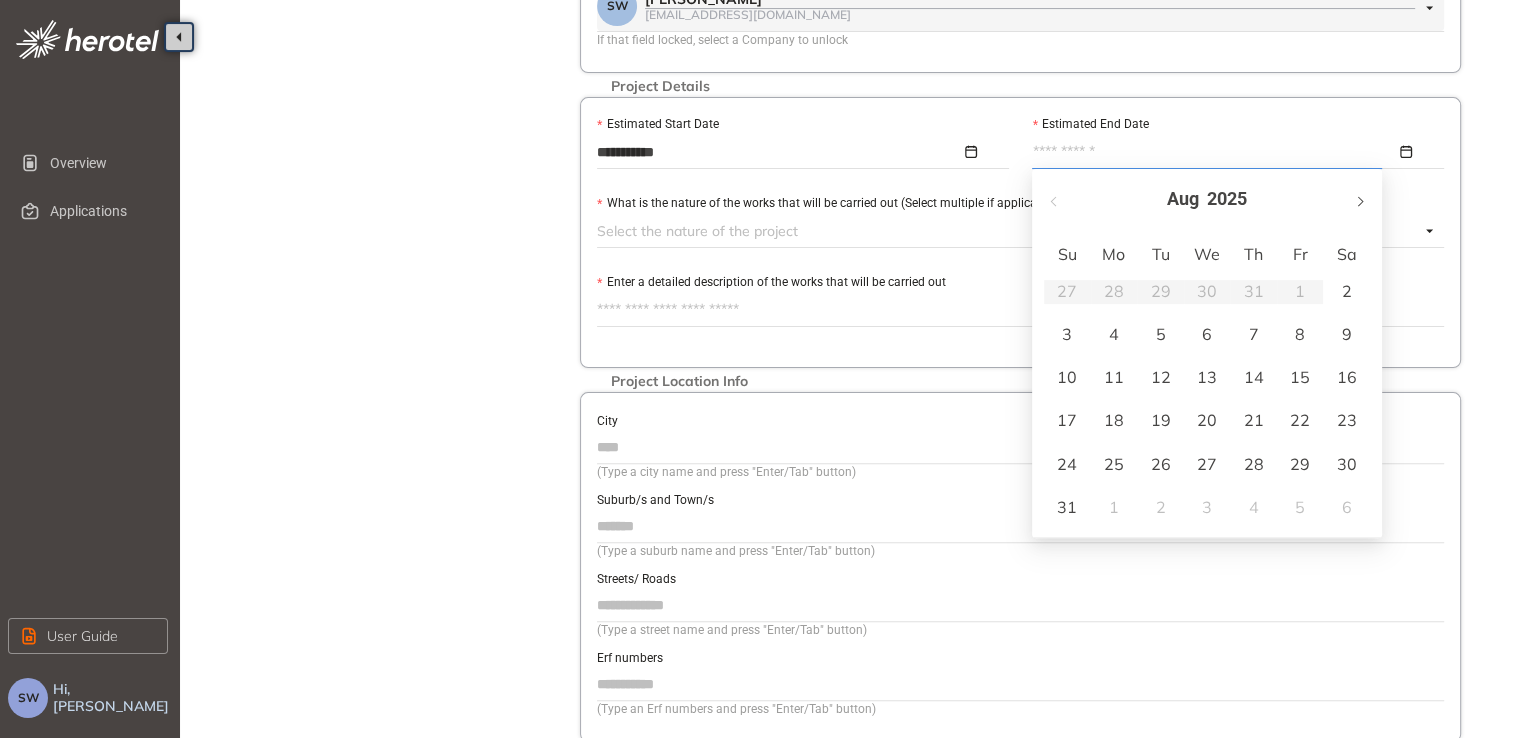 click at bounding box center (1359, 201) 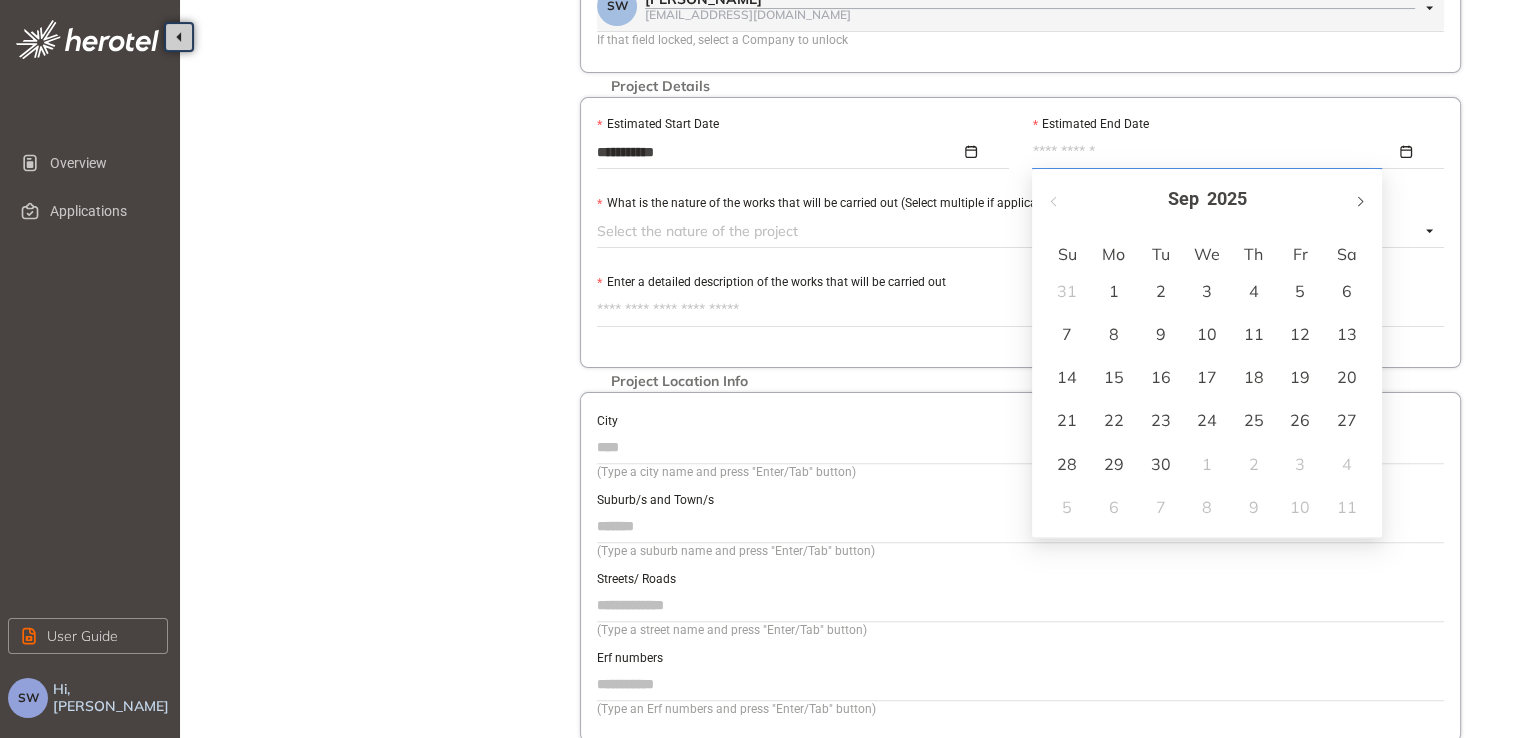click at bounding box center [1359, 201] 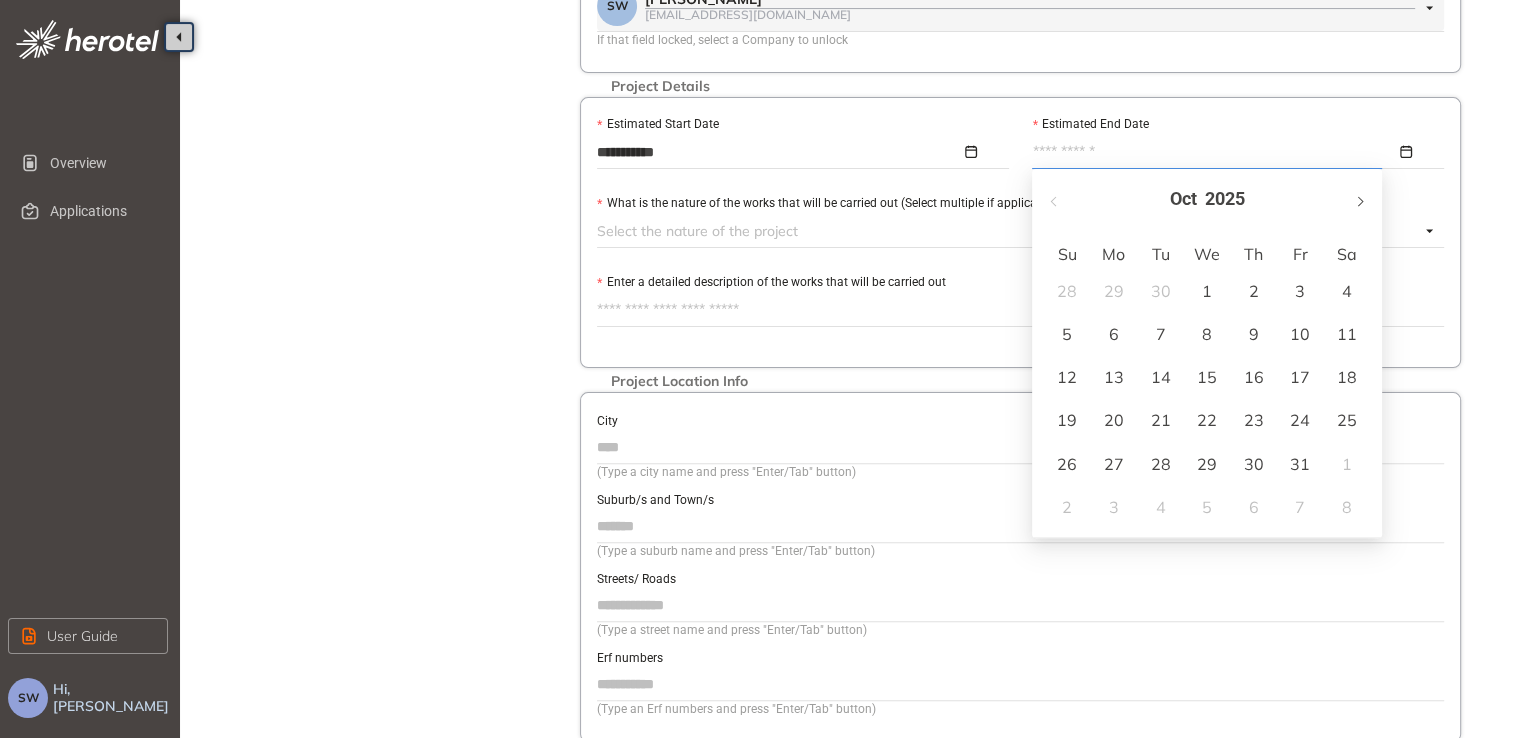 click at bounding box center [1359, 201] 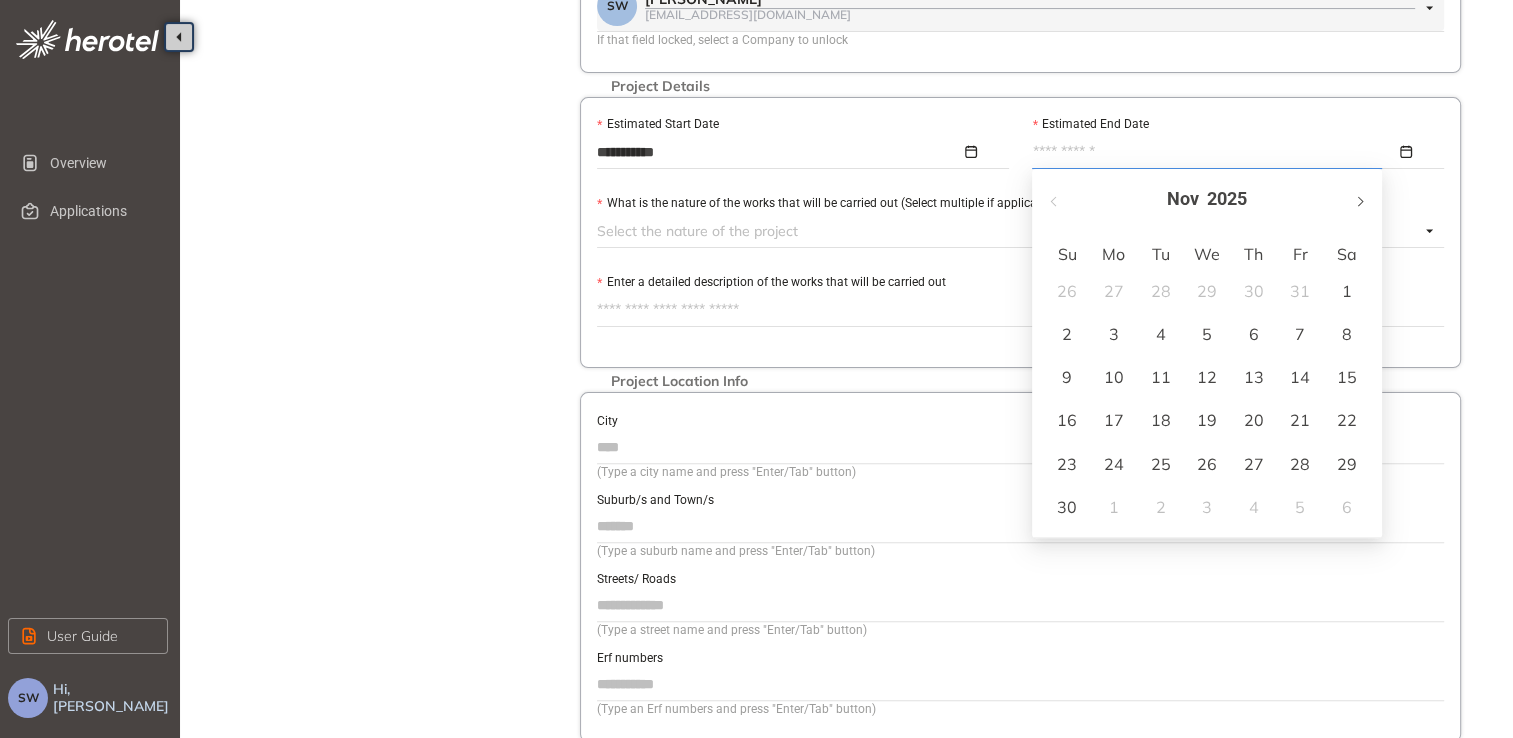 click at bounding box center [1359, 201] 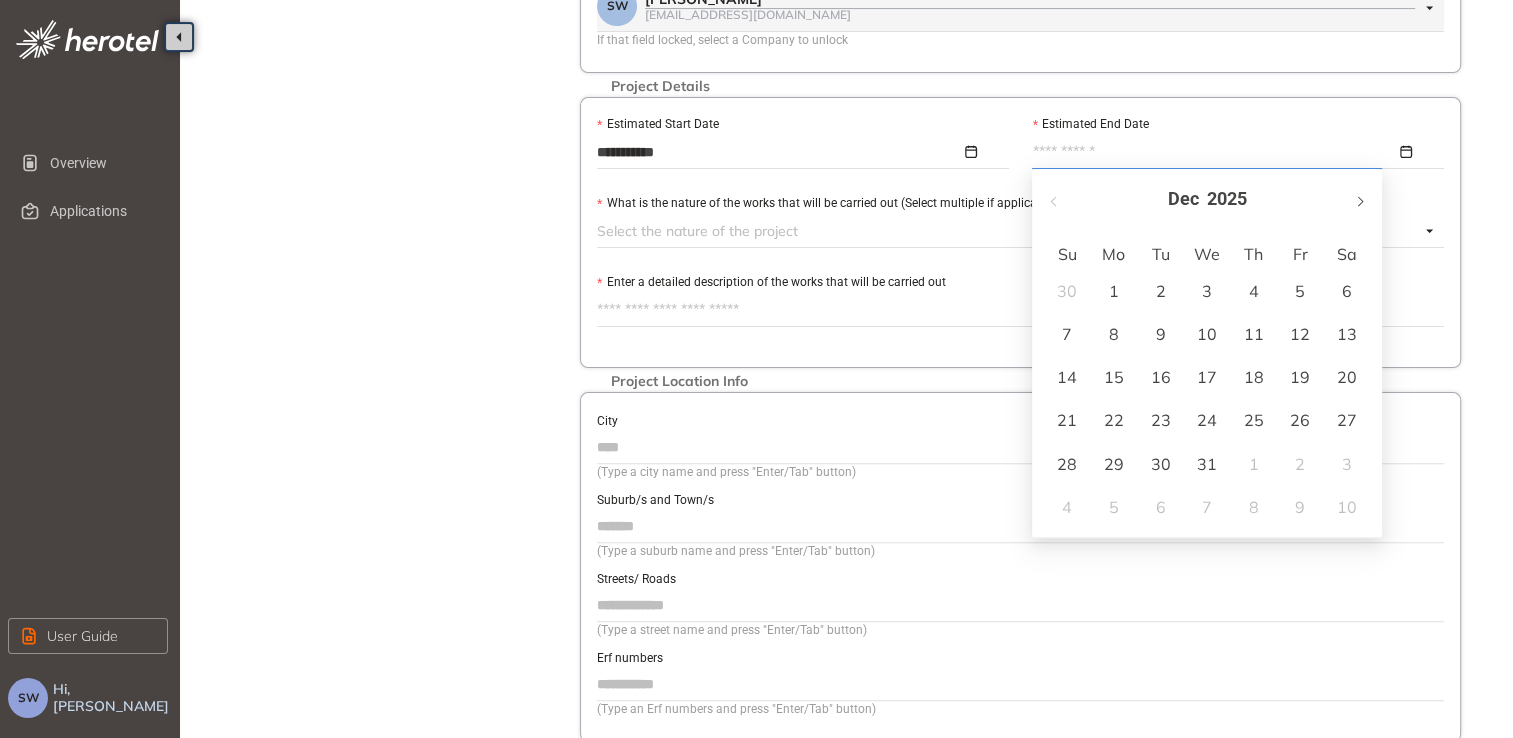 click at bounding box center (1359, 201) 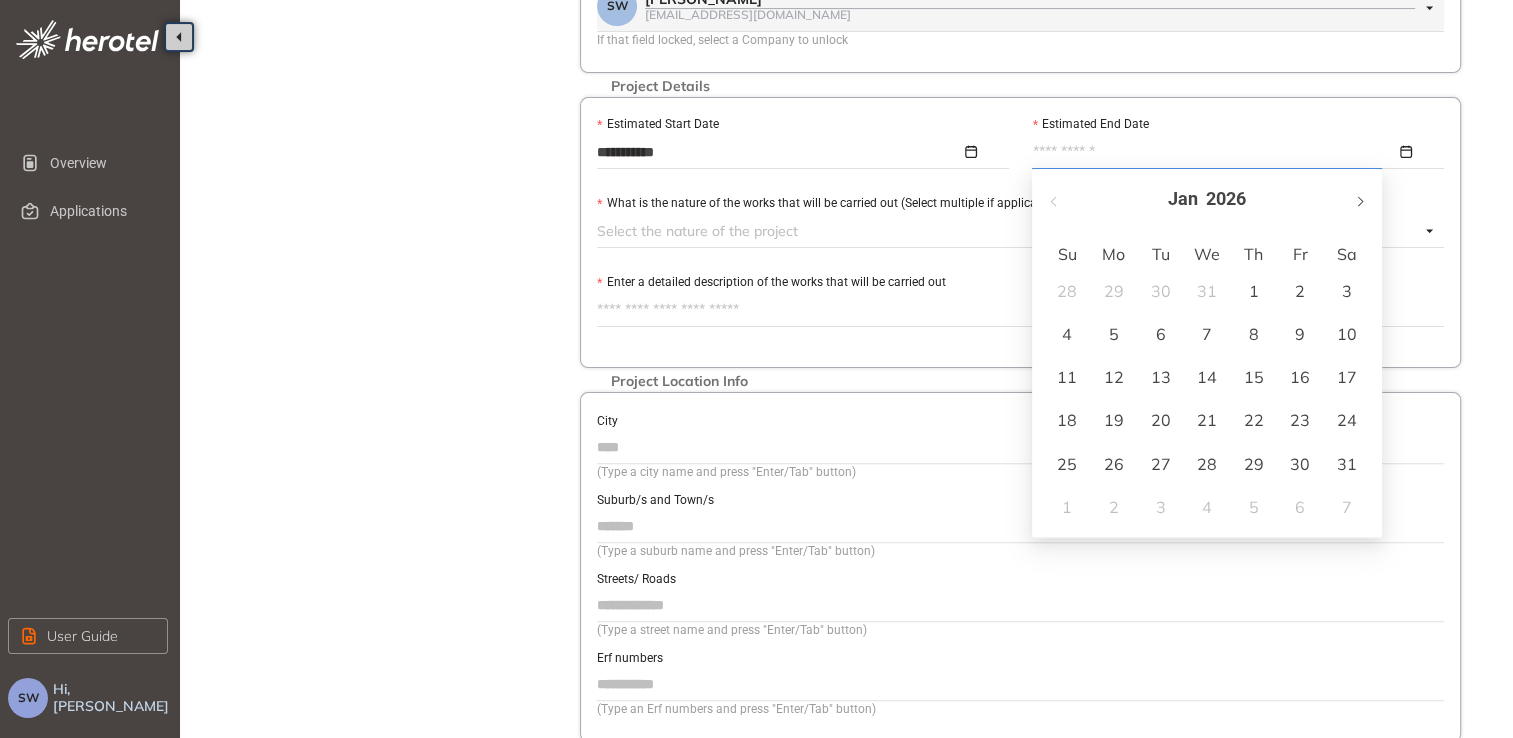 click at bounding box center [1359, 201] 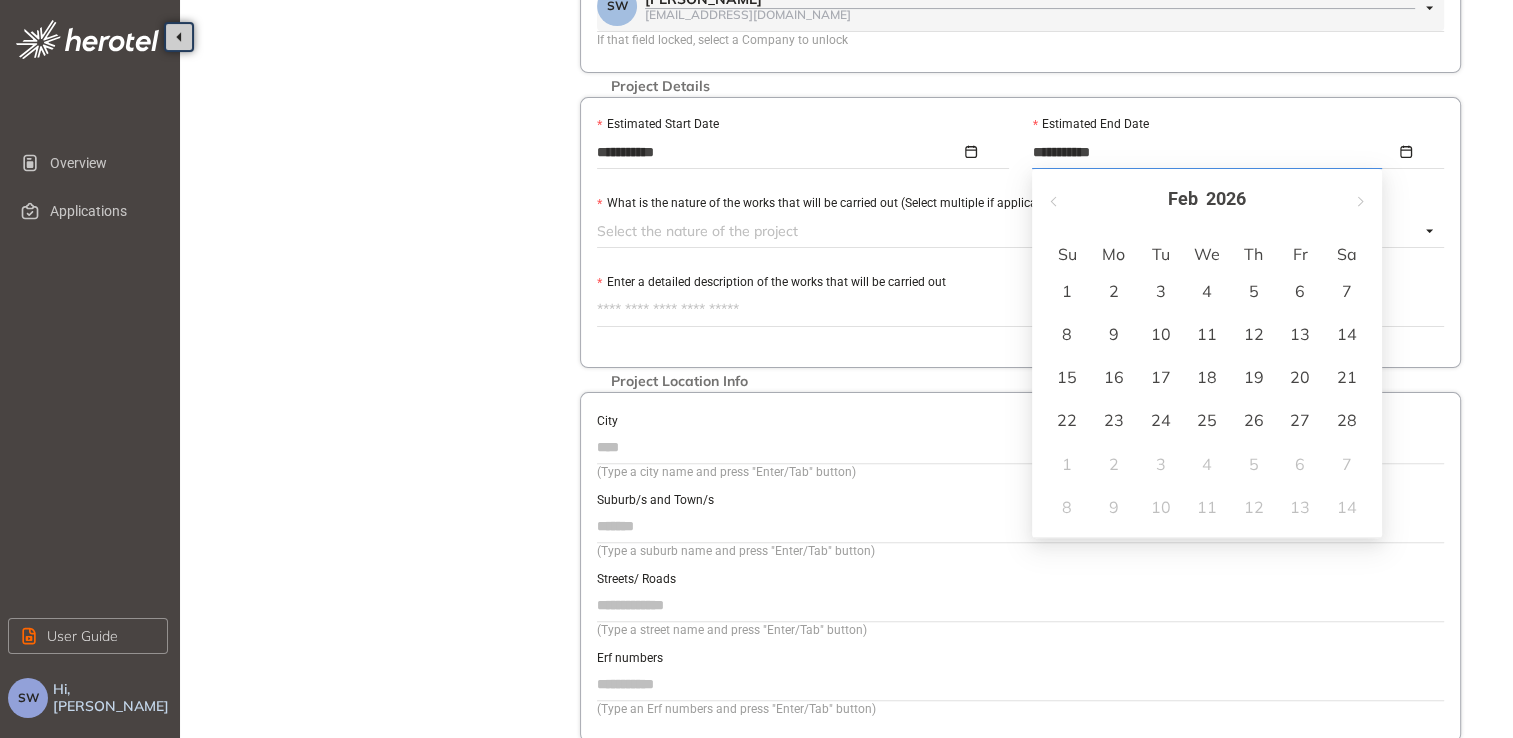 type on "**********" 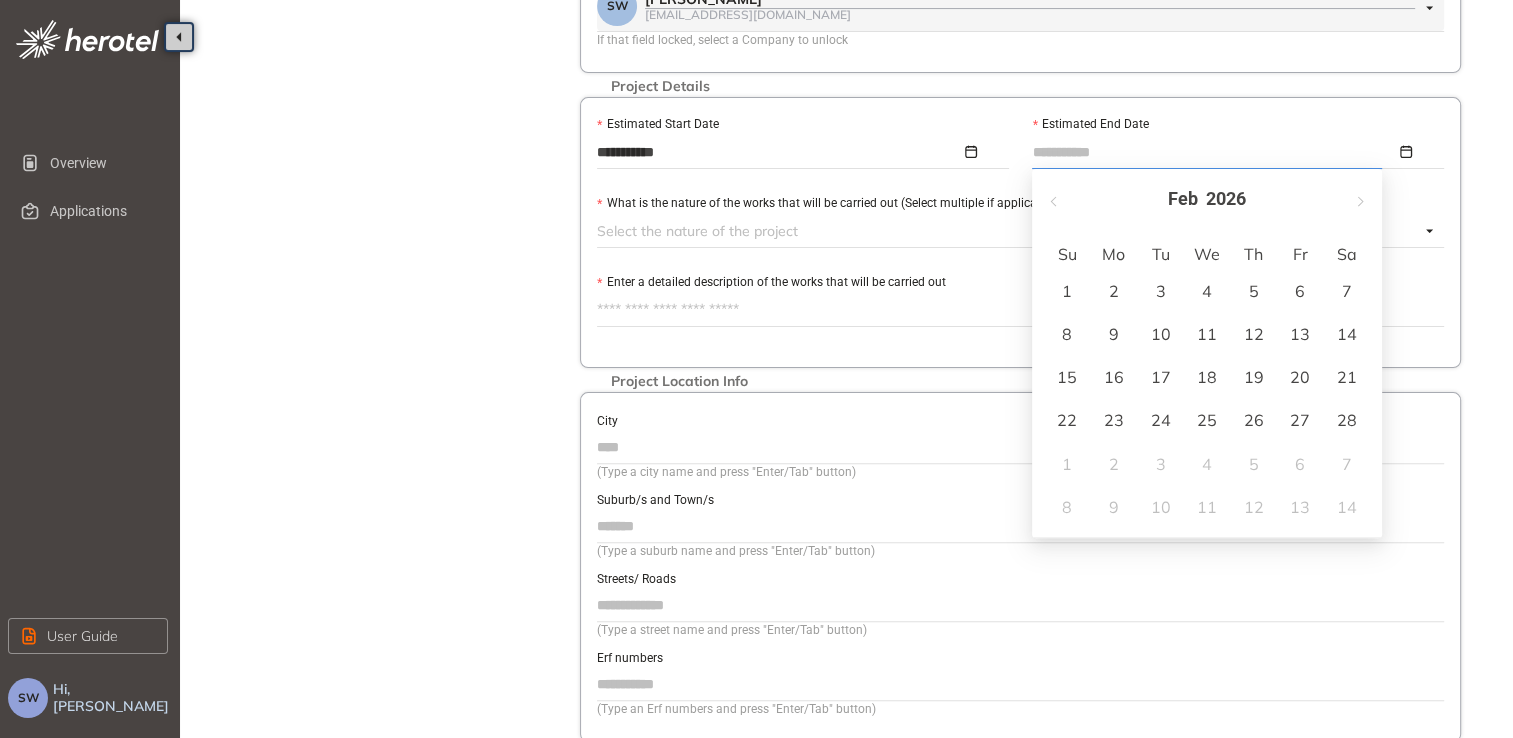 click on "1" at bounding box center (1067, 291) 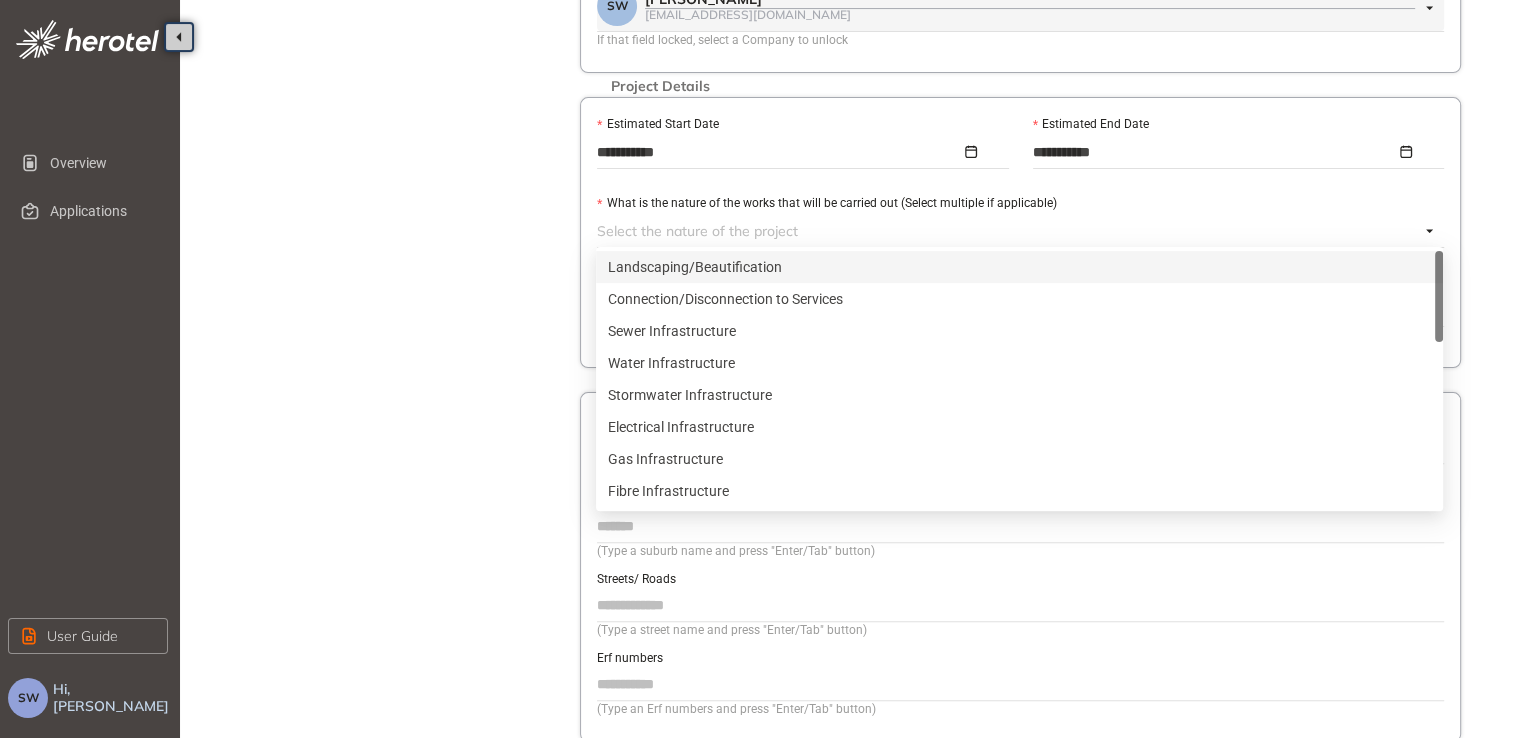 click at bounding box center [1008, 231] 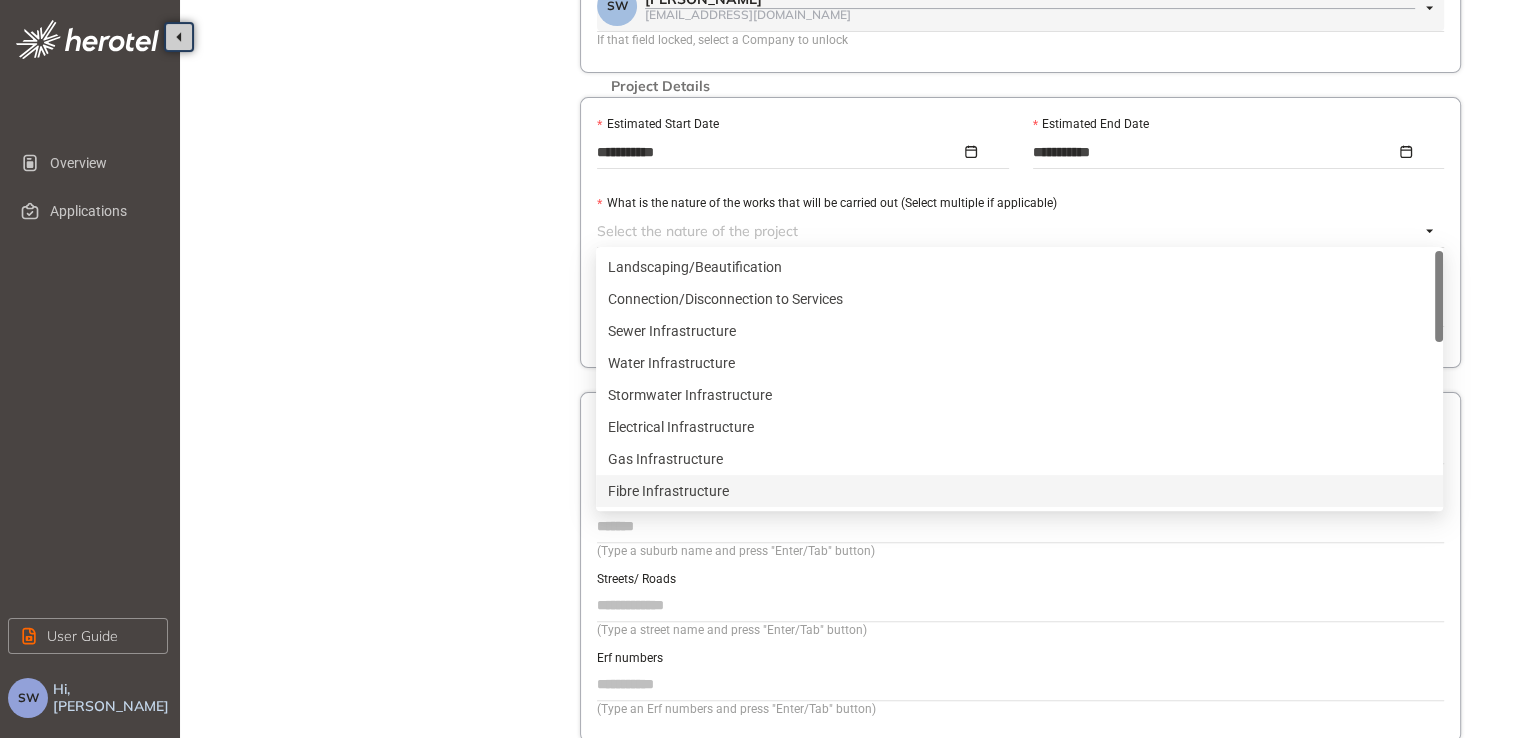 click on "Fibre Infrastructure" at bounding box center (1019, 491) 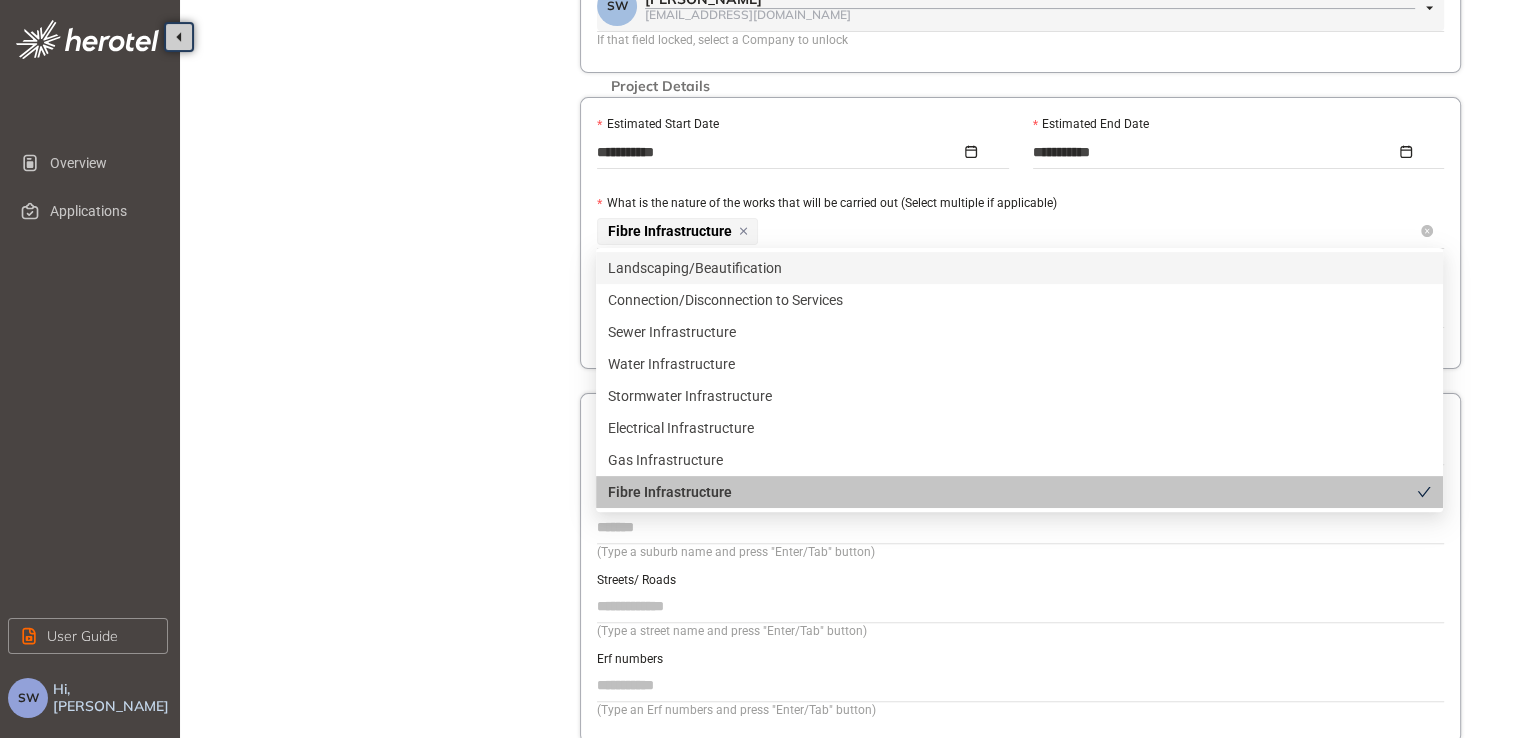 click on "Fibre Infrastructure" at bounding box center [1008, 231] 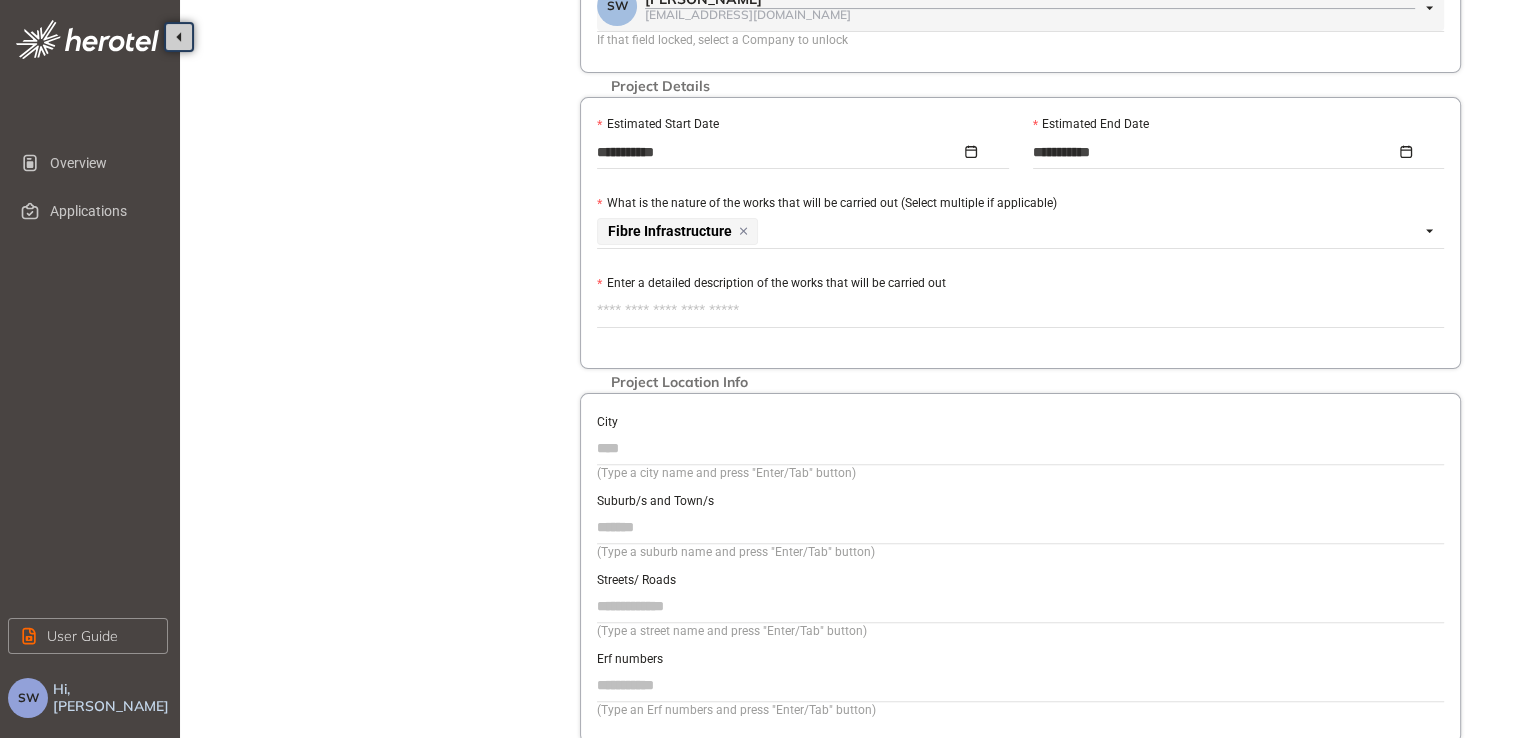 click on "Enter a detailed description of the works that will be carried out" at bounding box center [1020, 311] 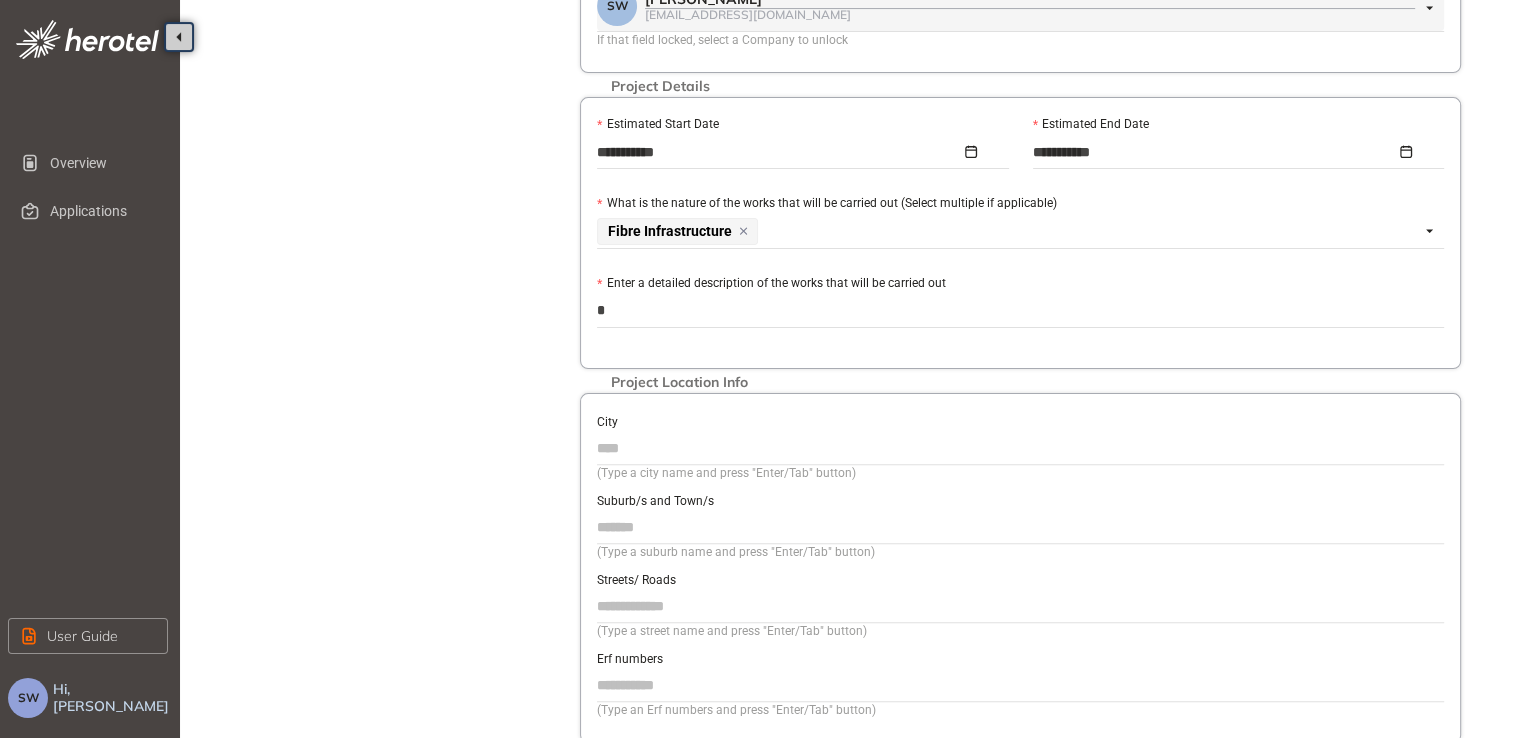 type on "**" 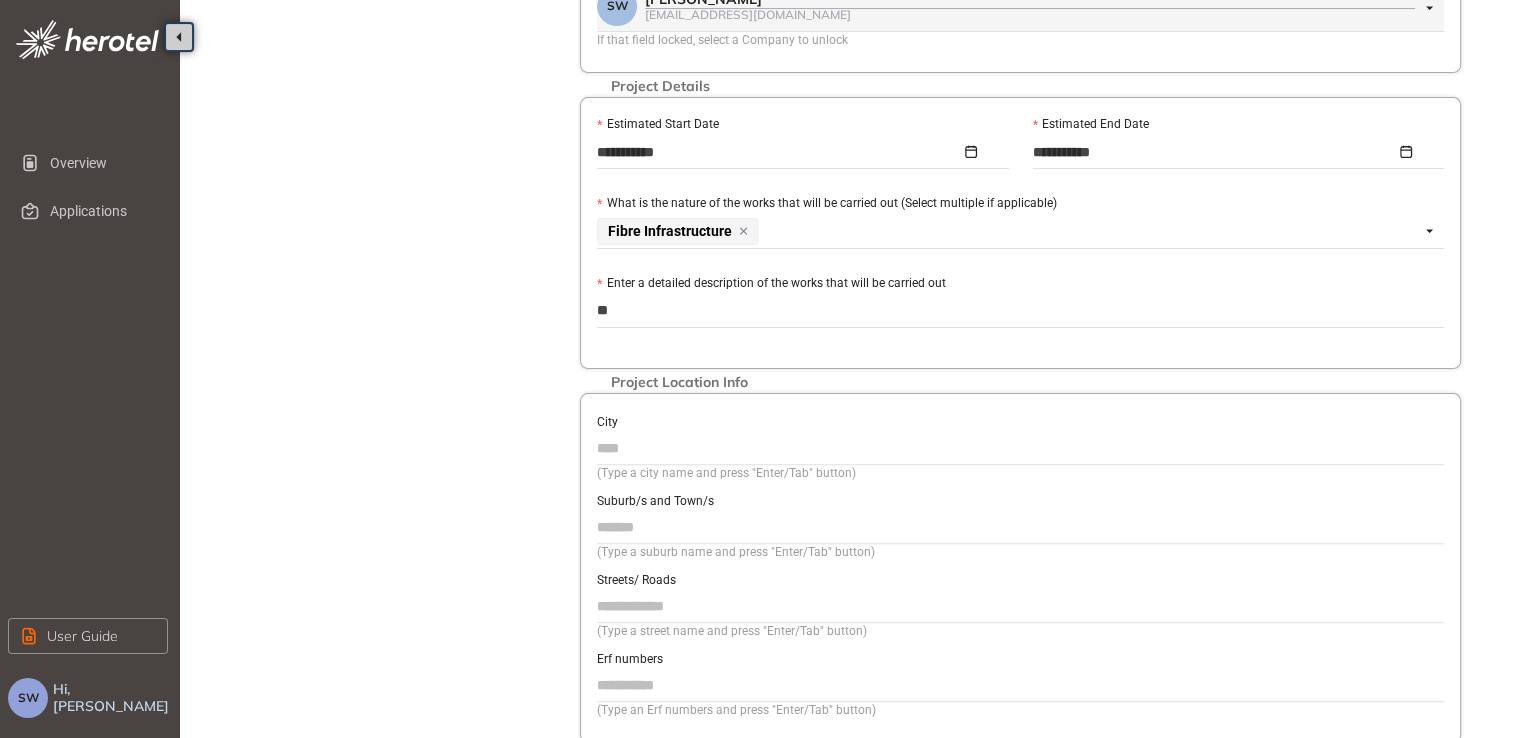 type on "***" 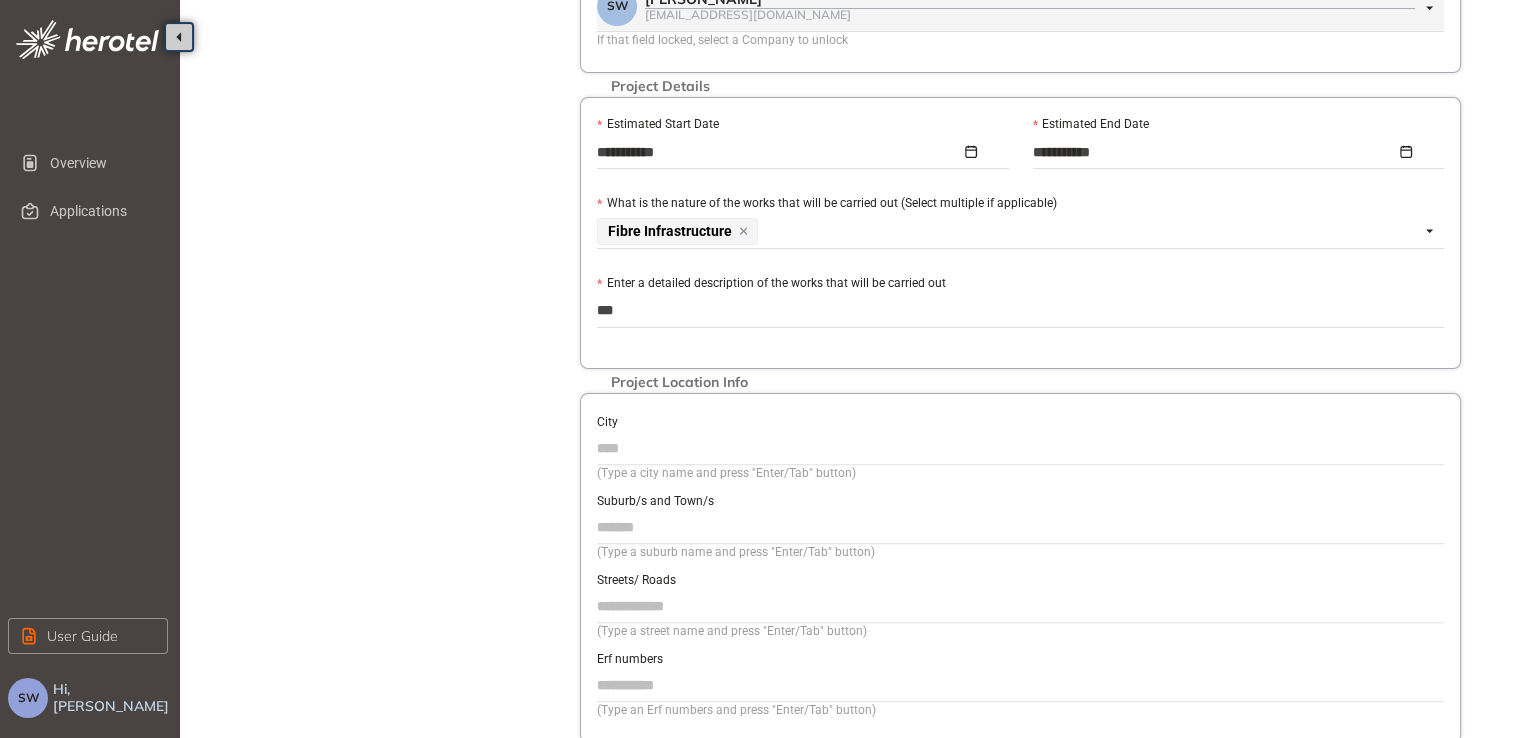 type on "****" 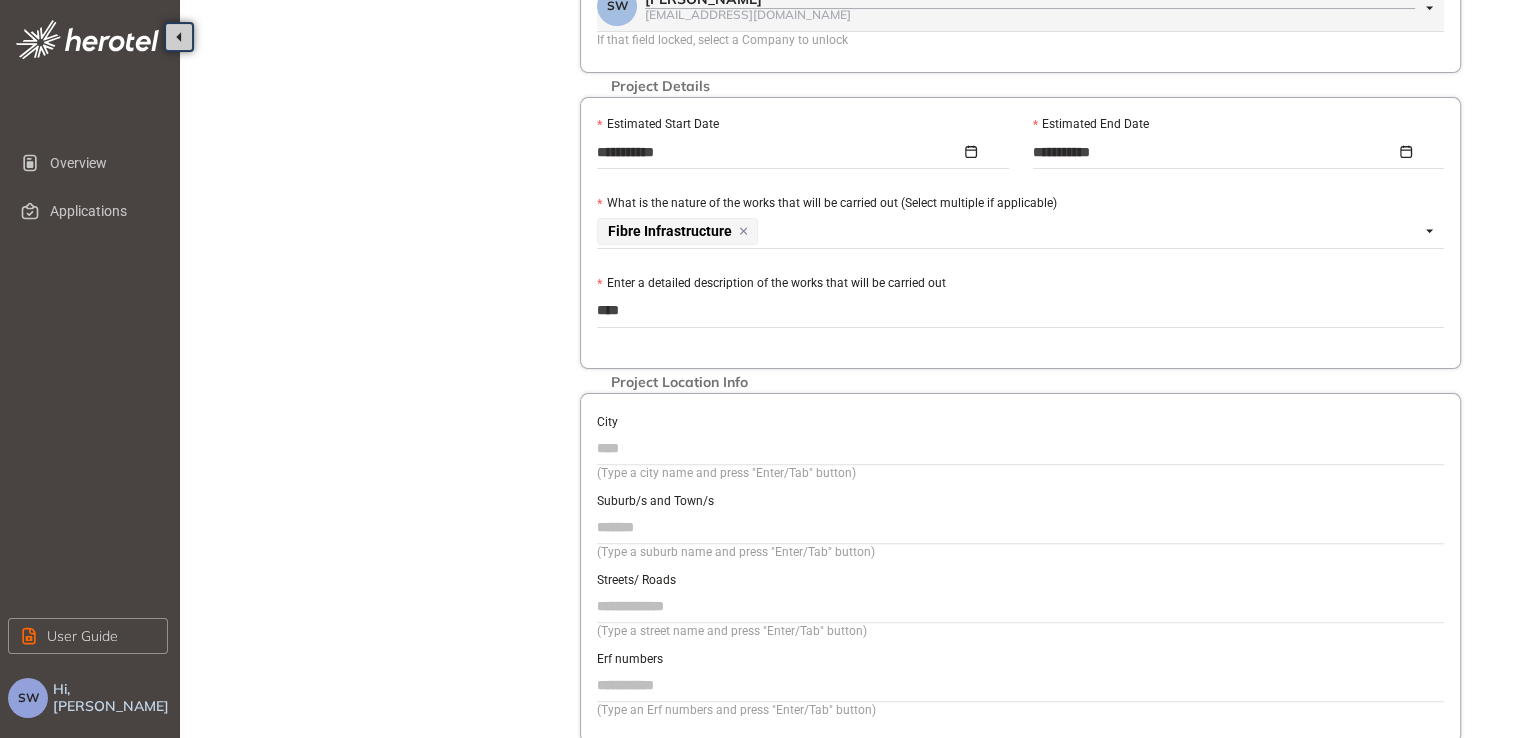 type on "*****" 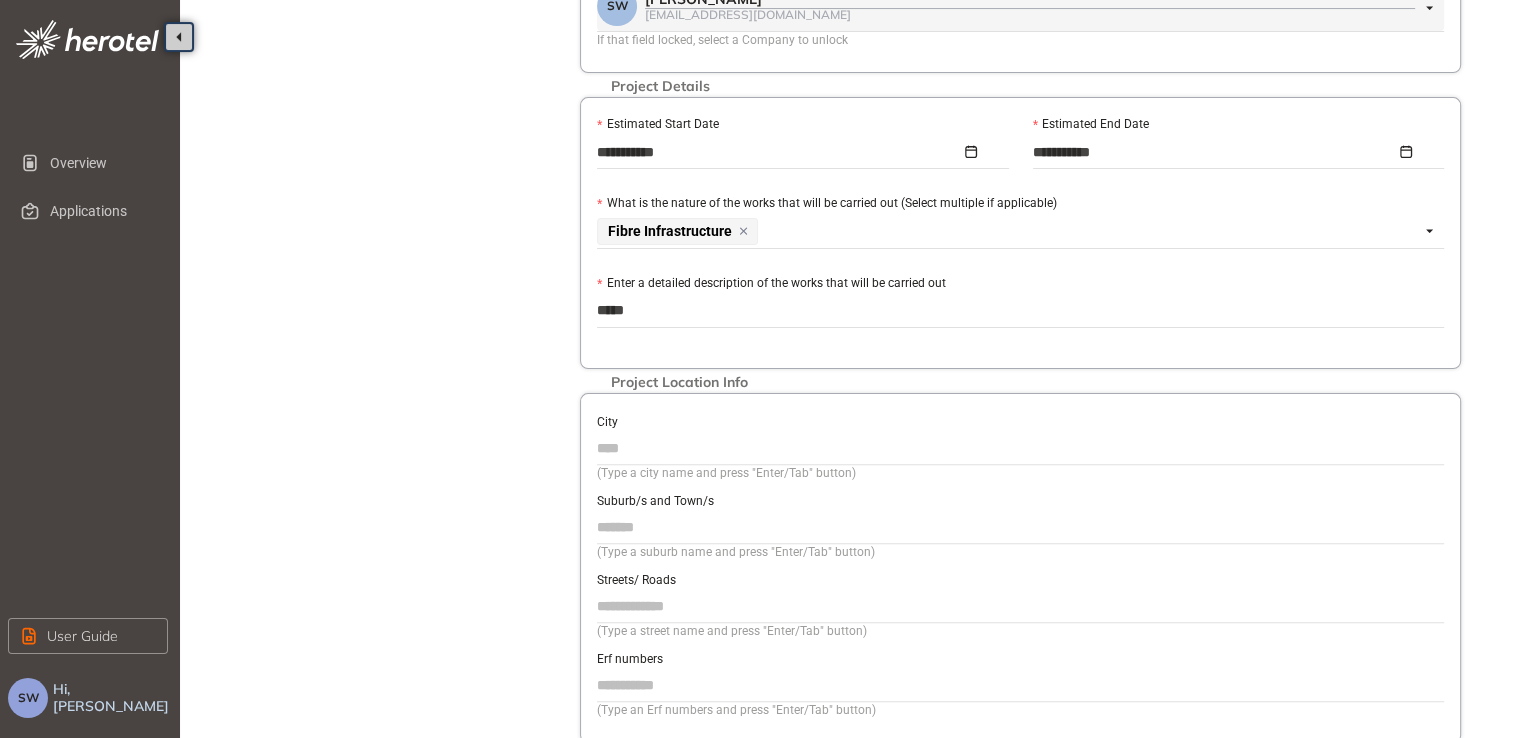 type on "******" 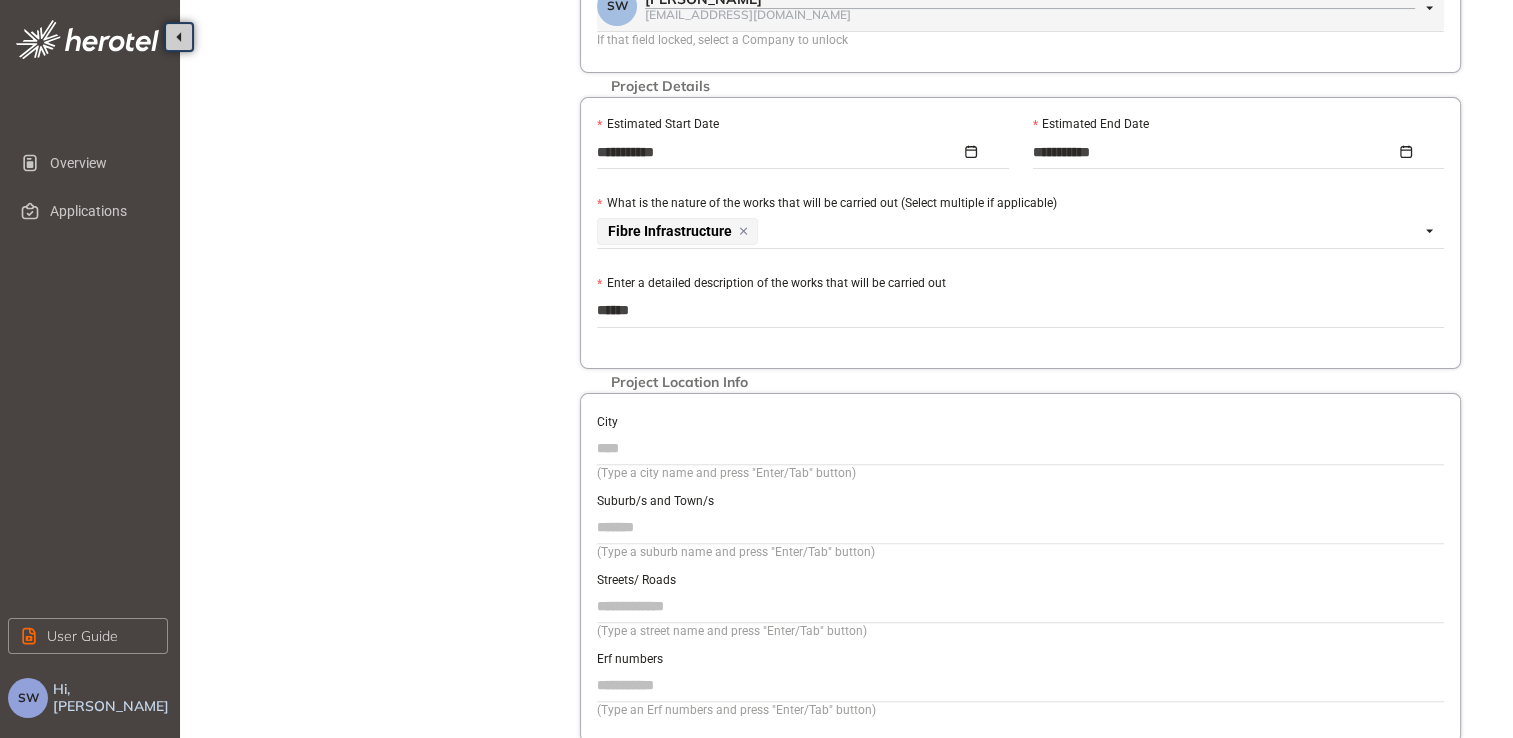 type on "*******" 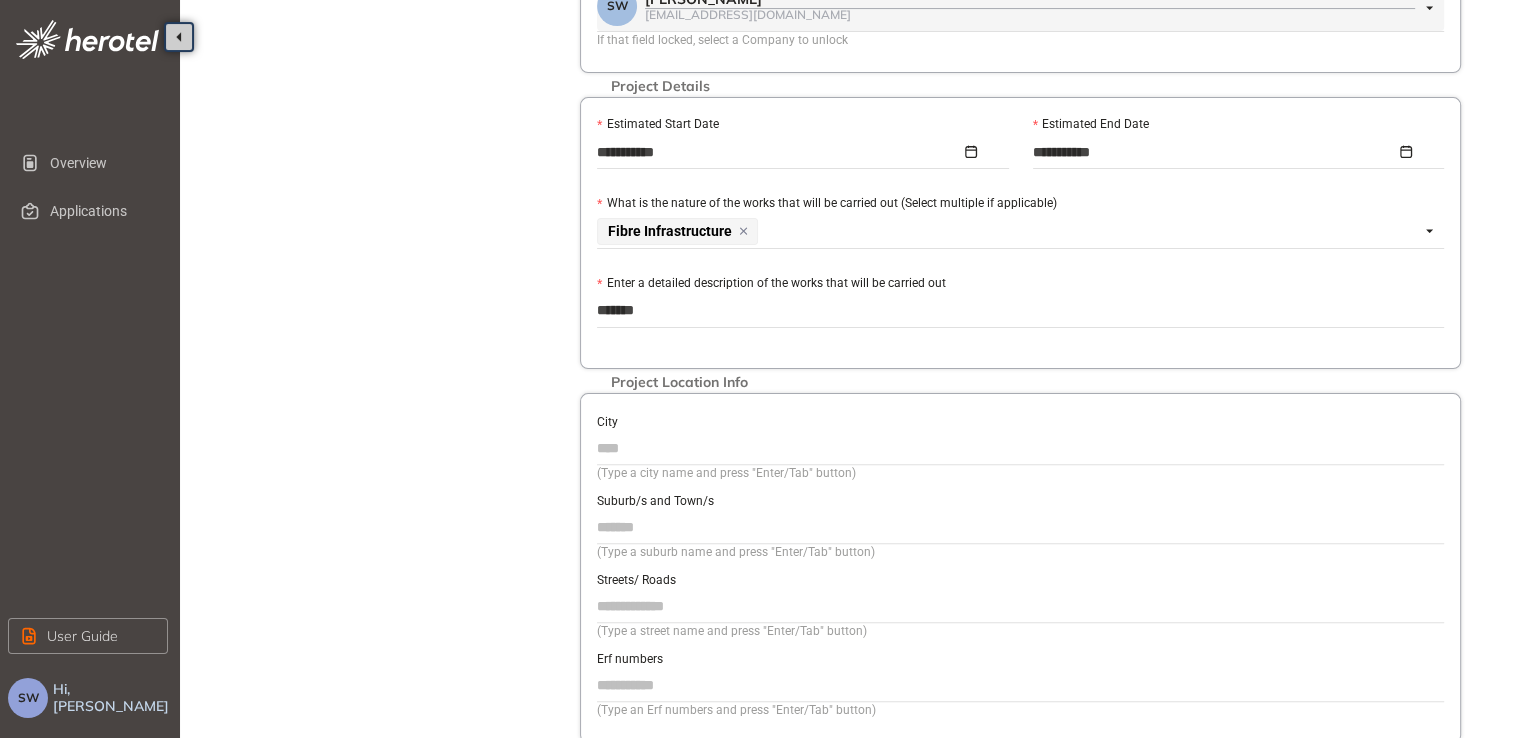 type on "********" 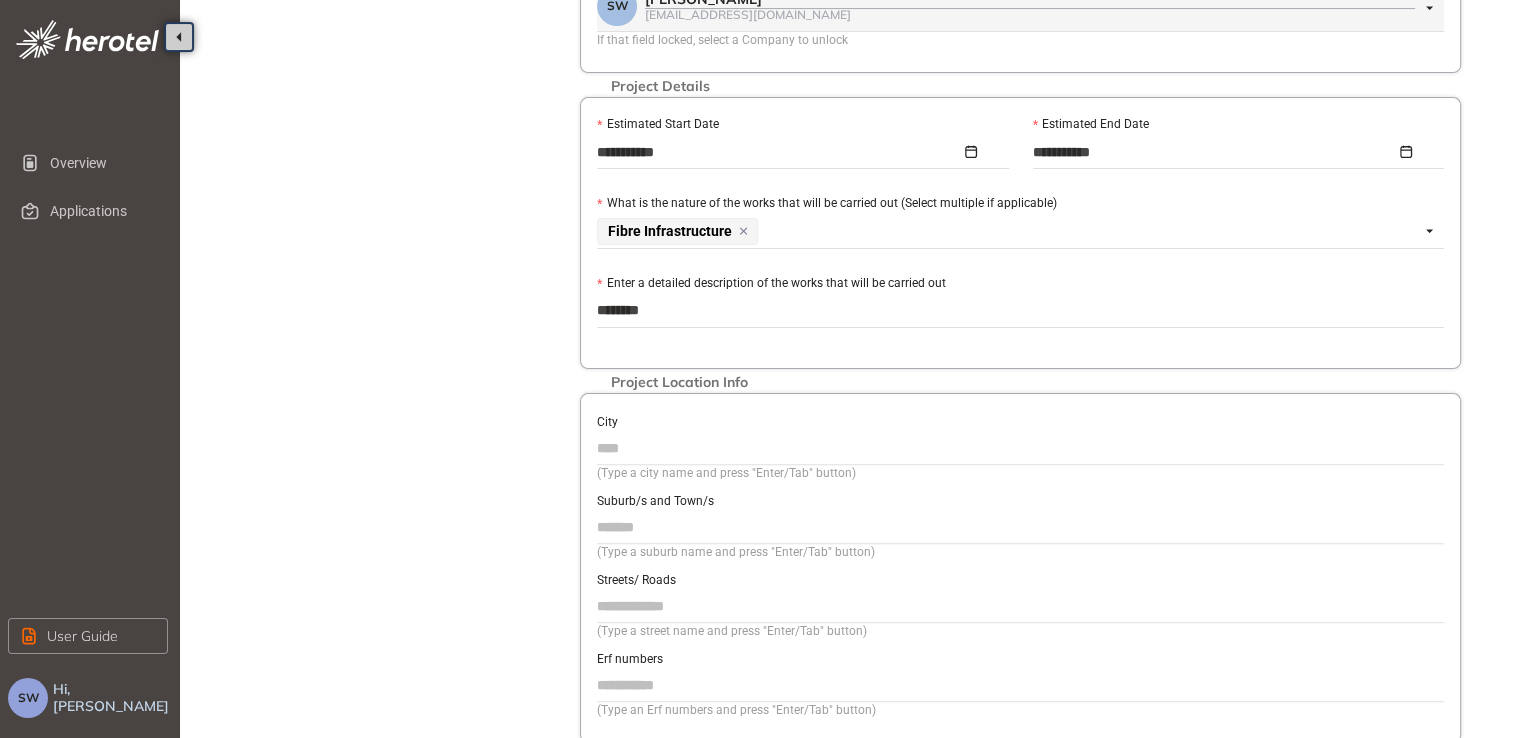 type on "*********" 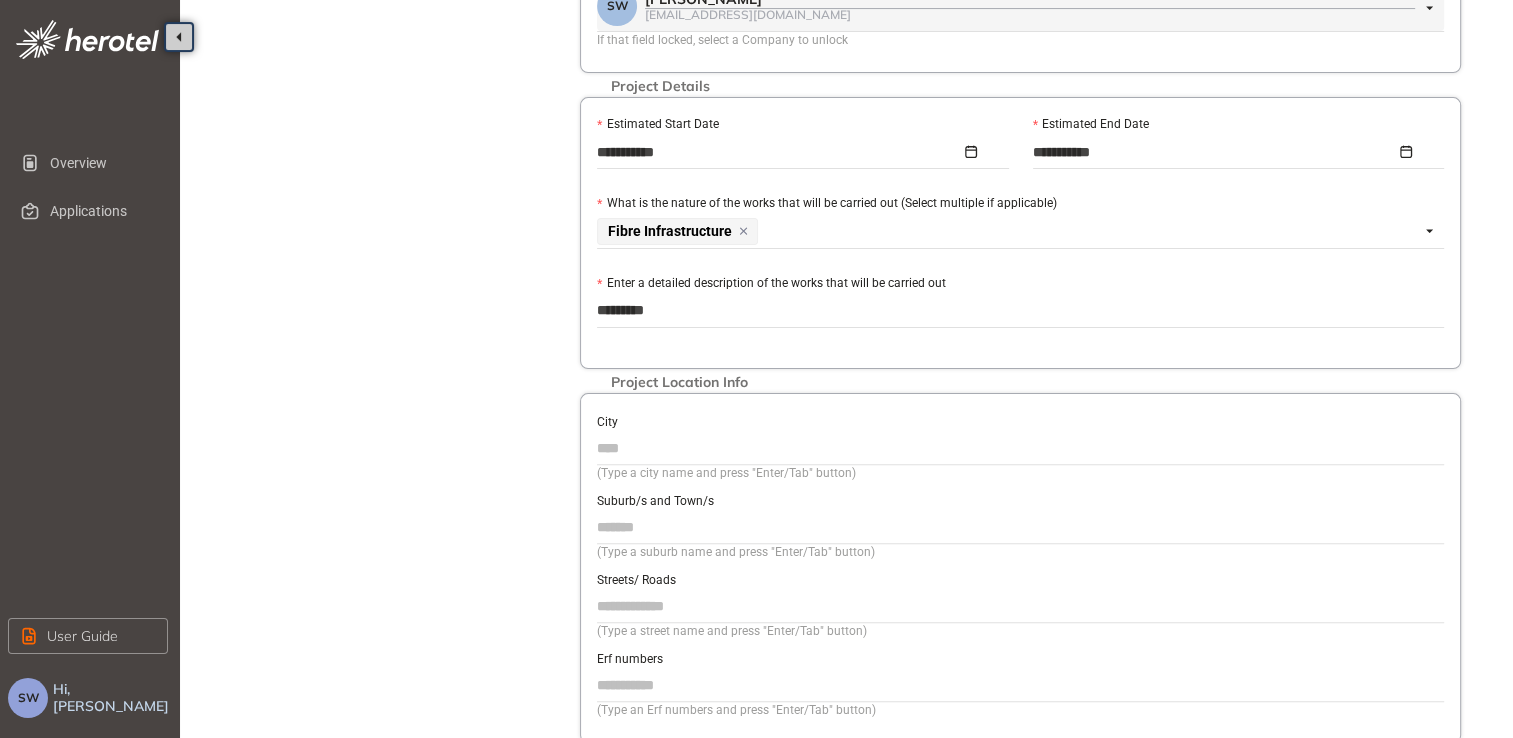 type on "**********" 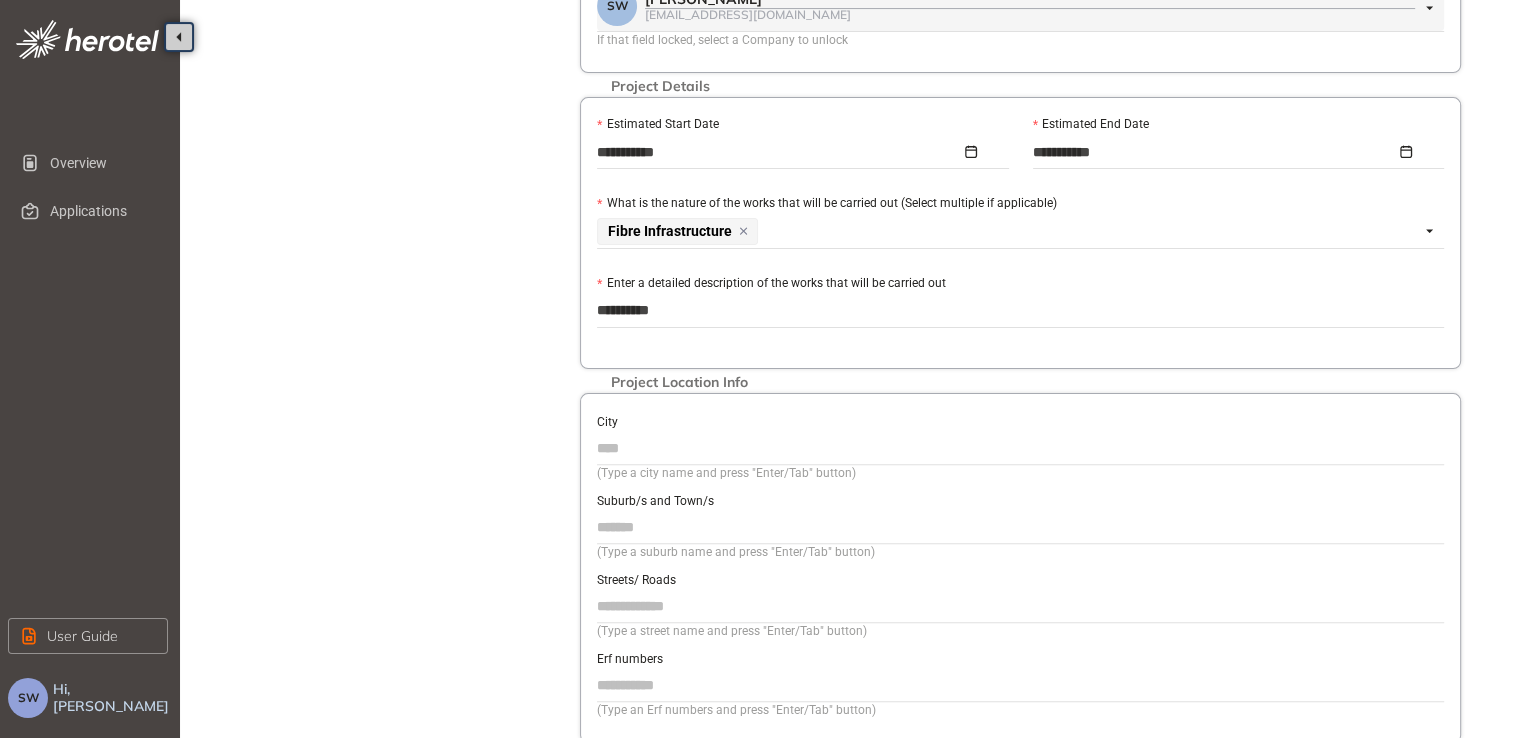 type on "**********" 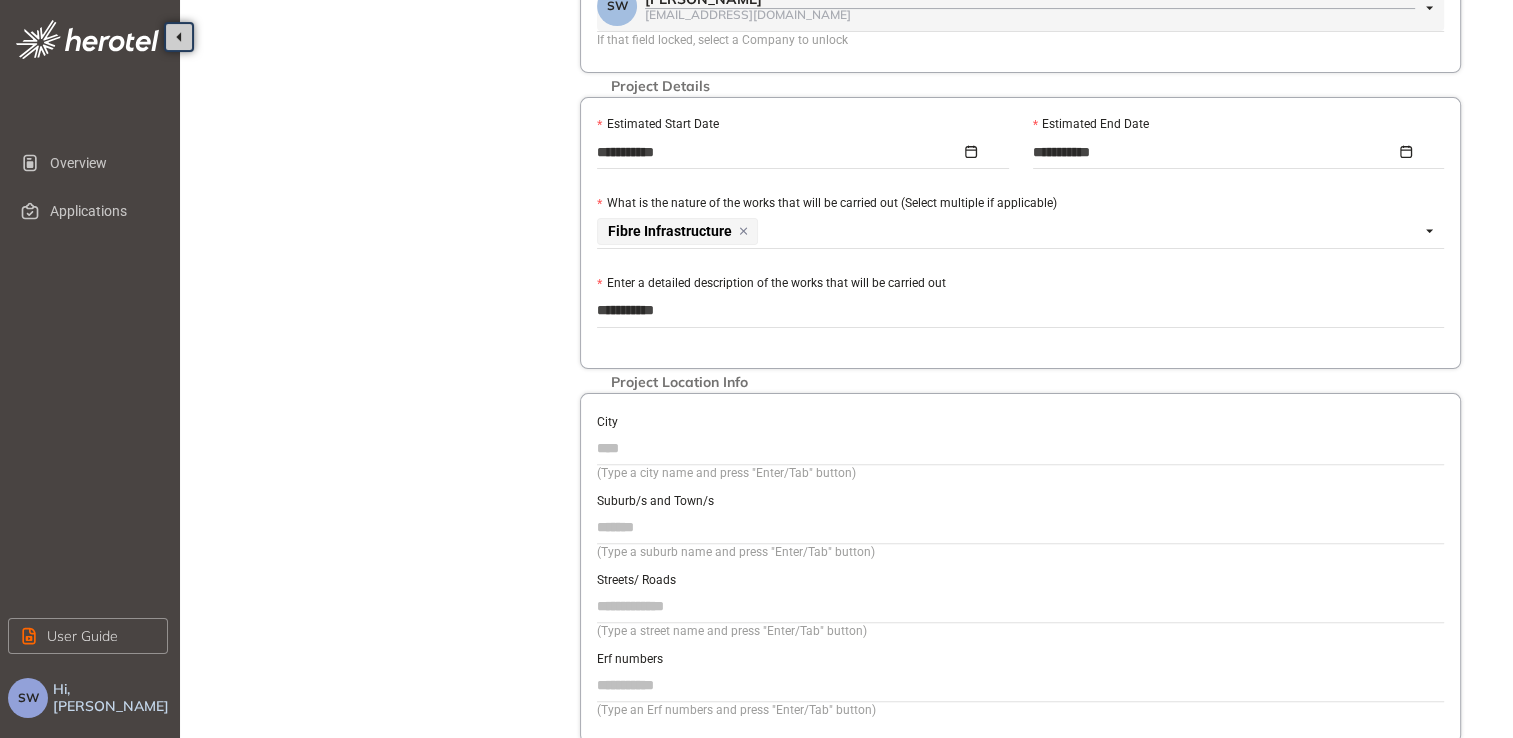 type on "**********" 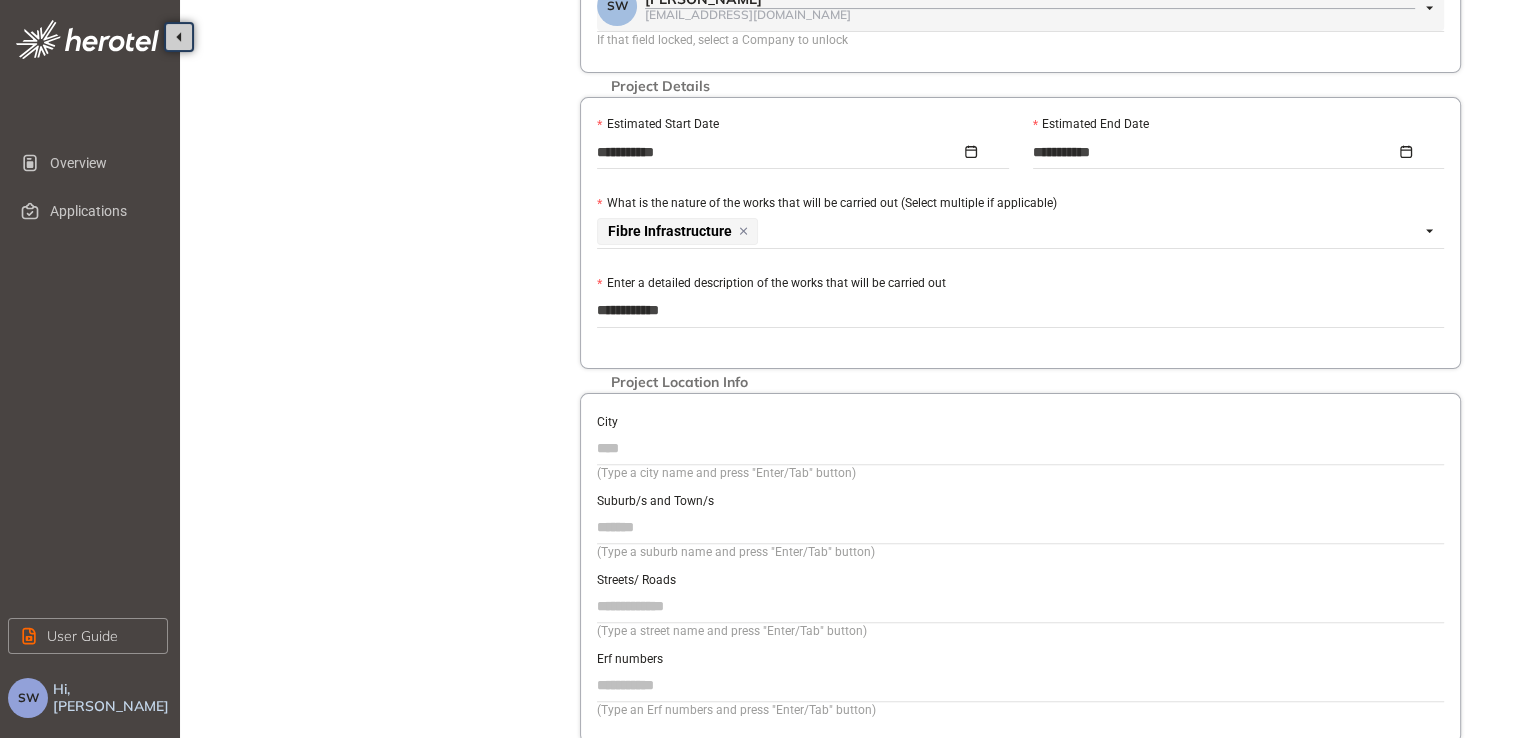 type on "**********" 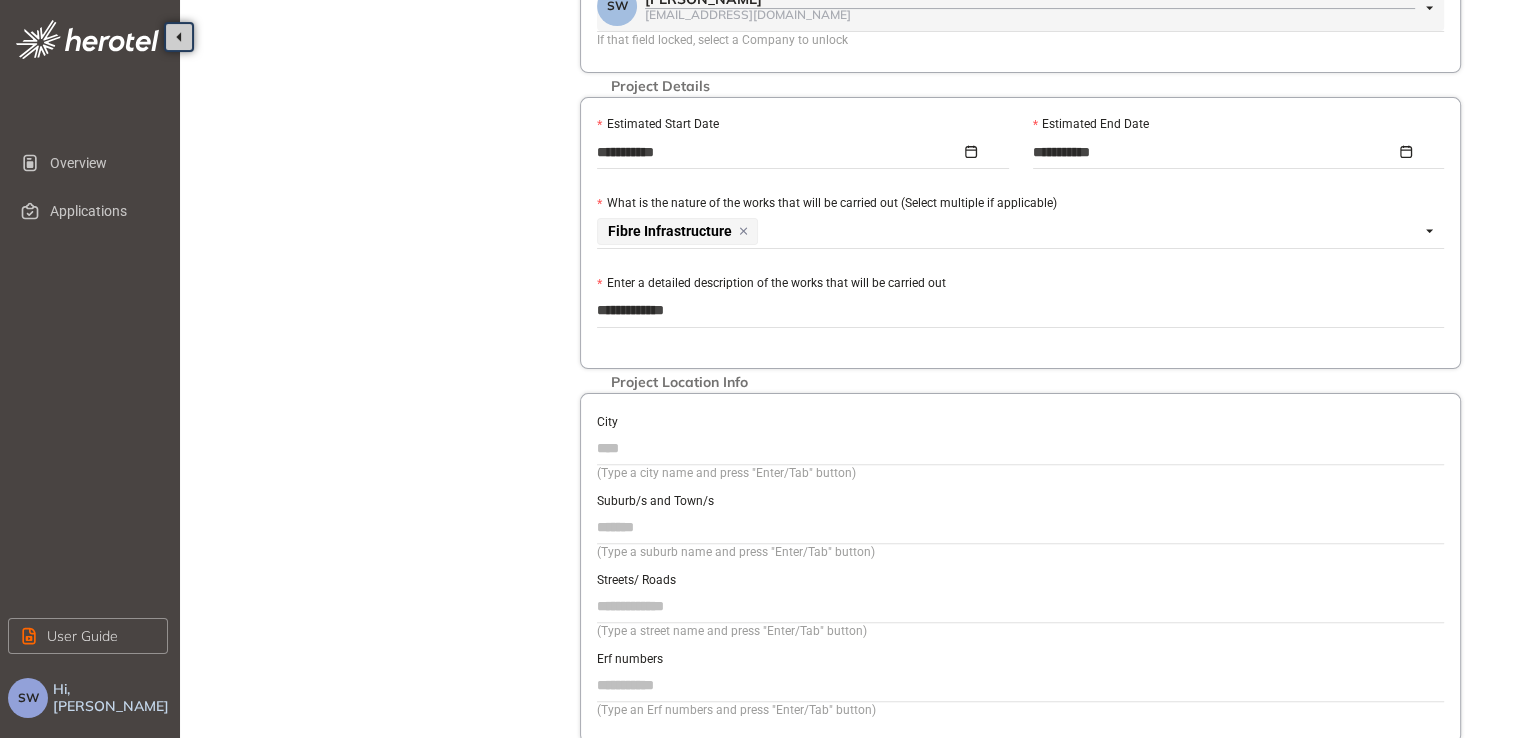 type on "**********" 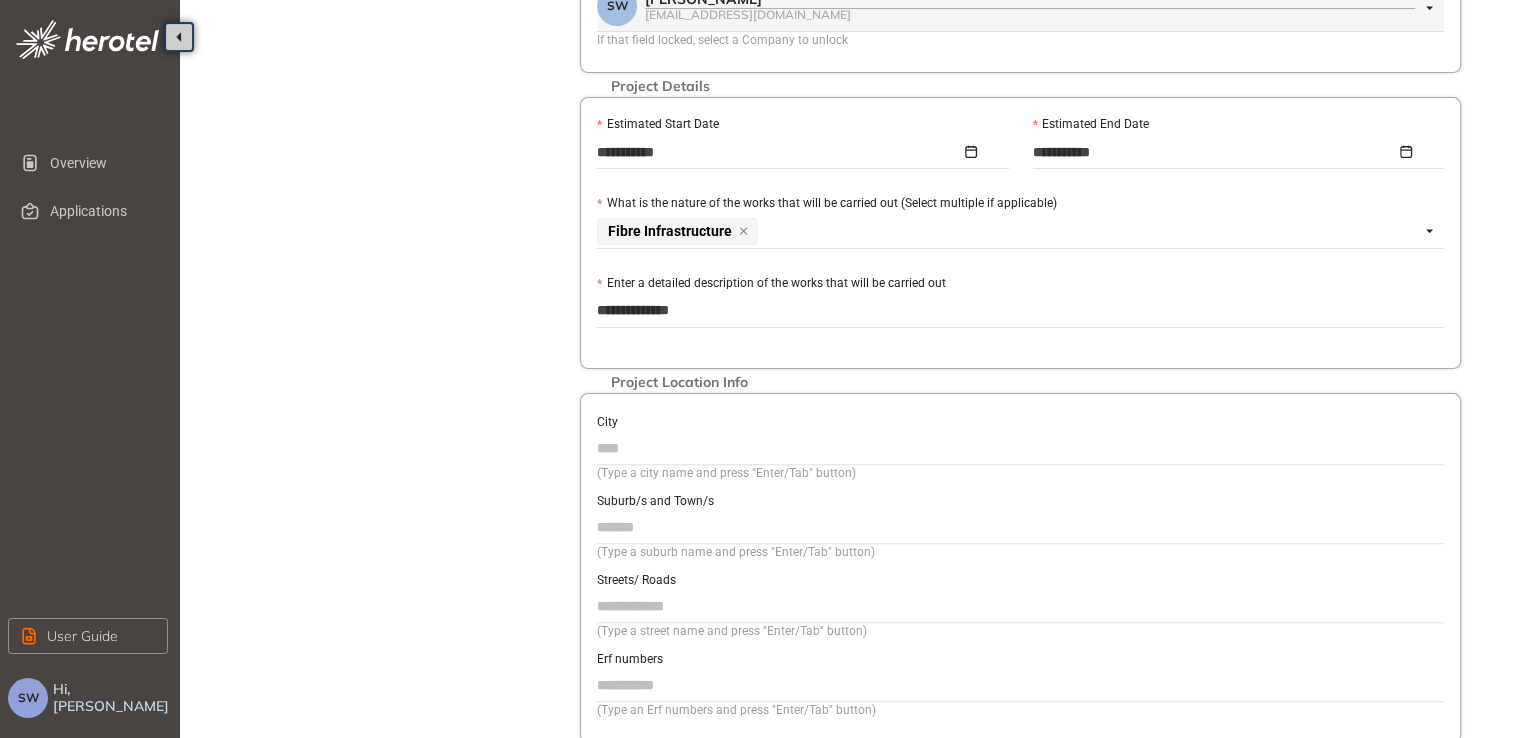 type on "**********" 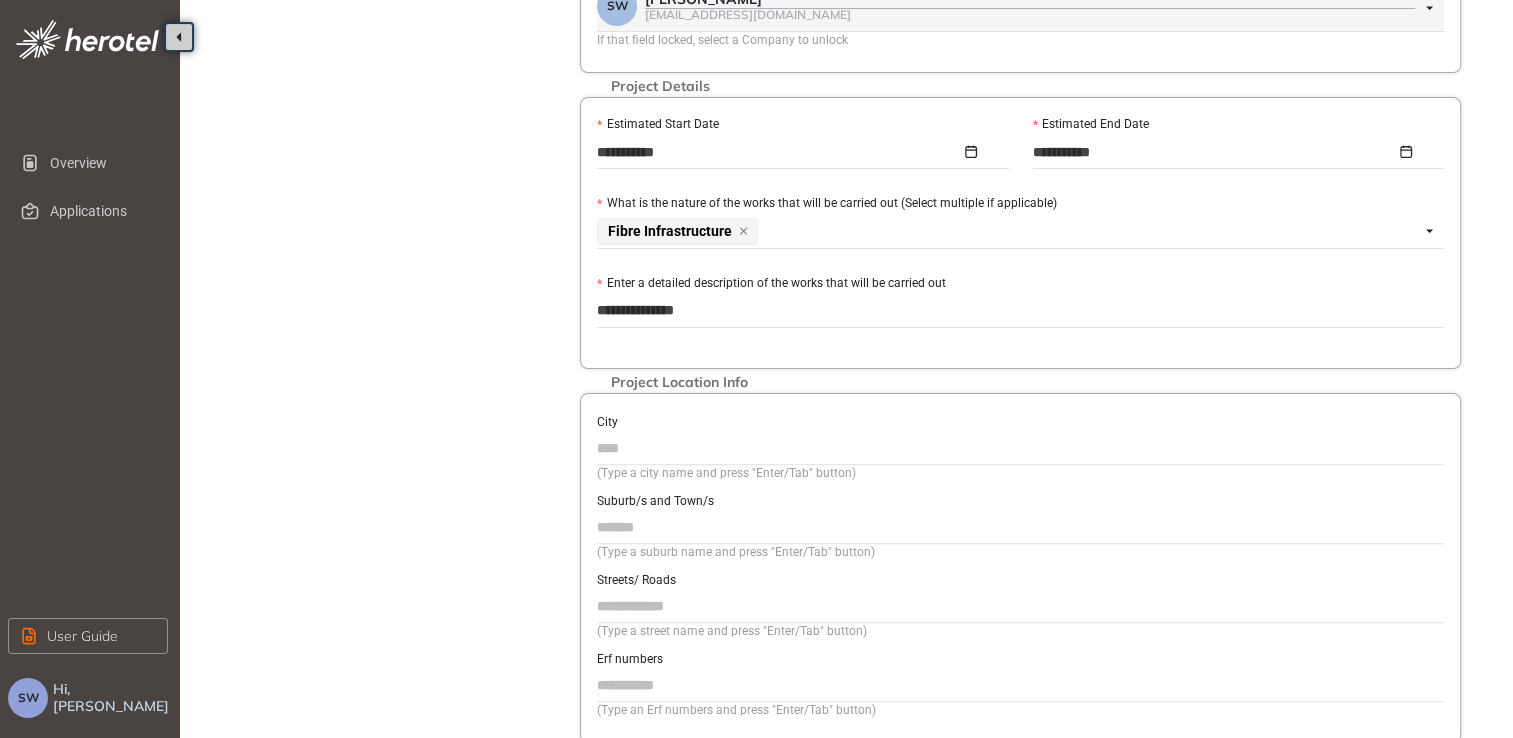 type on "**********" 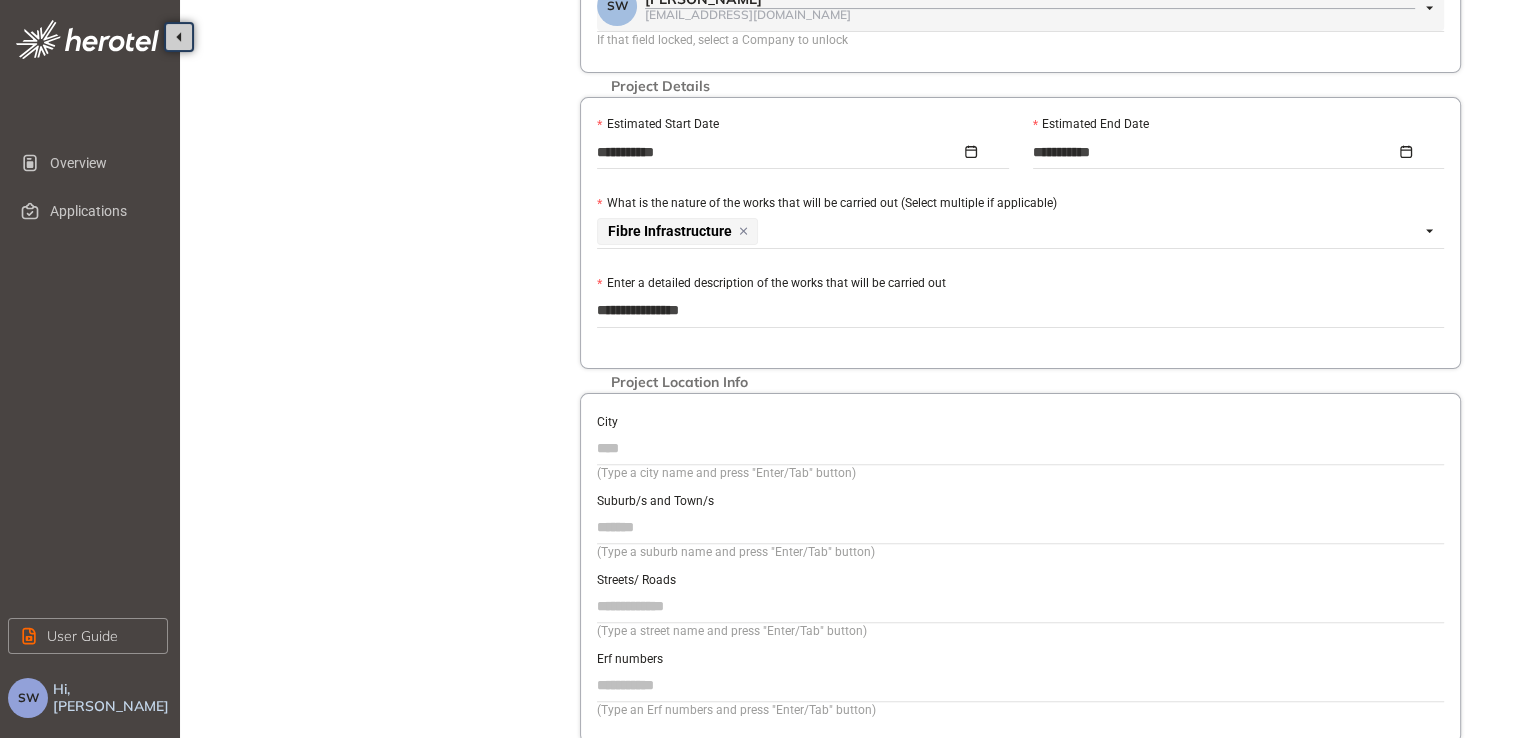 type on "**********" 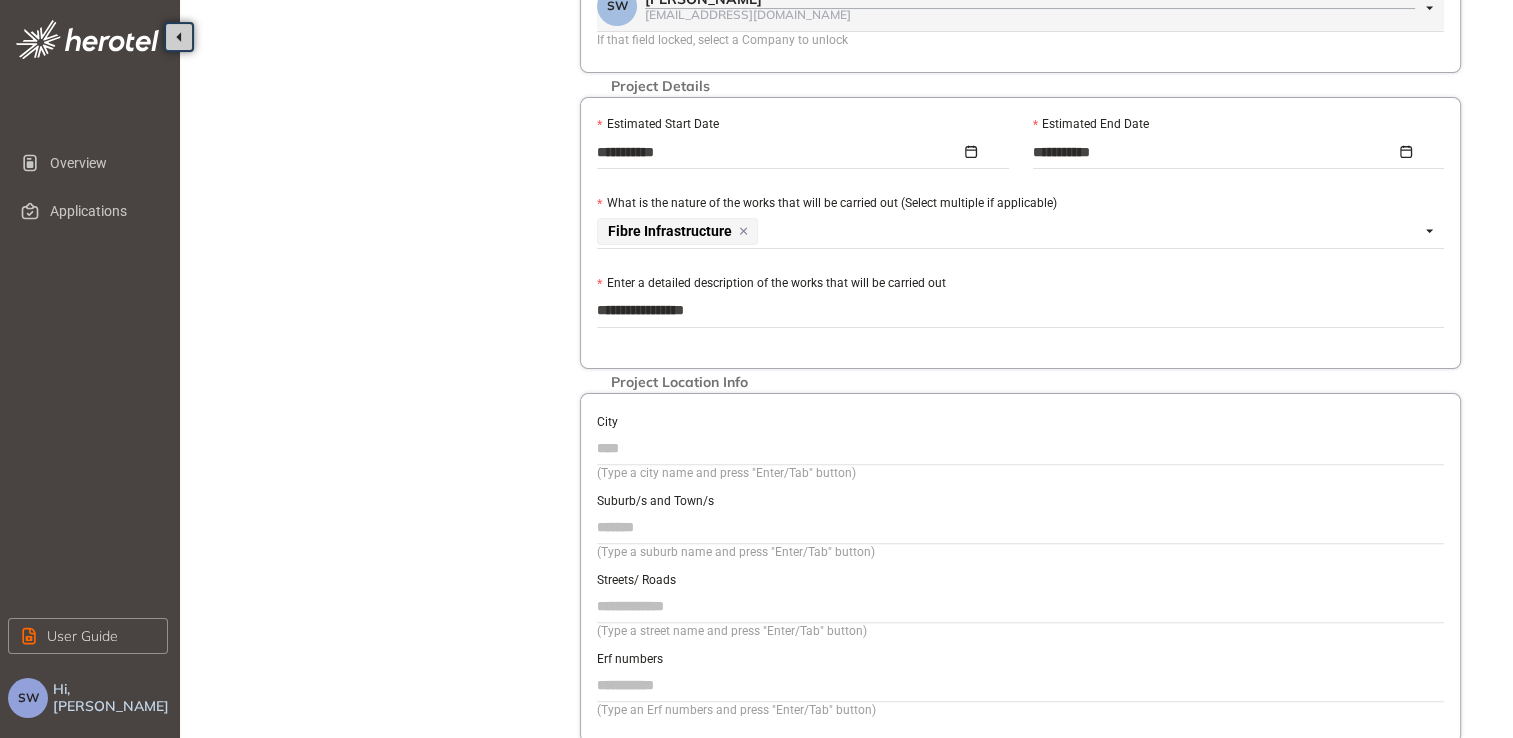 type on "**********" 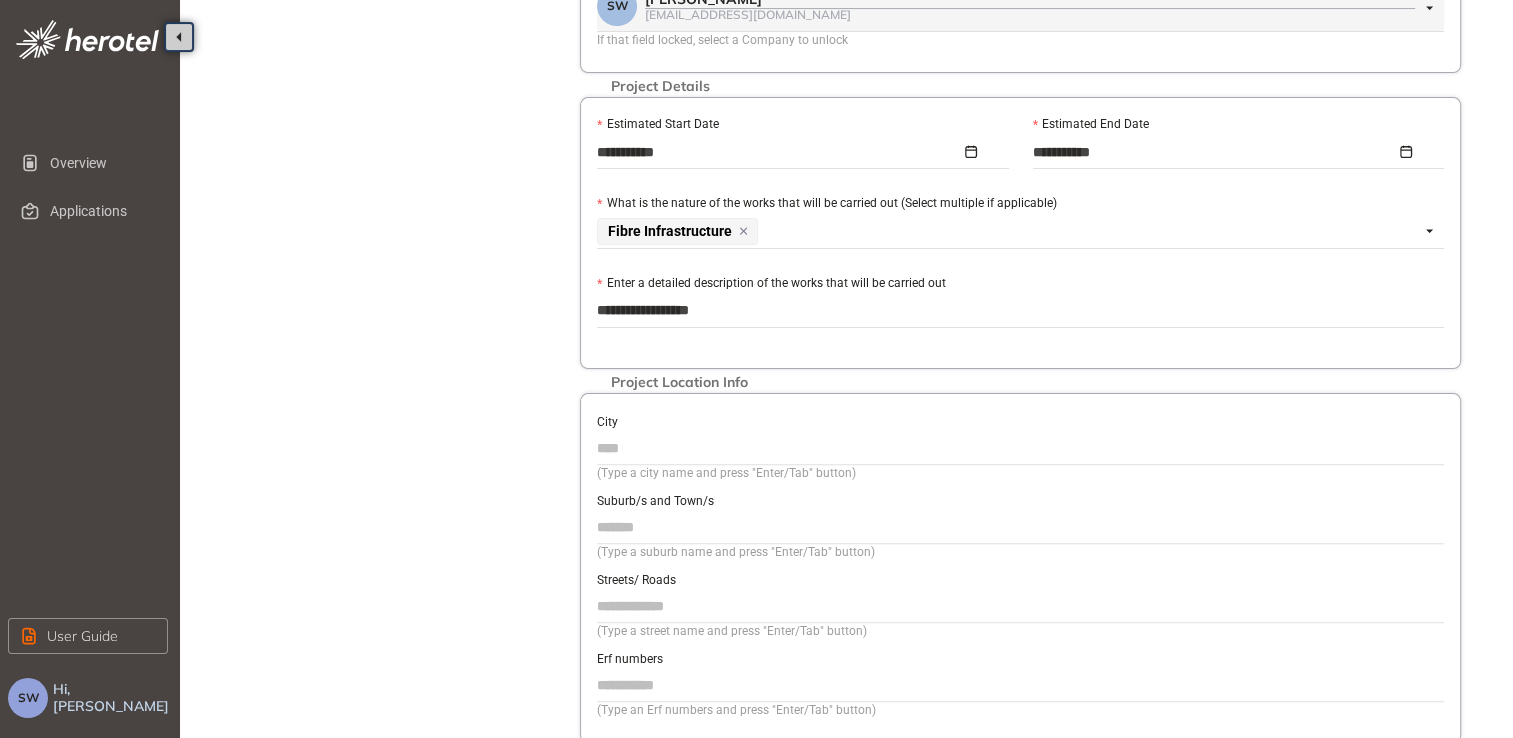 type on "**********" 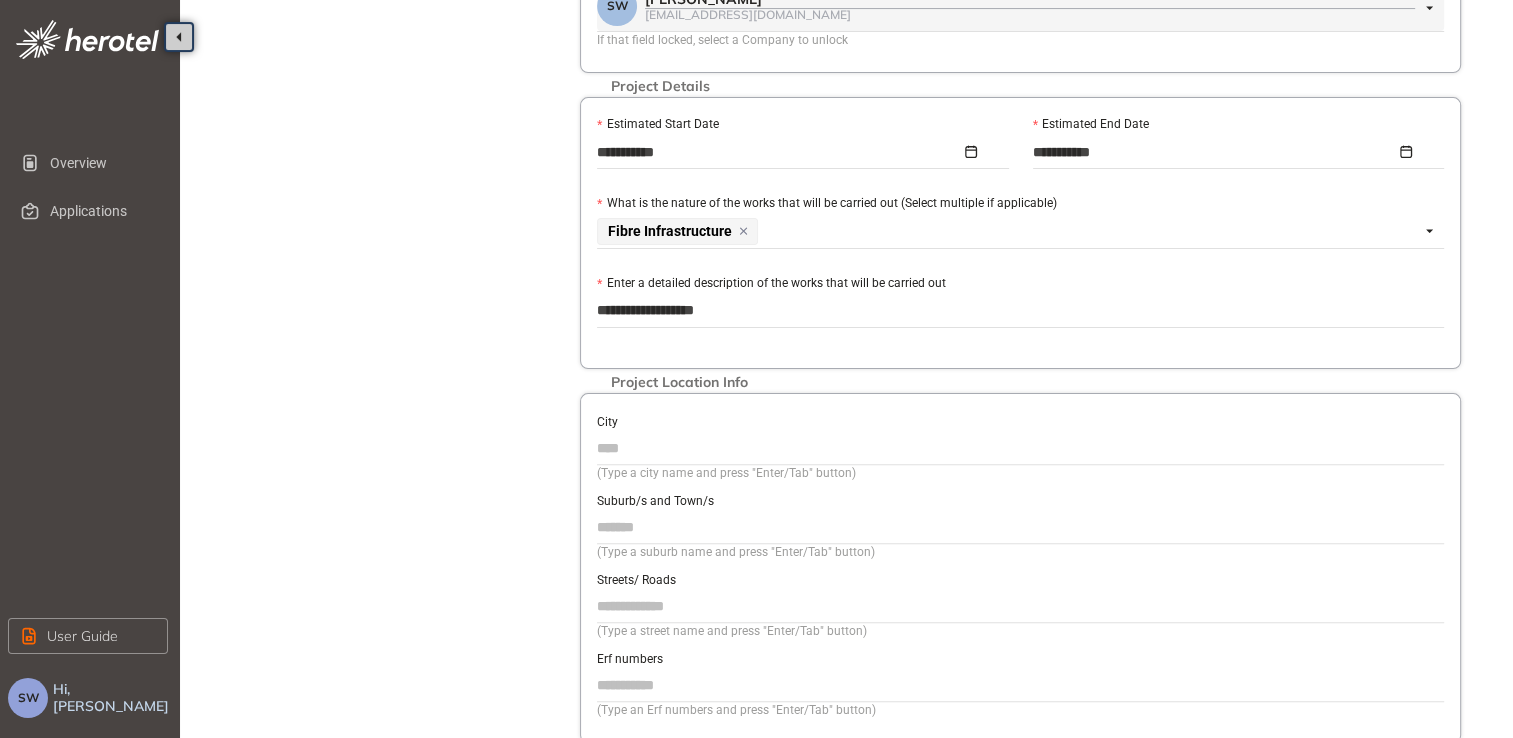 type on "**********" 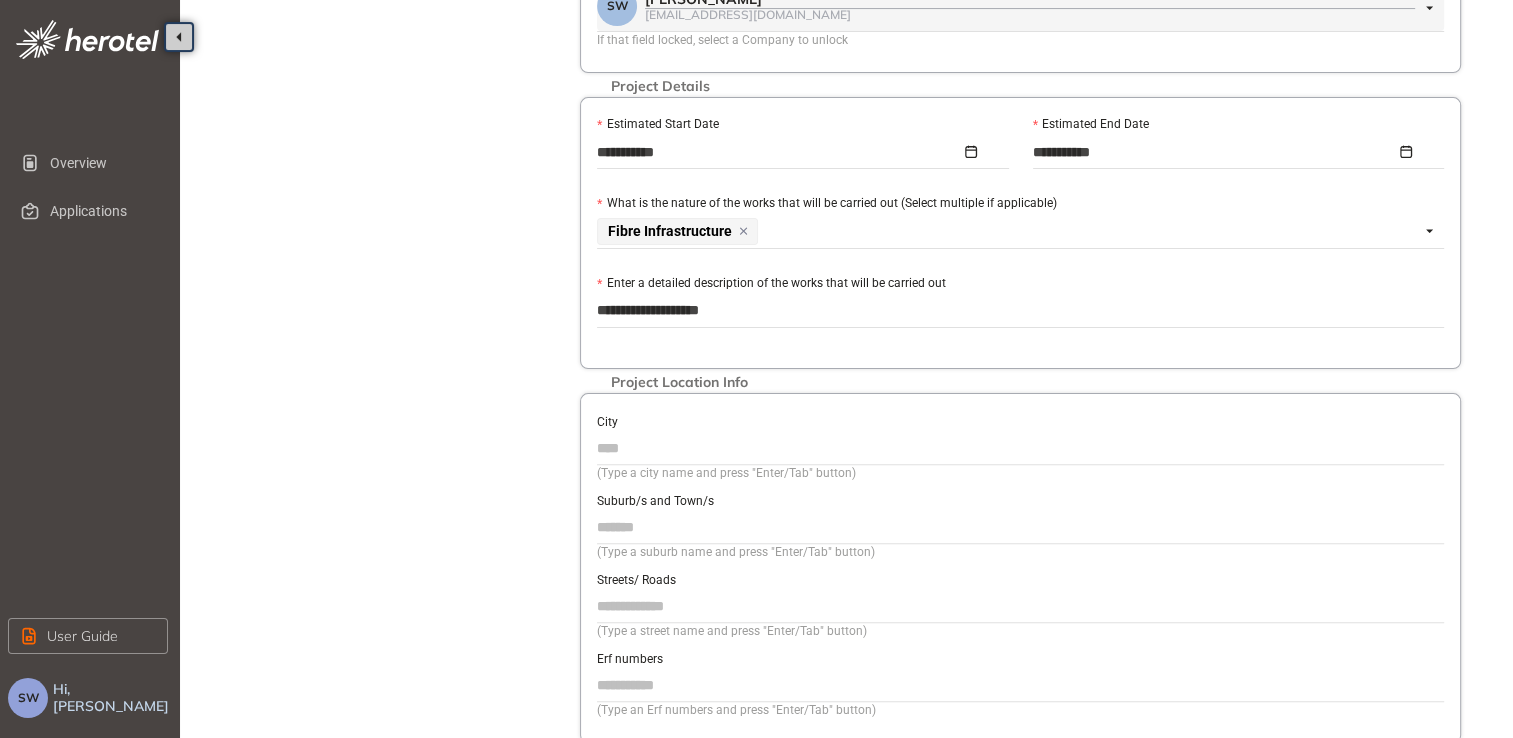 type on "**********" 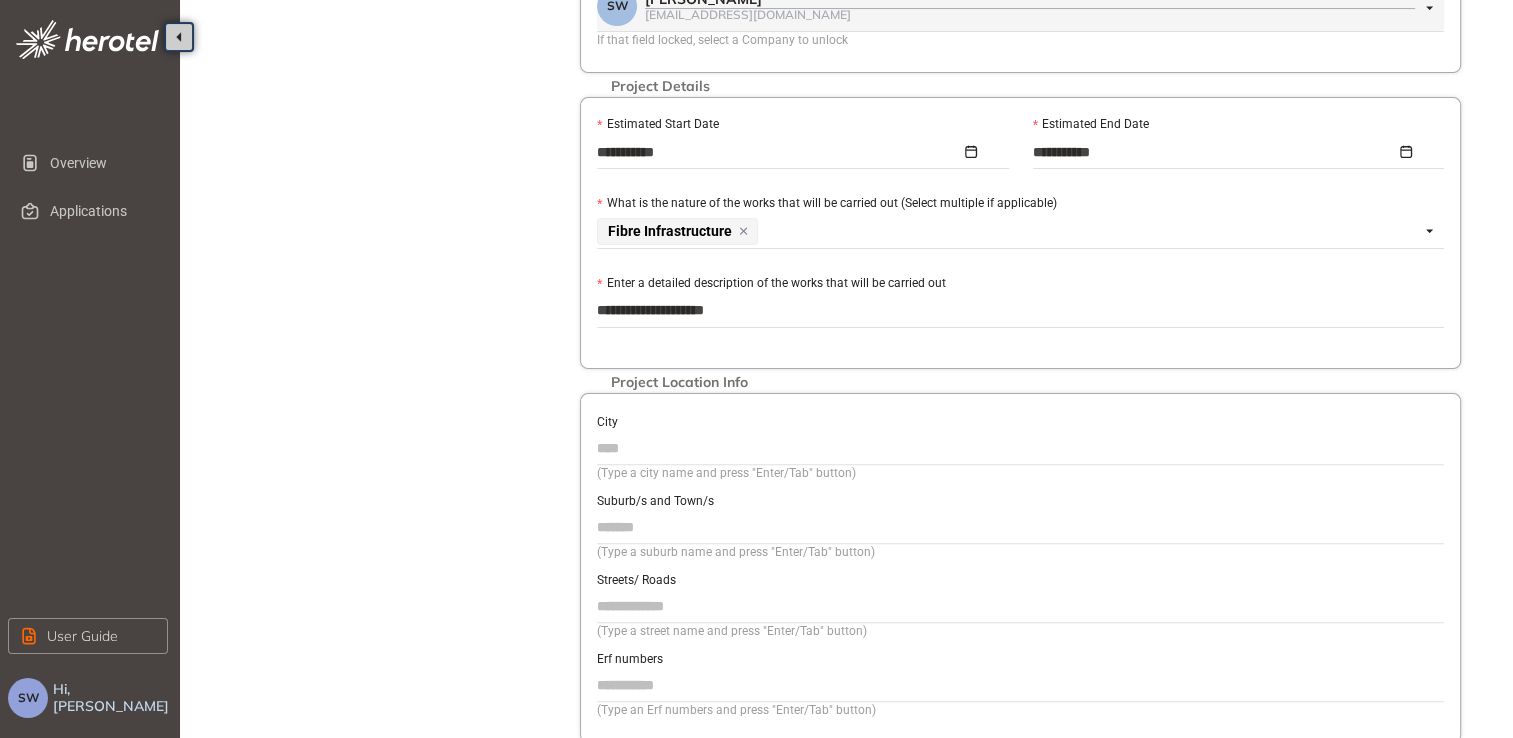 type on "**********" 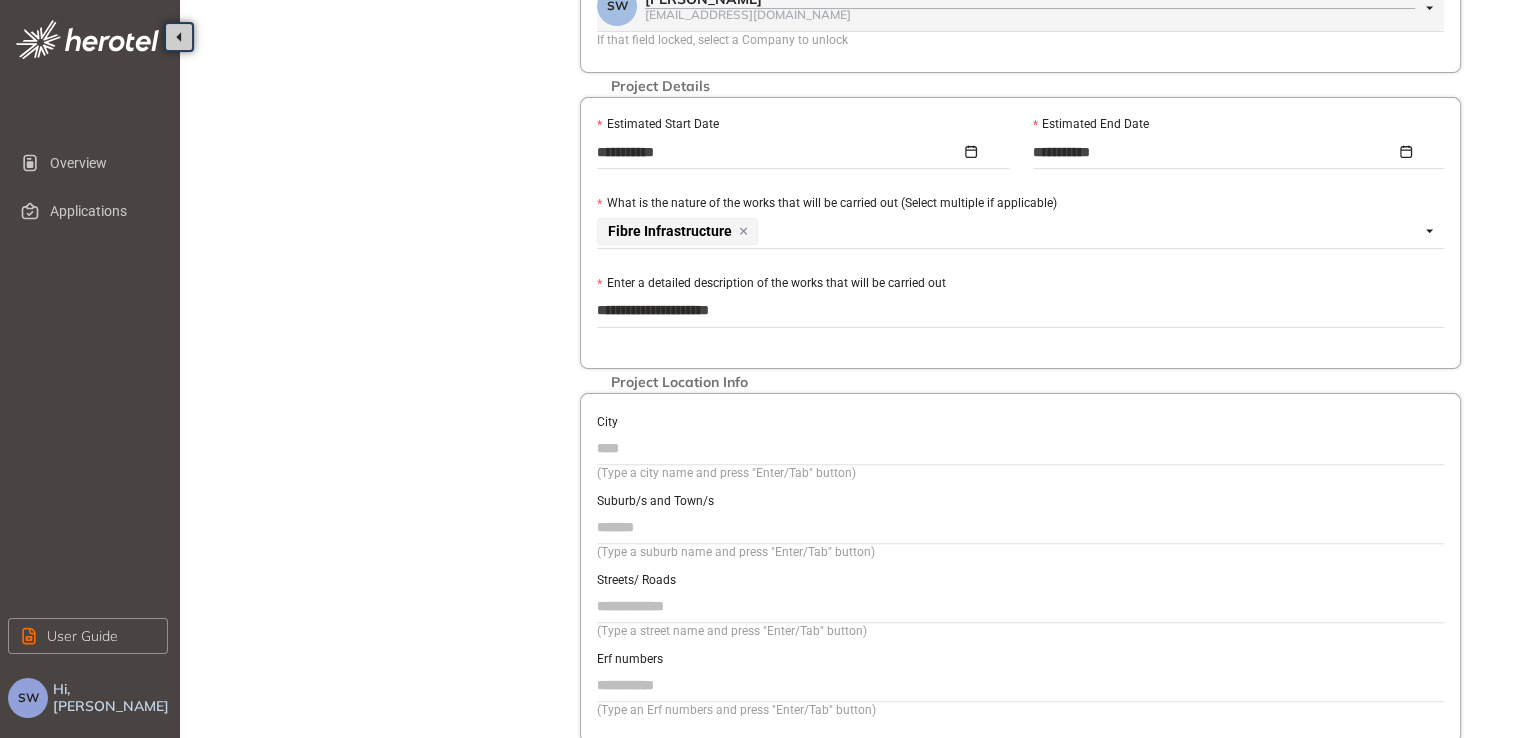 type on "**********" 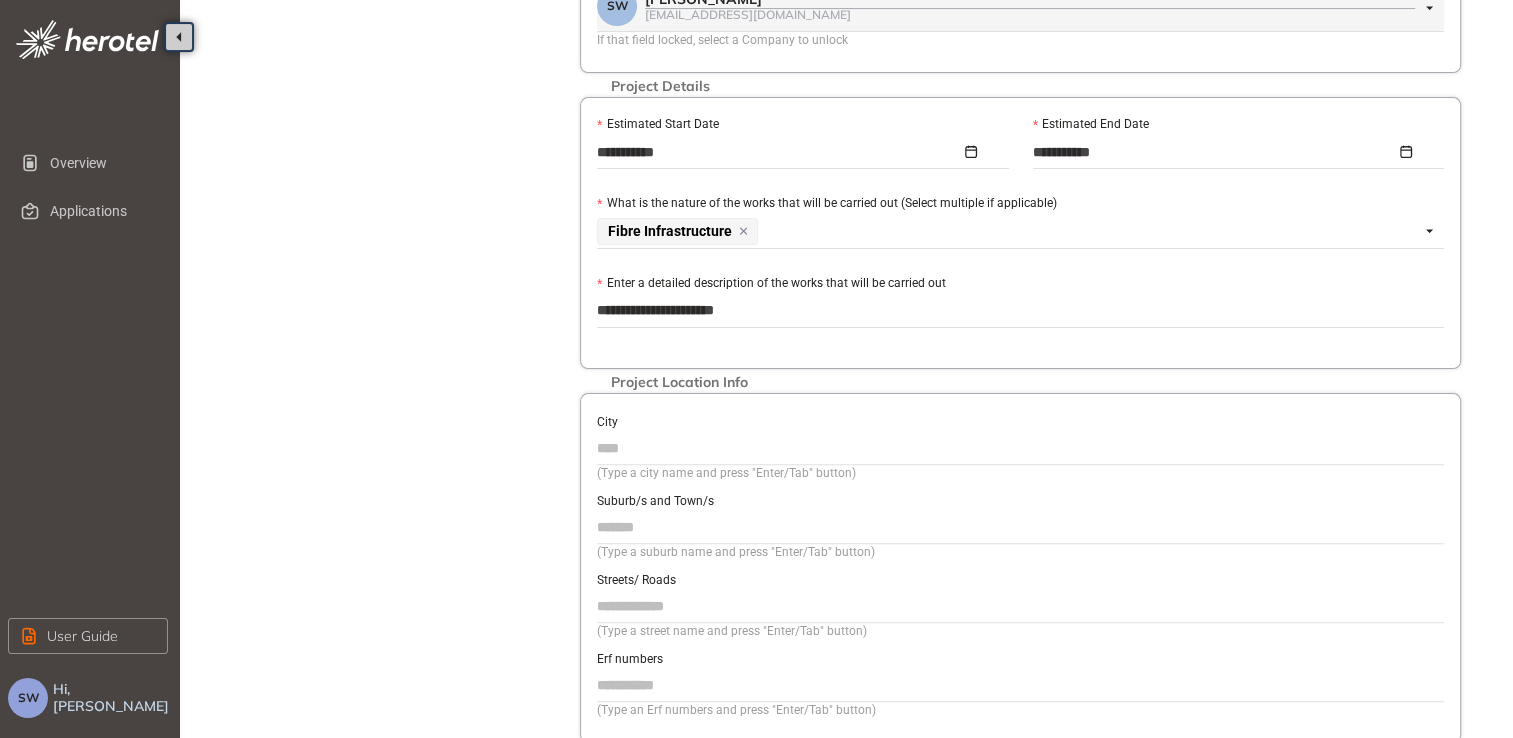 type on "**********" 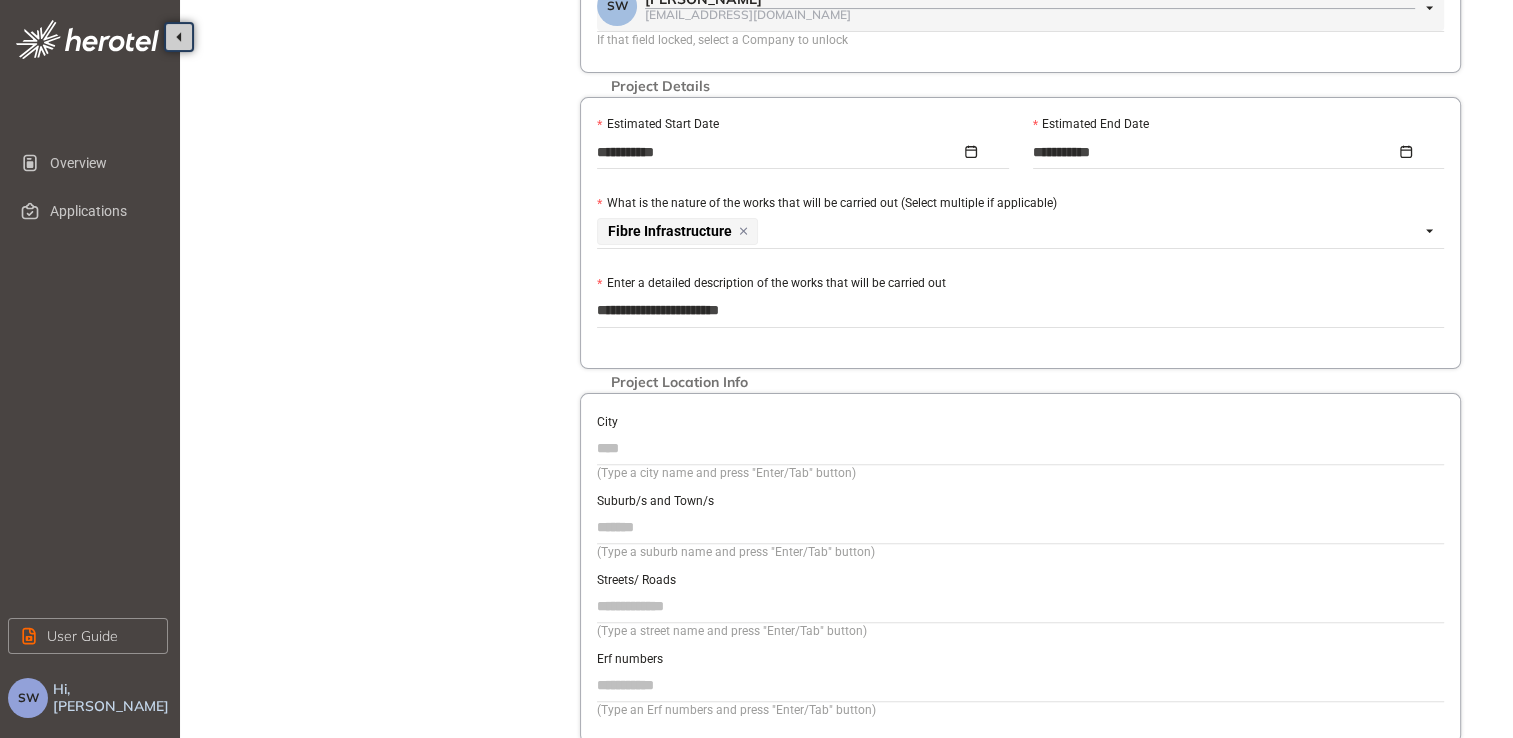 type on "**********" 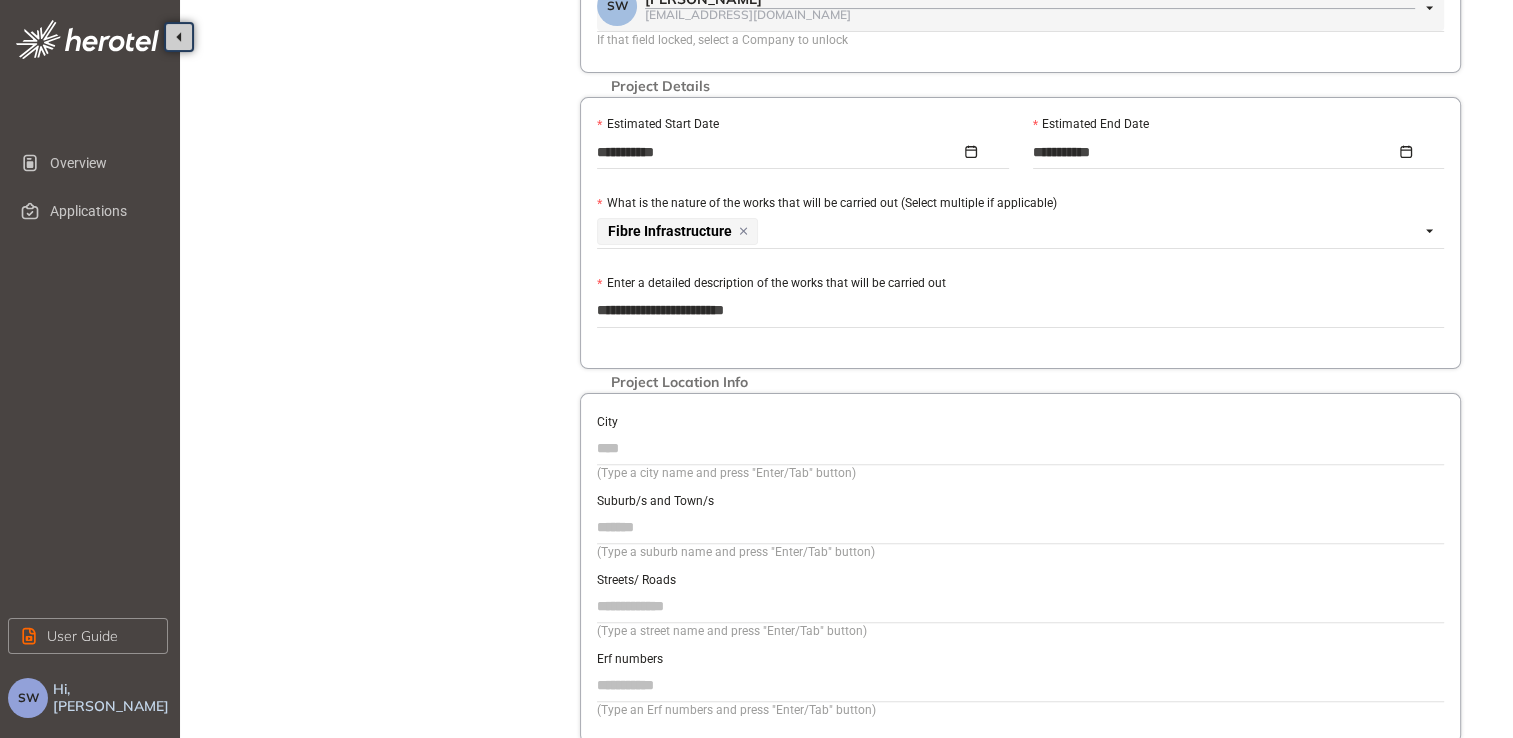 type on "**********" 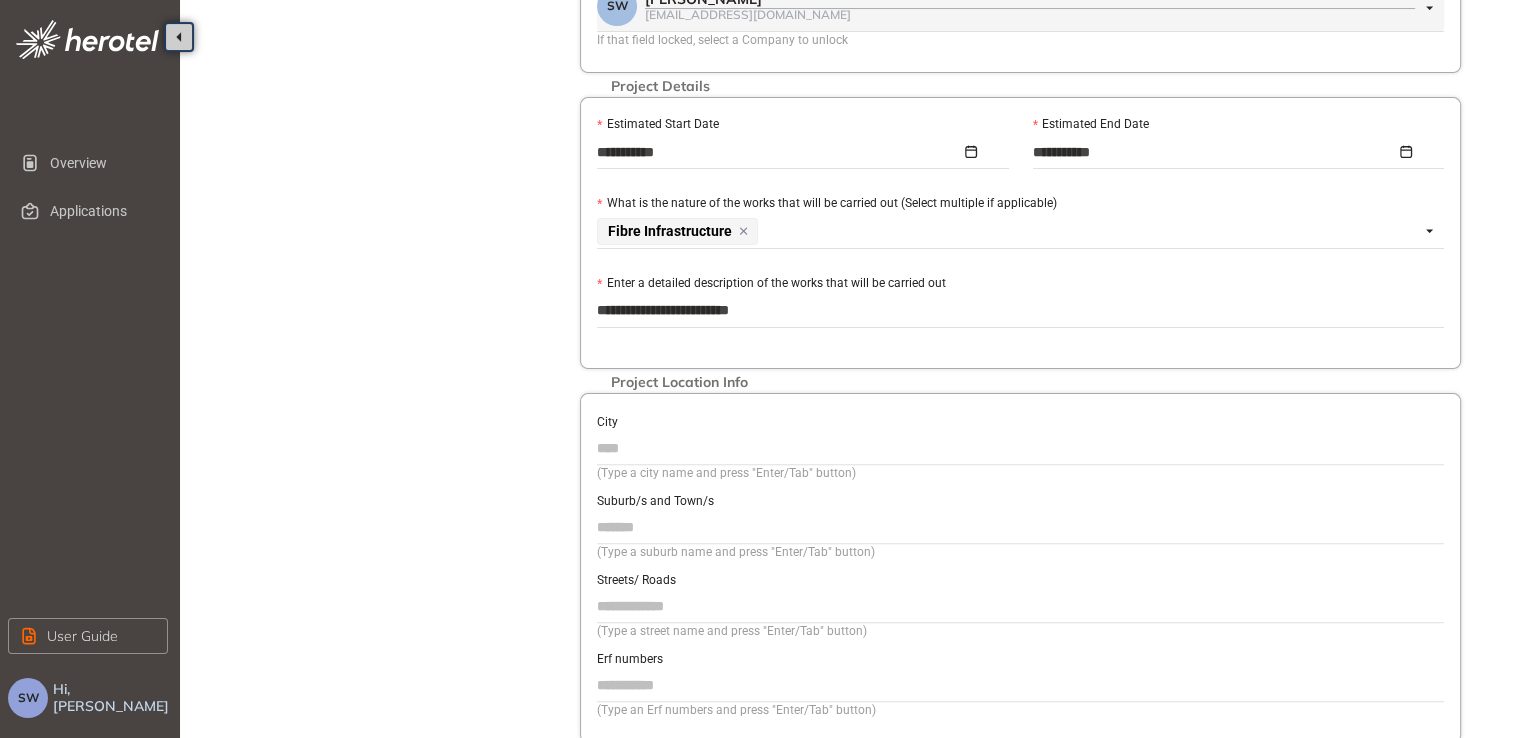 type on "**********" 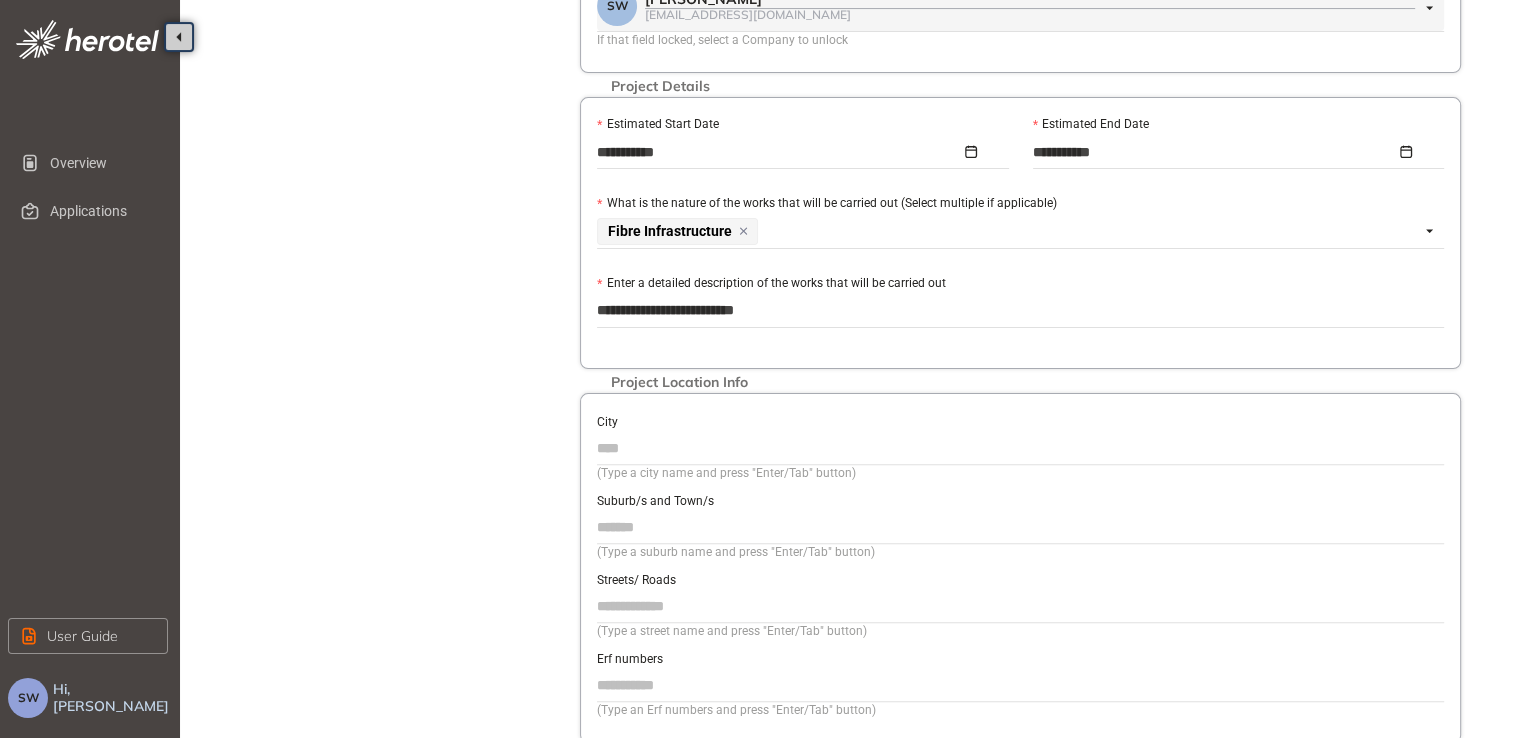 type on "**********" 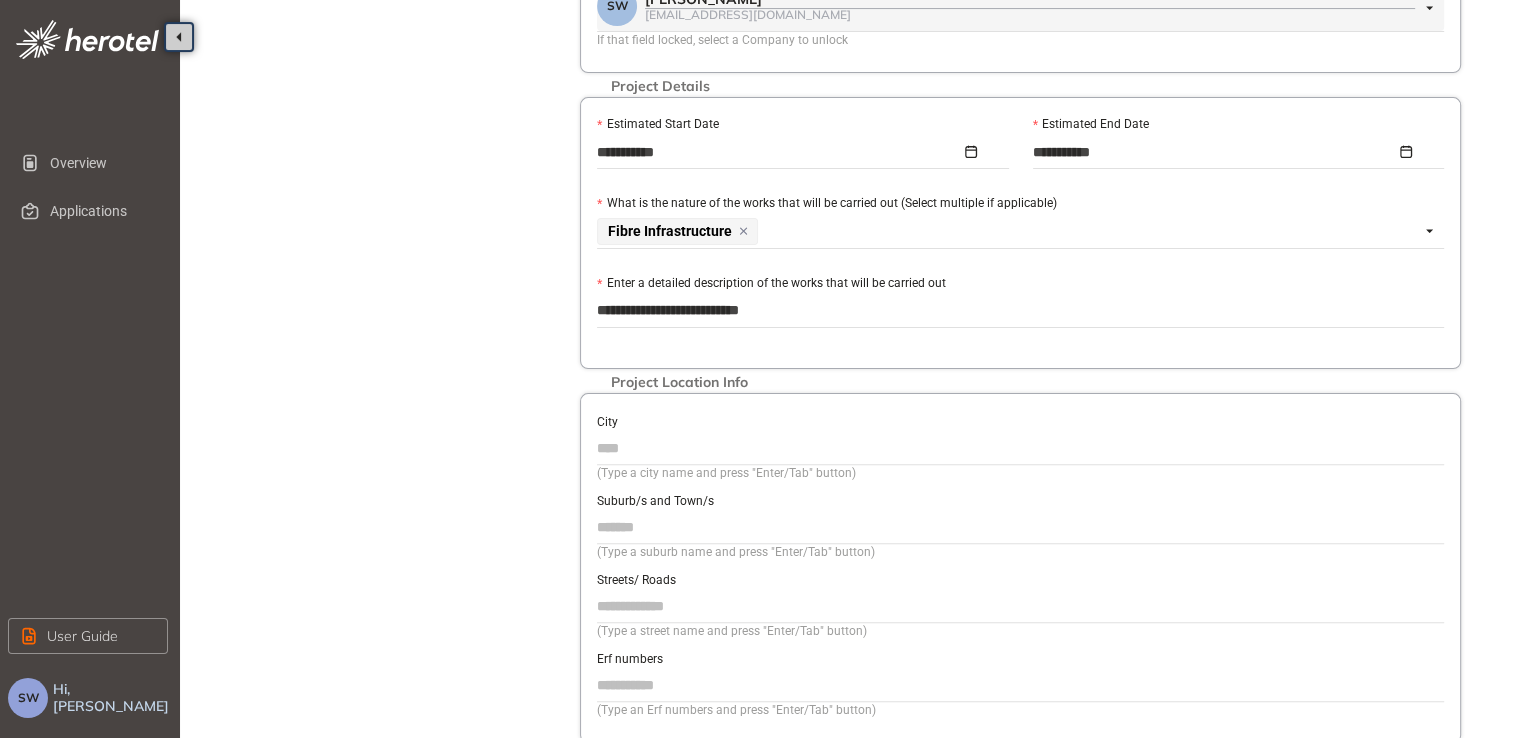 type on "**********" 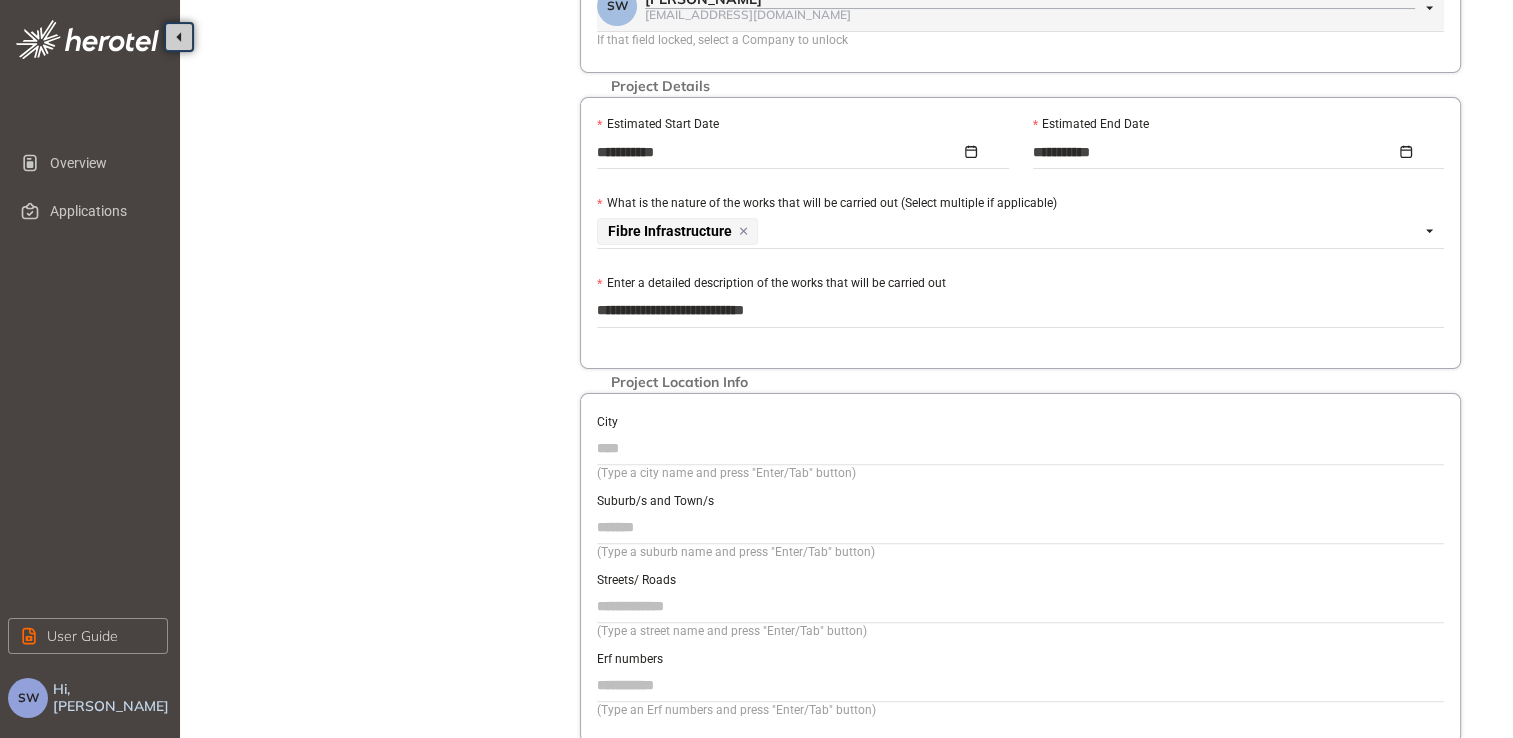 type on "**********" 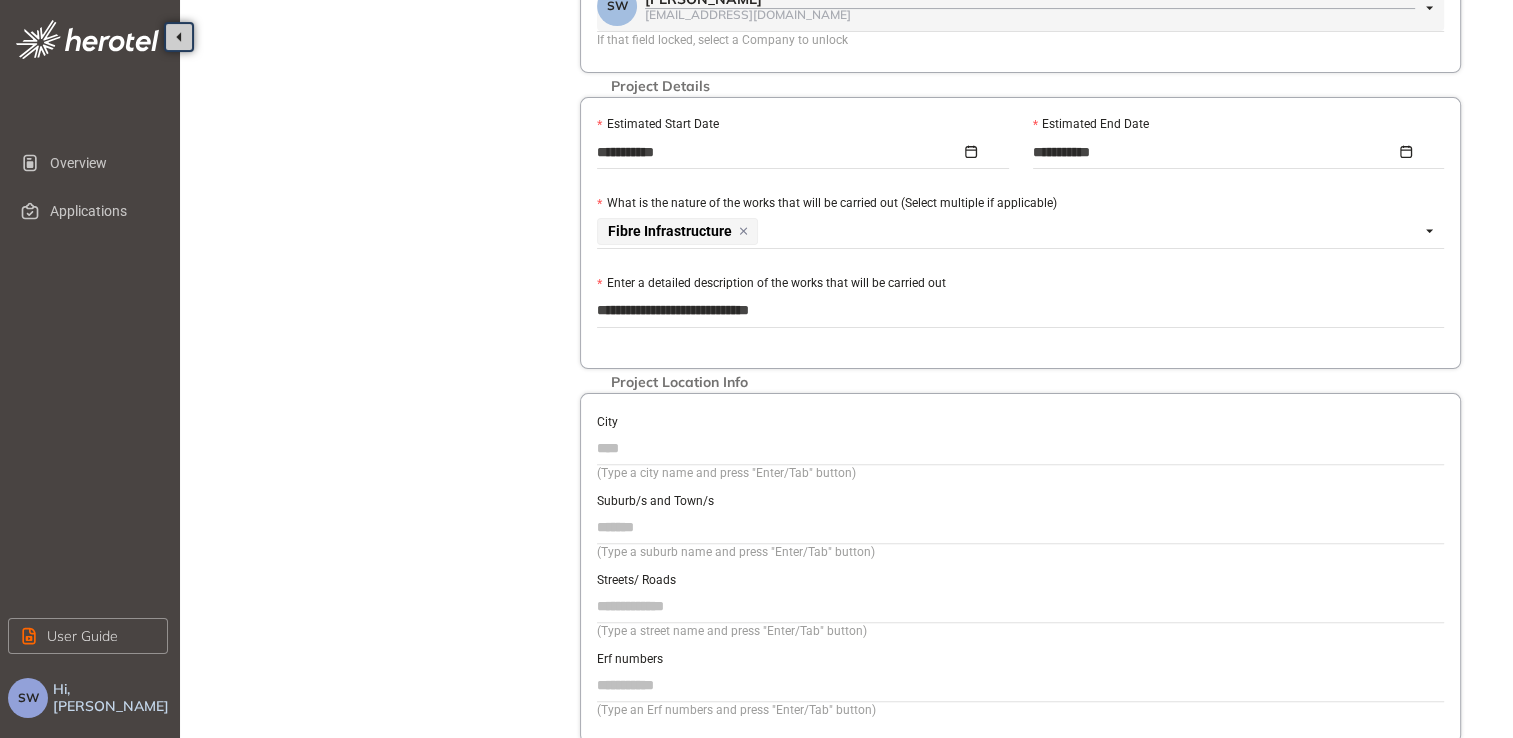 type on "**********" 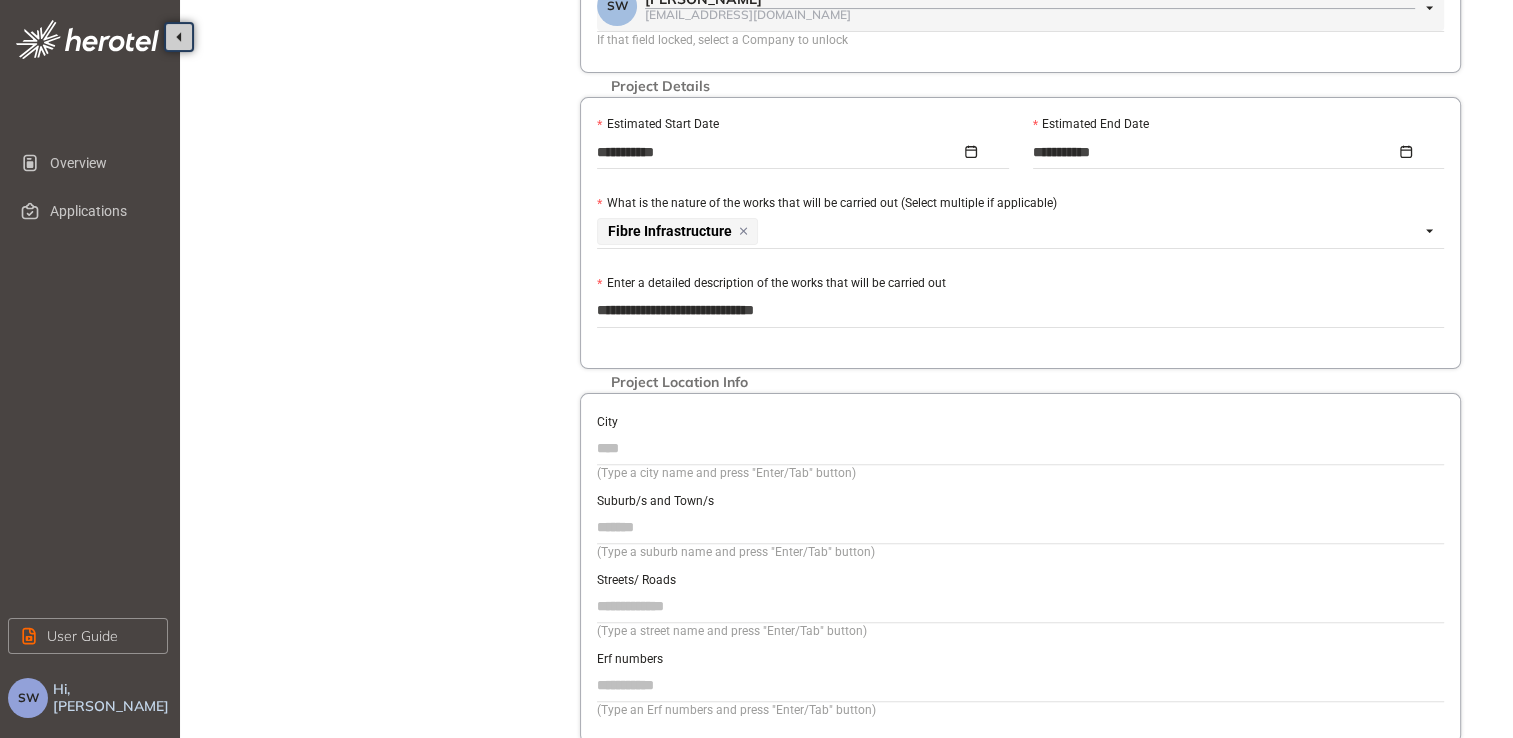 type on "**********" 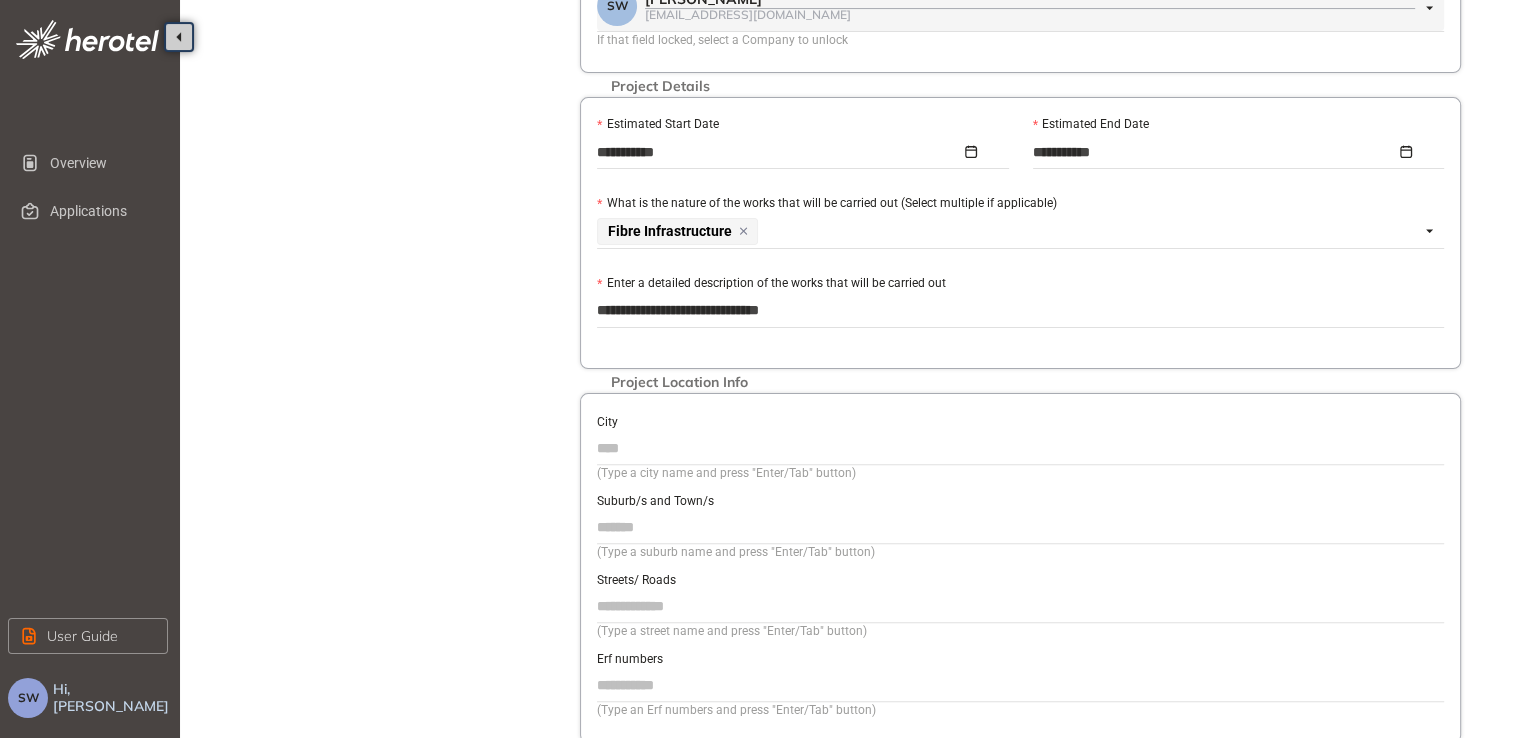 type on "**********" 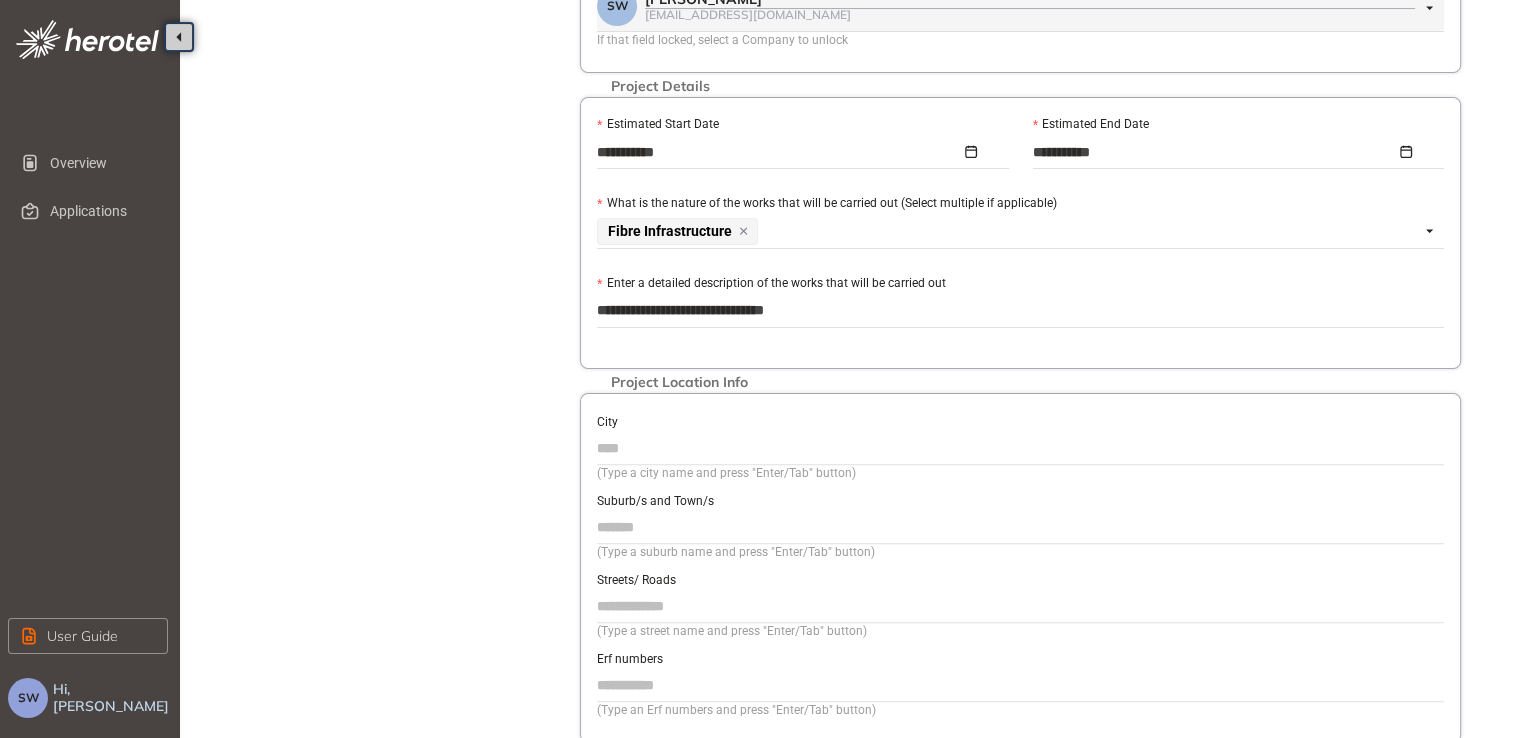 type on "**********" 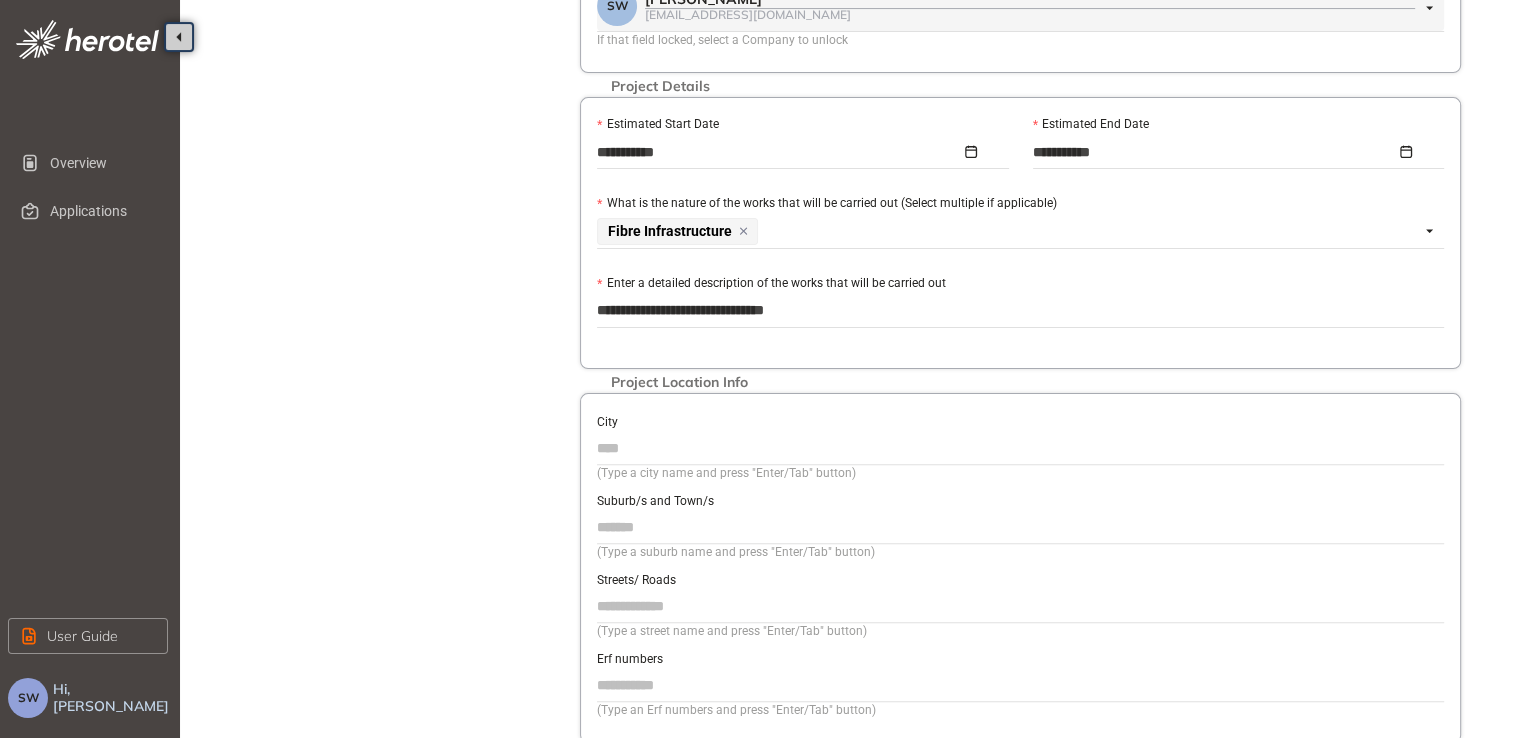 type on "******" 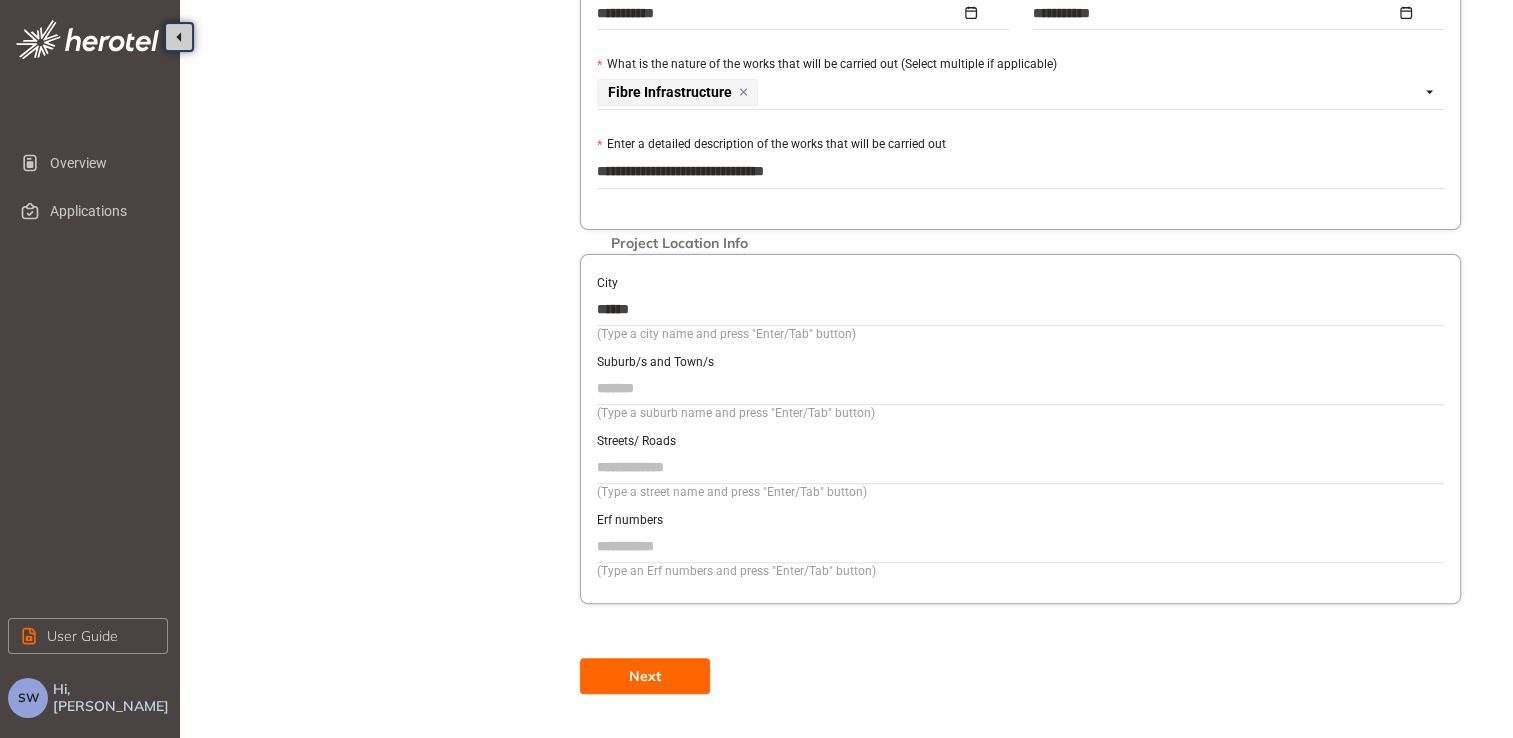 scroll, scrollTop: 640, scrollLeft: 0, axis: vertical 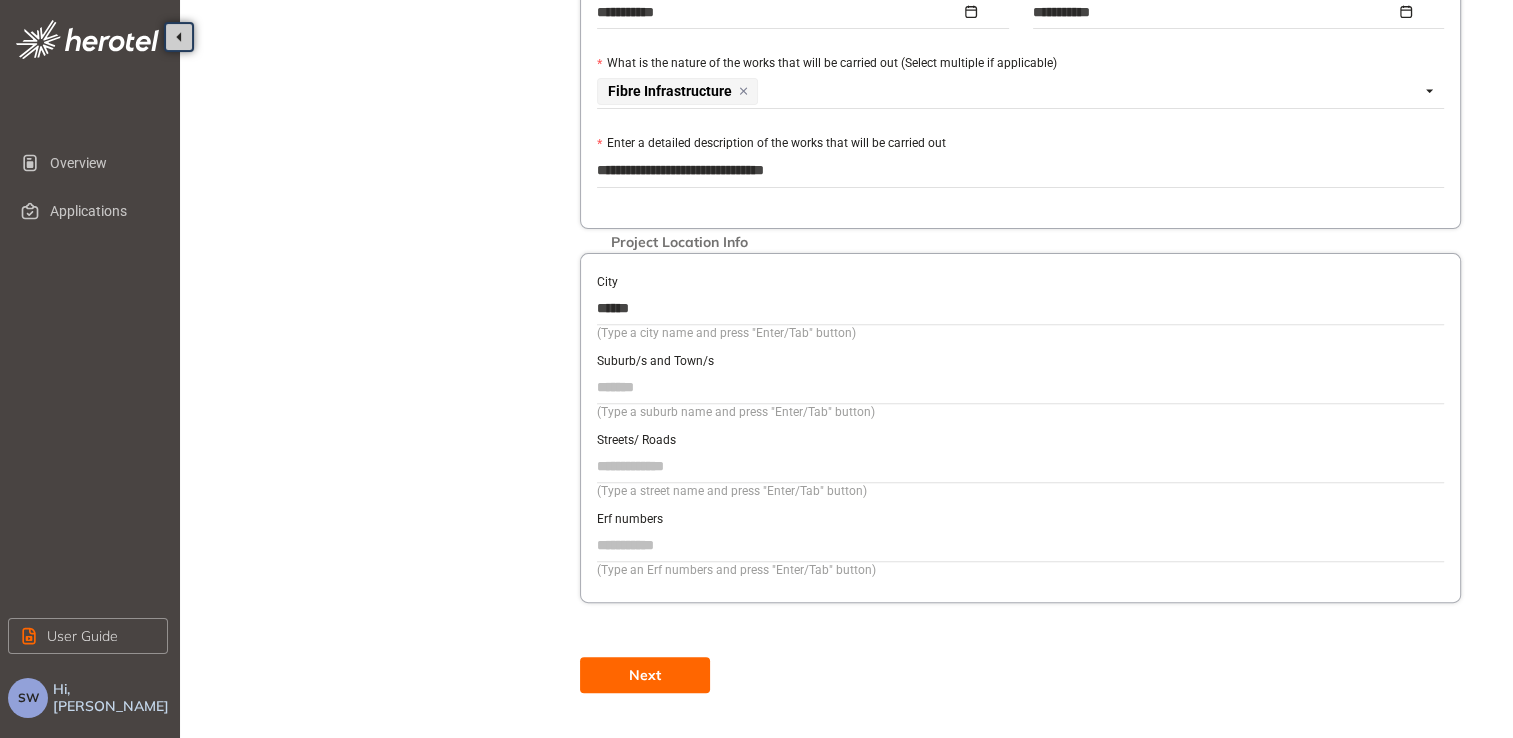 click on "Suburb/s and Town/s" at bounding box center (1020, 387) 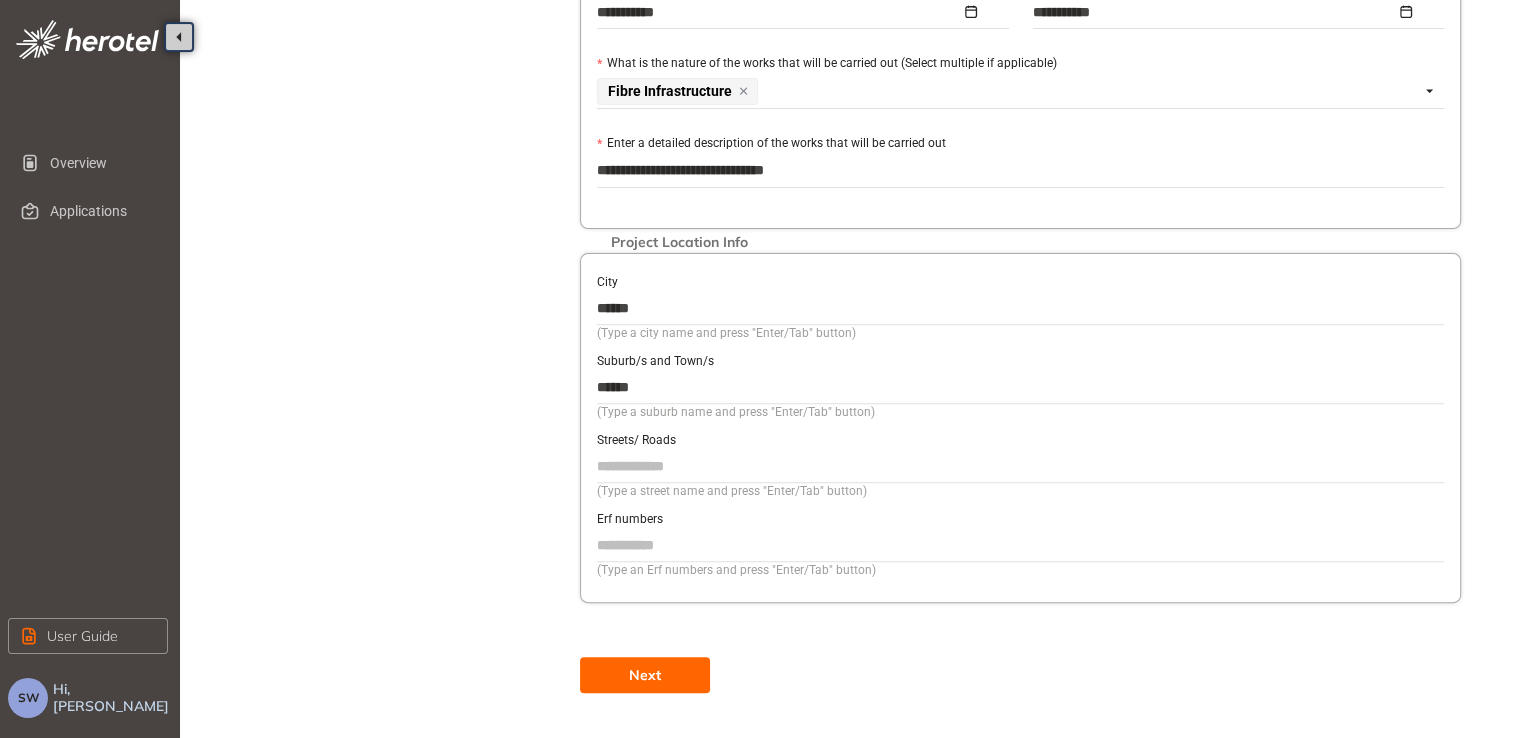 click on "Streets/ Roads" at bounding box center (1020, 466) 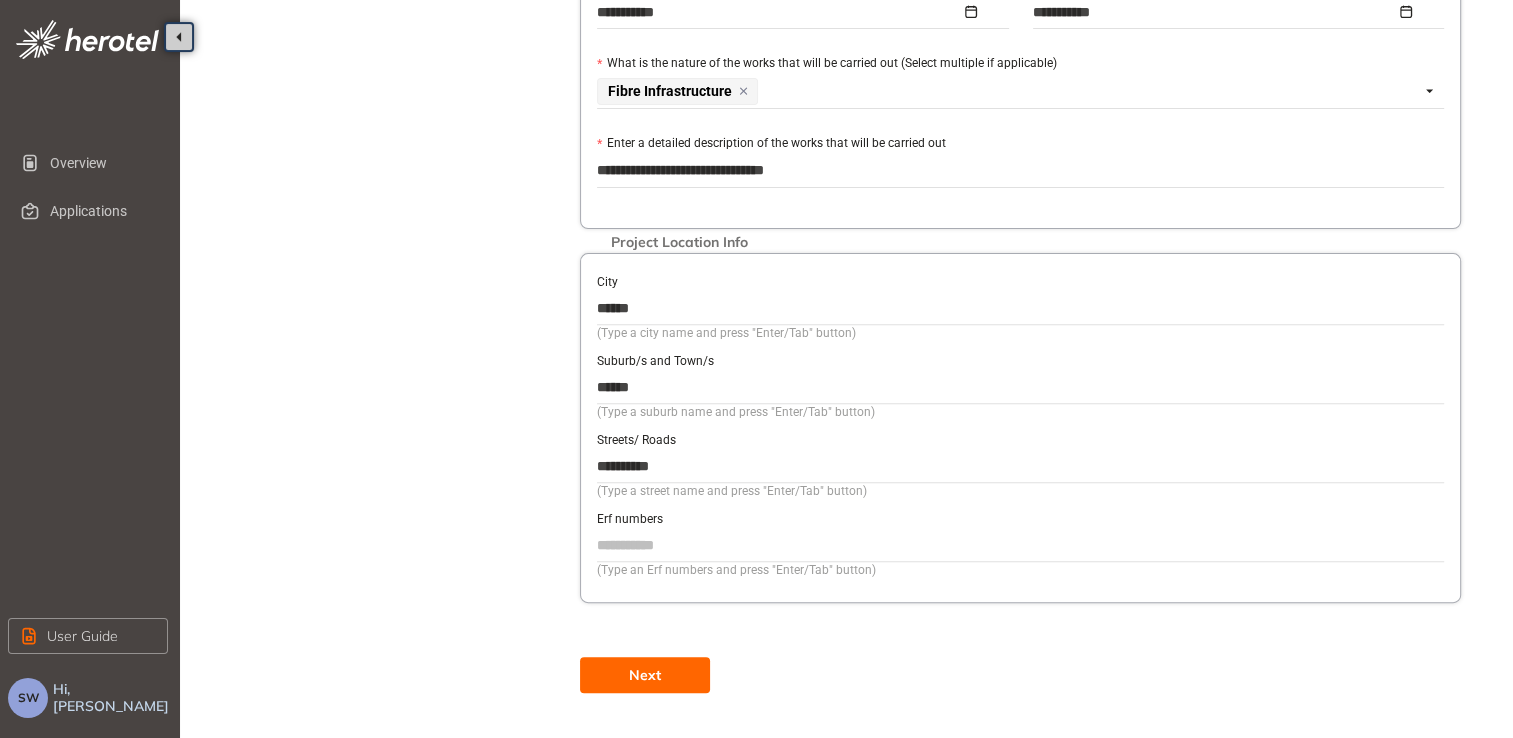 click on "**********" at bounding box center [1020, 466] 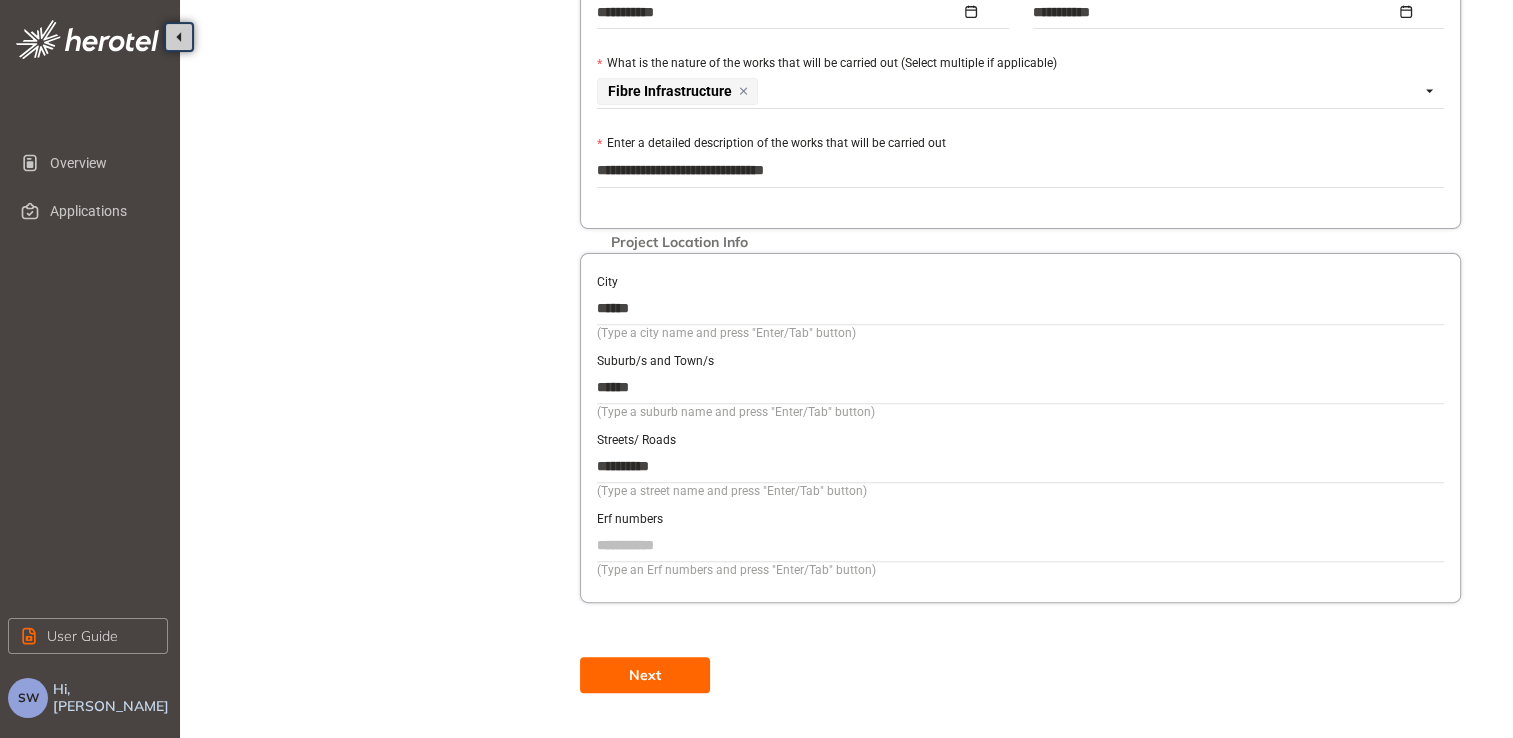 click on "******" at bounding box center [1020, 308] 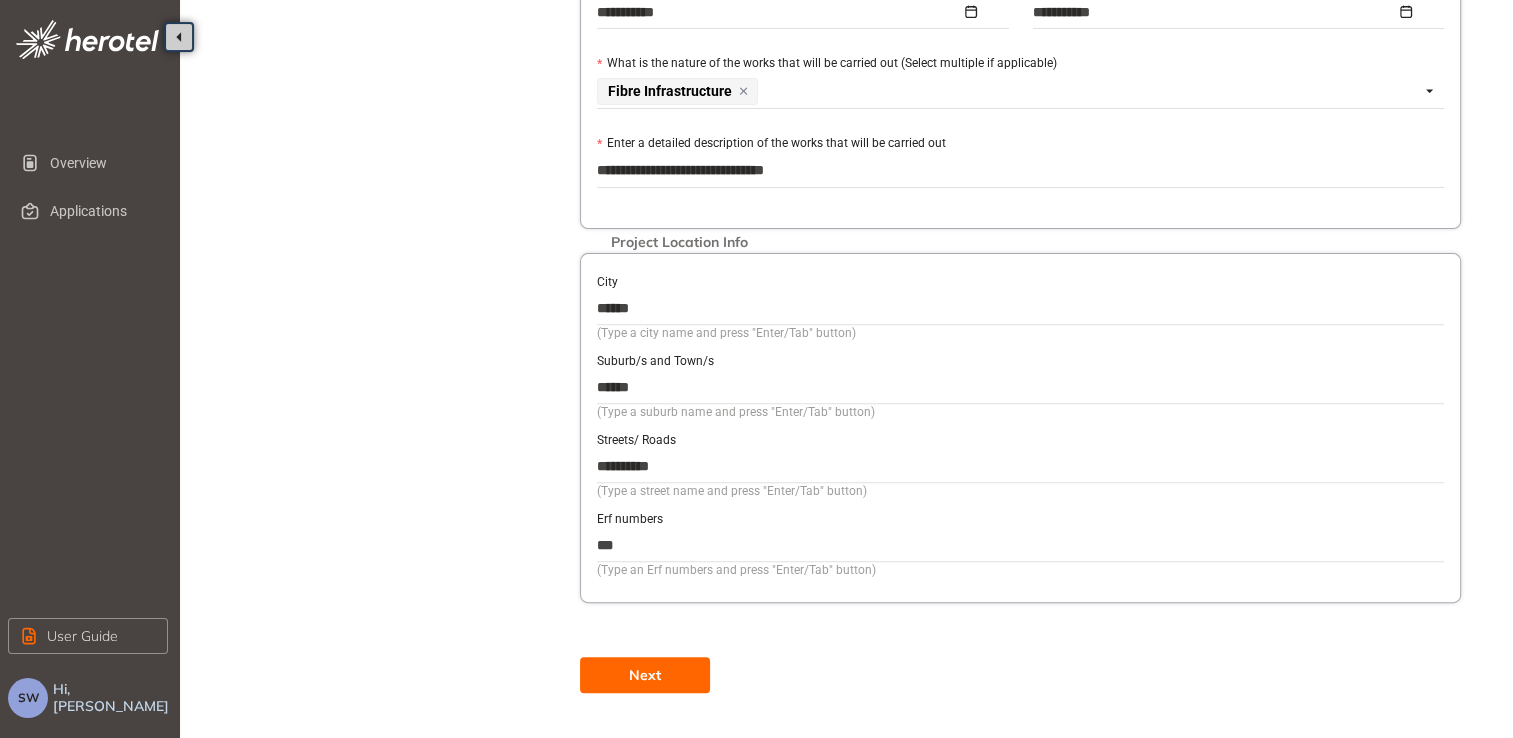 click on "**********" at bounding box center [1020, 466] 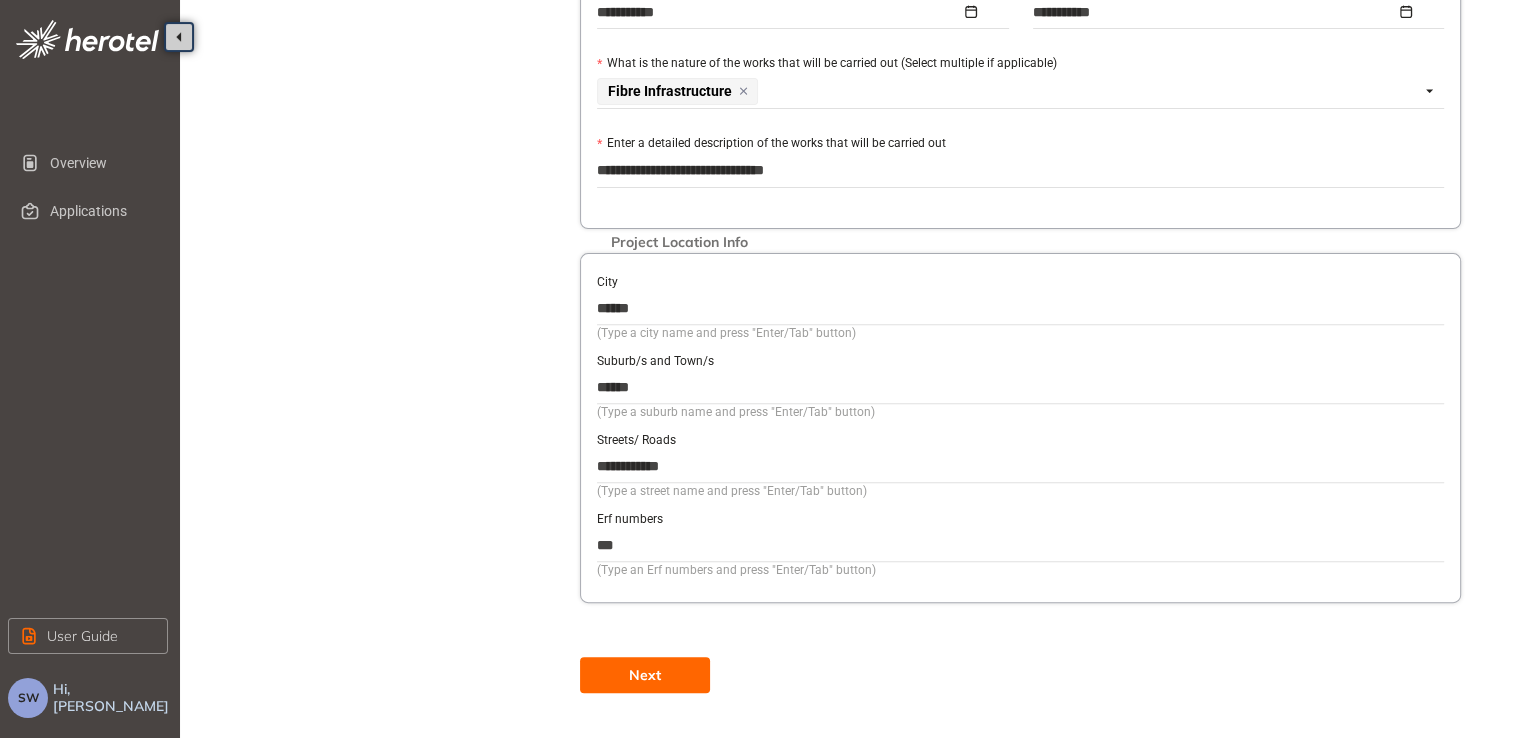 click on "**********" at bounding box center (1020, 466) 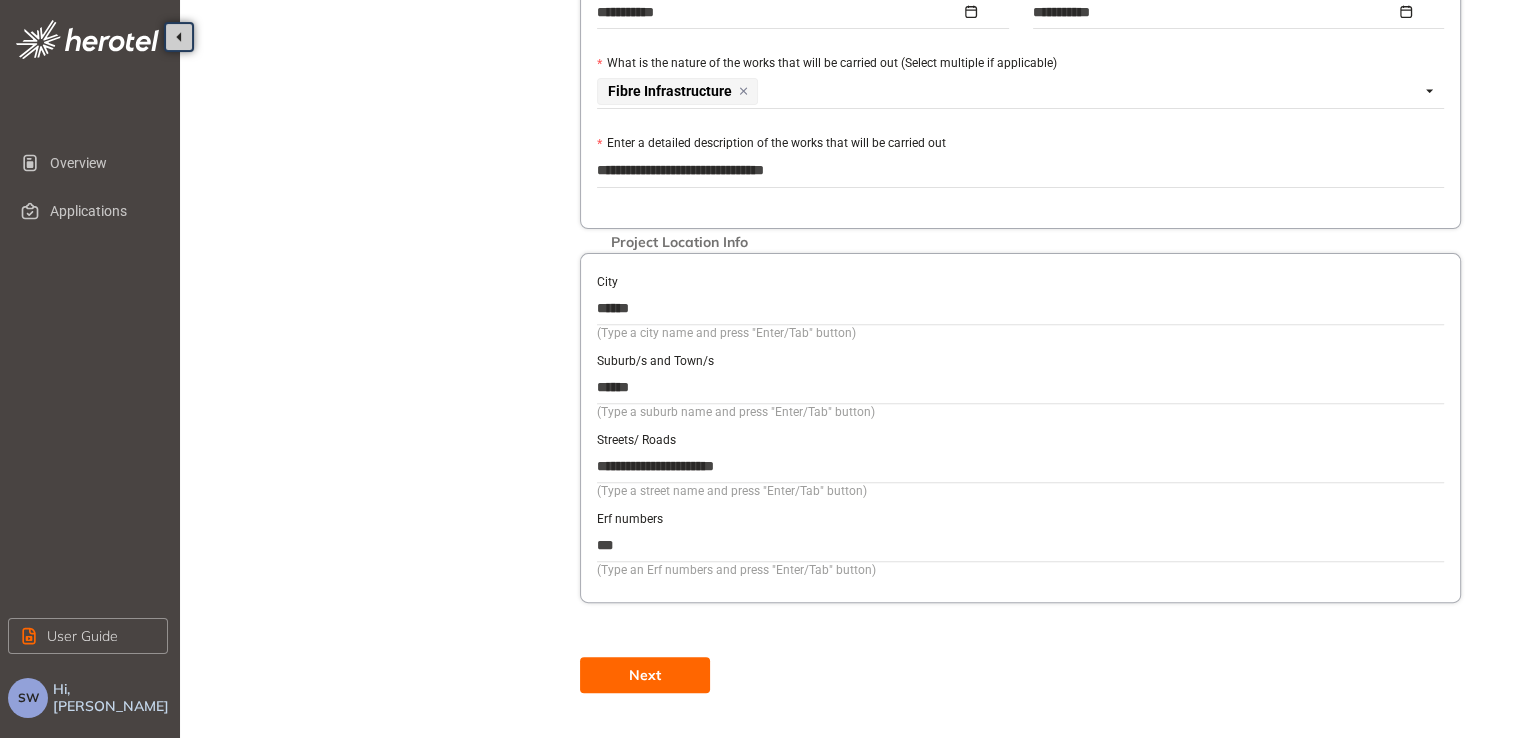 click on "**********" at bounding box center (1020, 466) 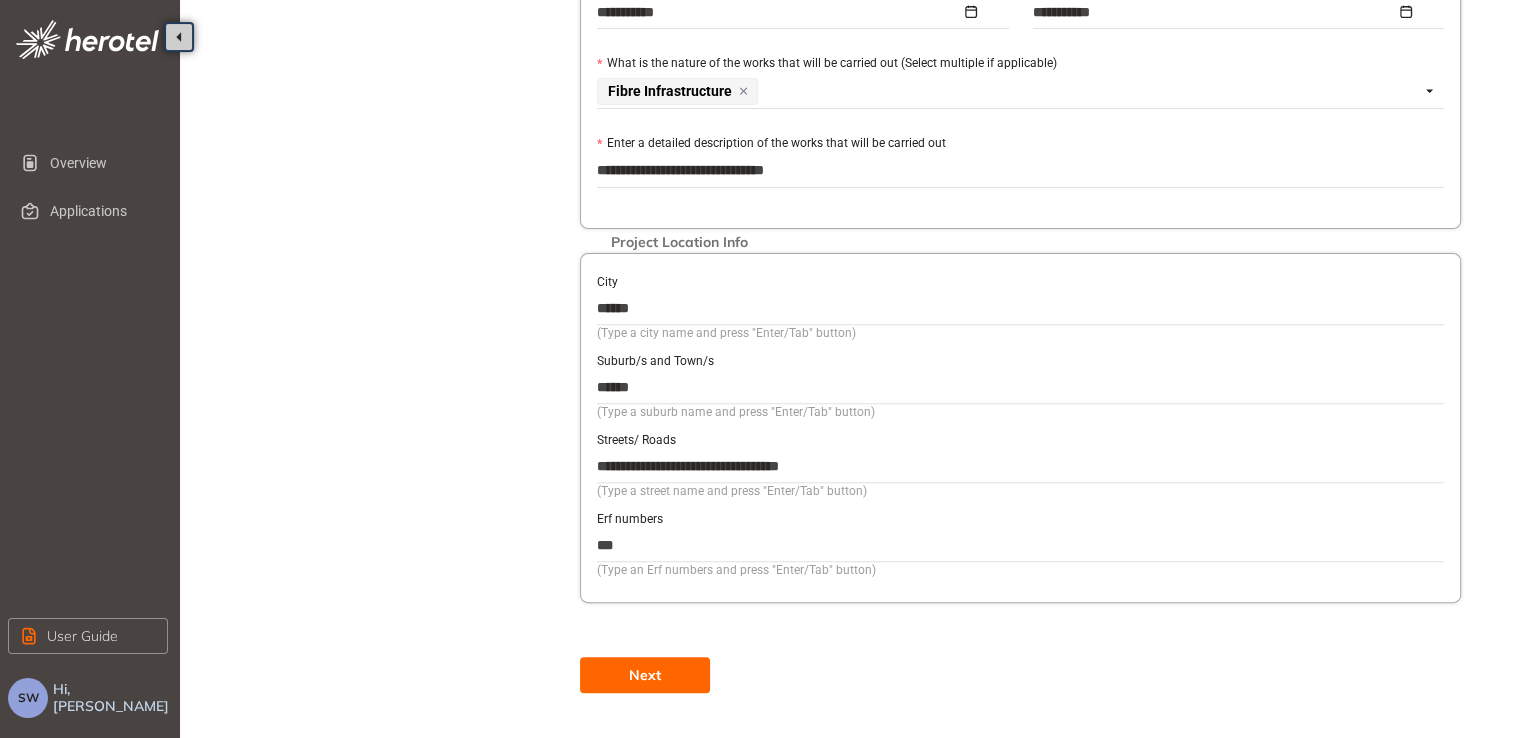 click on "**********" at bounding box center (1020, 466) 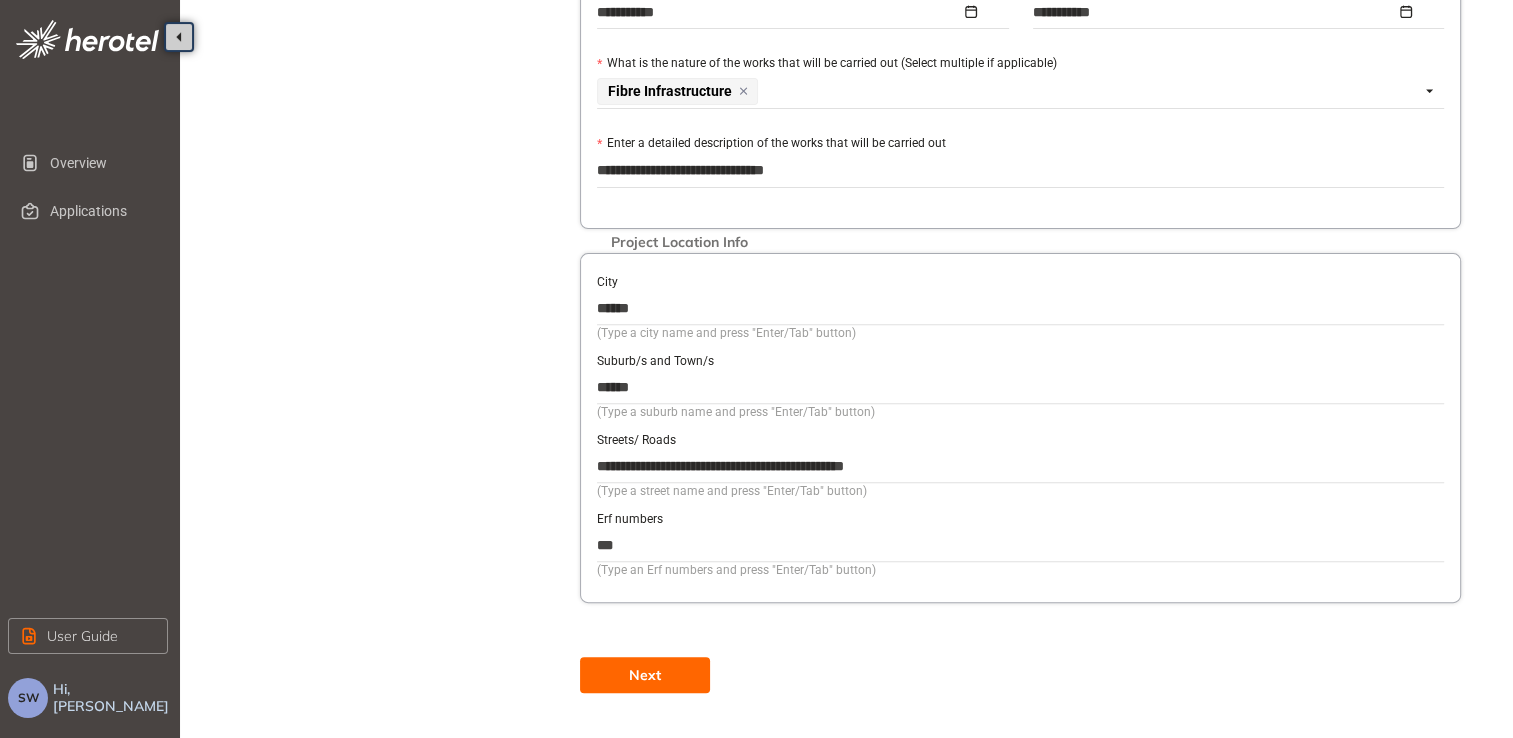 click on "**********" at bounding box center [1020, 466] 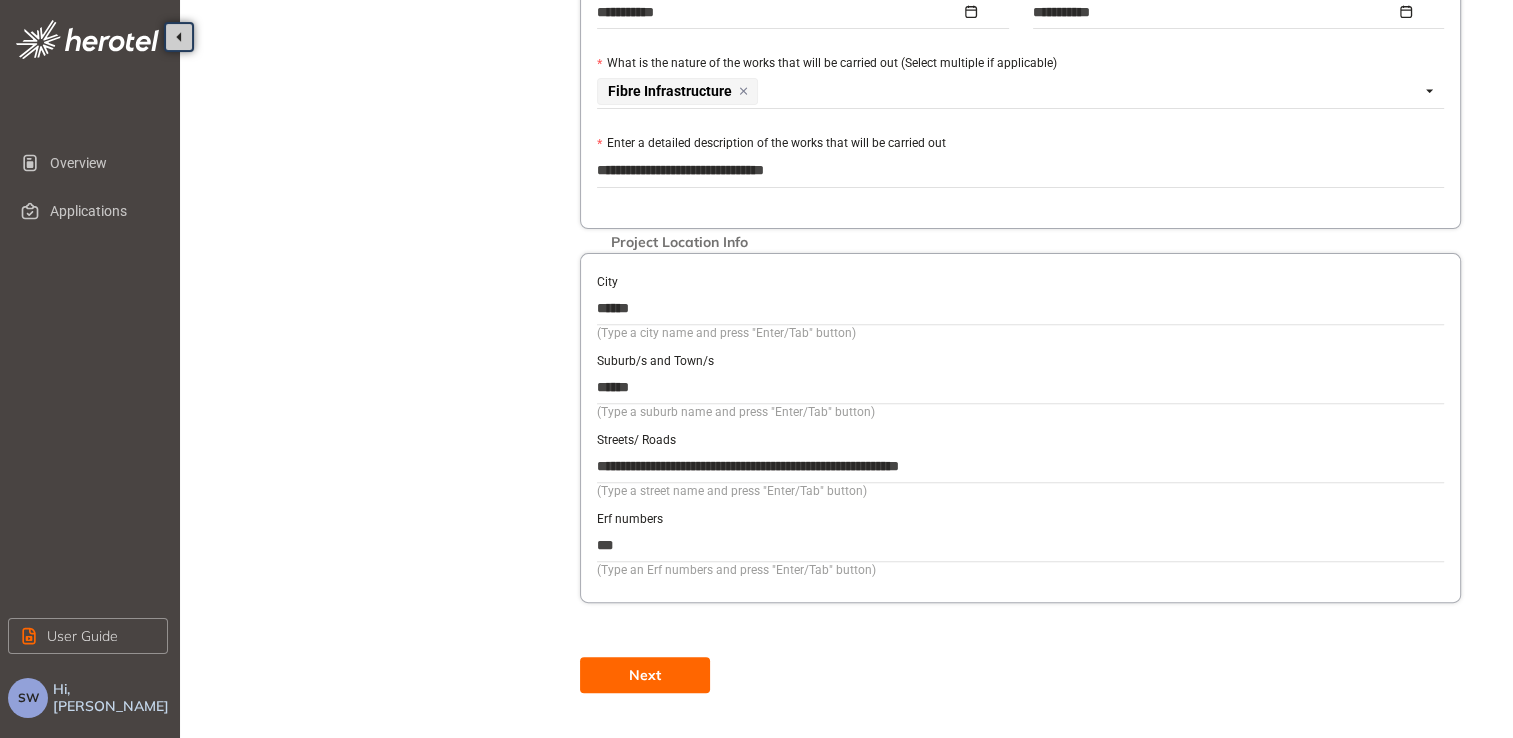 type on "**********" 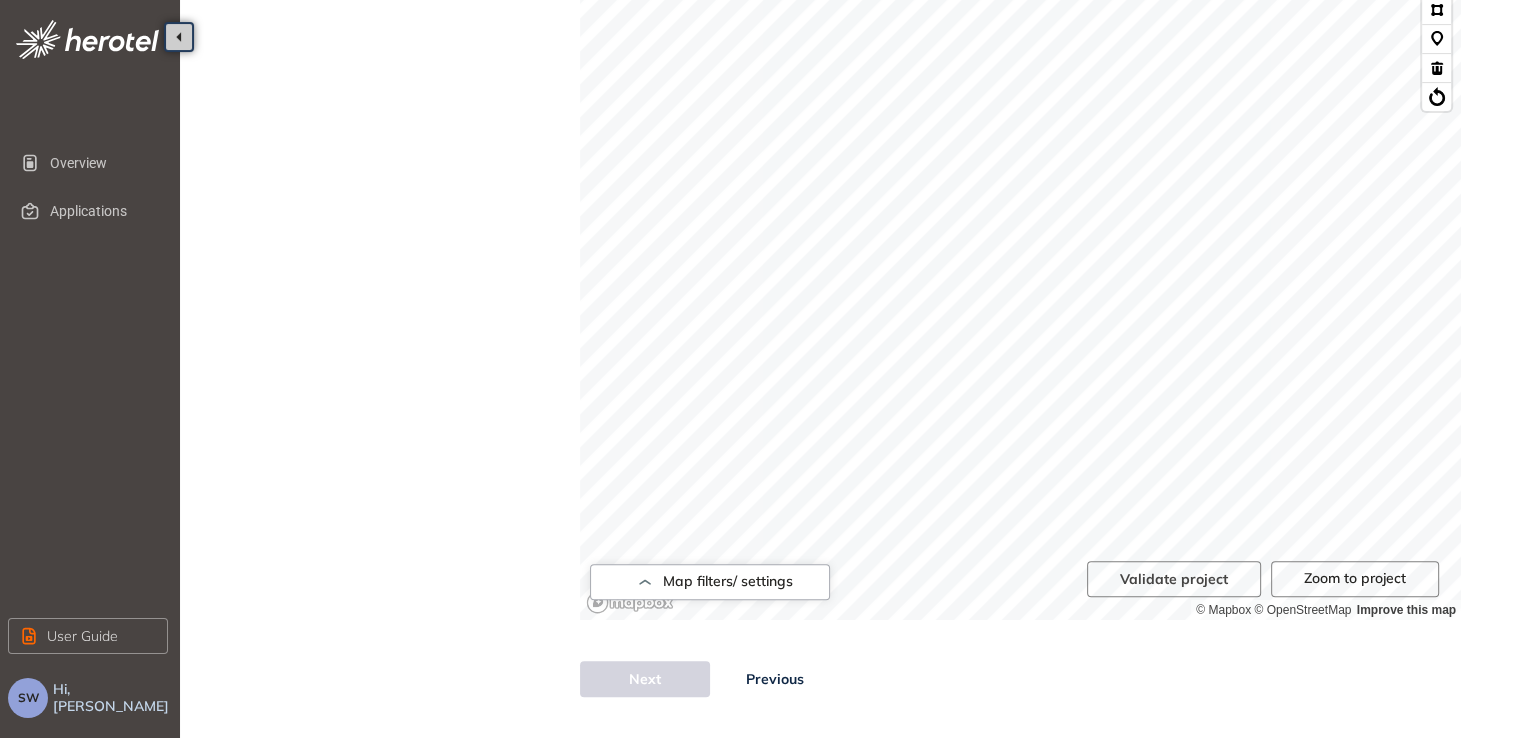 scroll, scrollTop: 678, scrollLeft: 0, axis: vertical 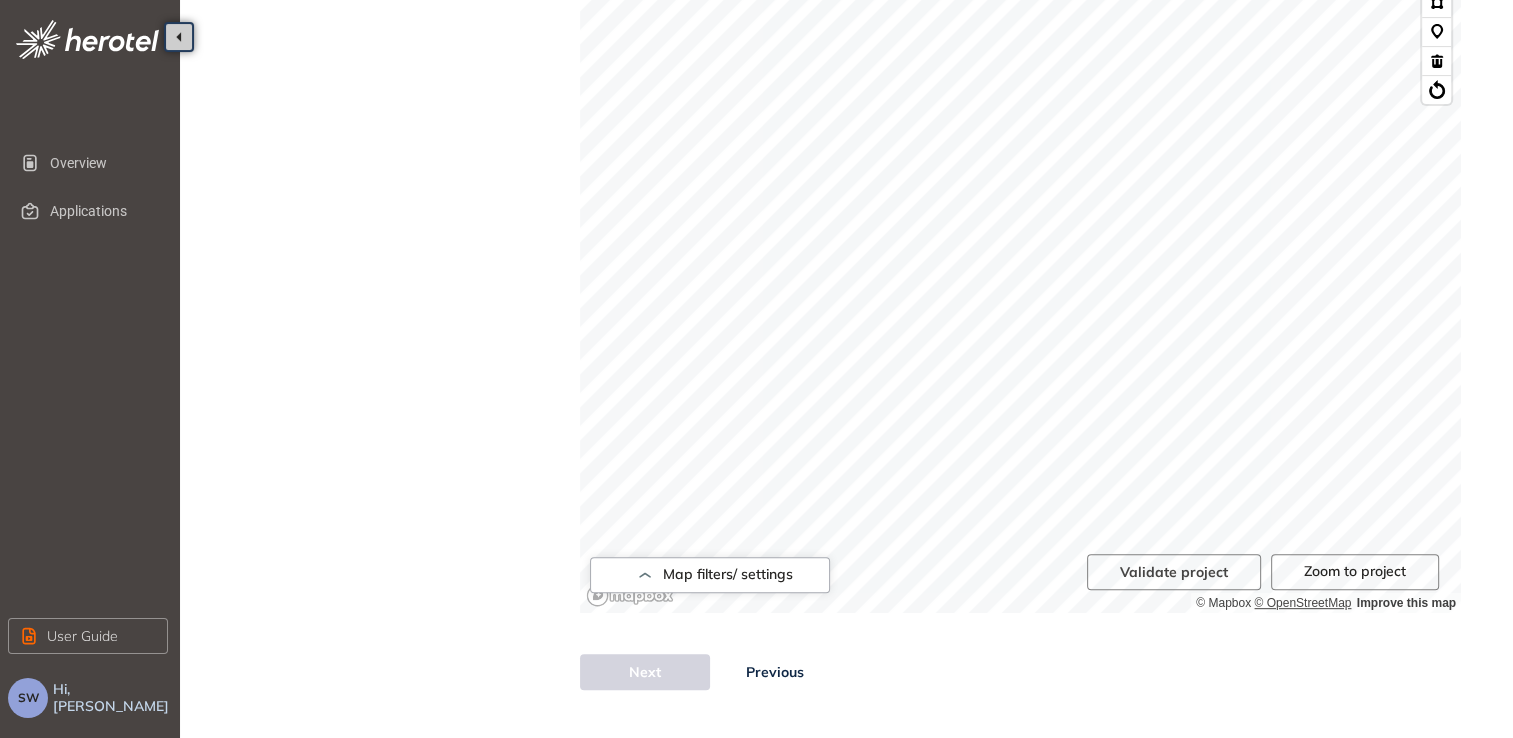 click on "300 m © Mapbox   © OpenStreetMap   Improve this map" at bounding box center (1020, 213) 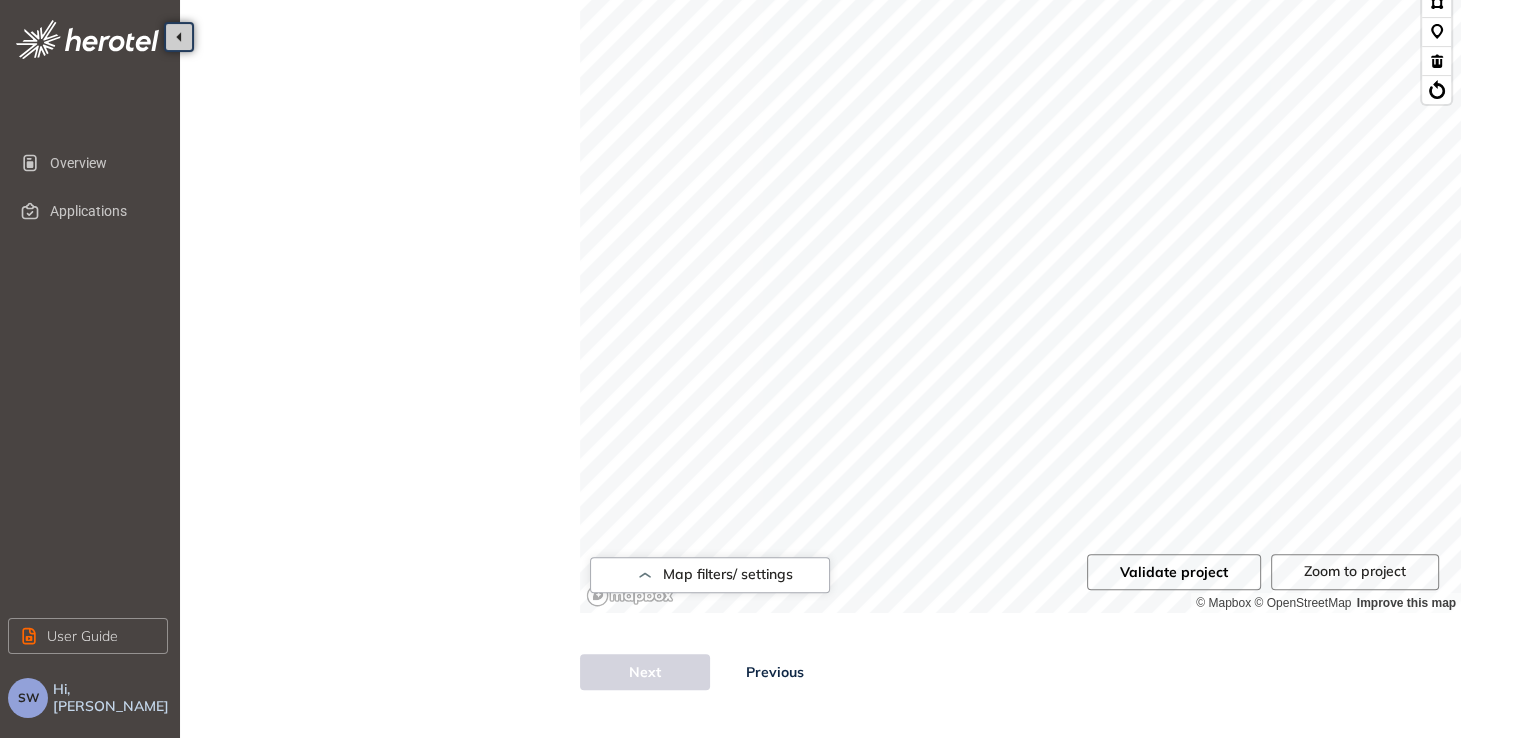 click on "200 m © Mapbox   © OpenStreetMap   Improve this map" at bounding box center (1020, 213) 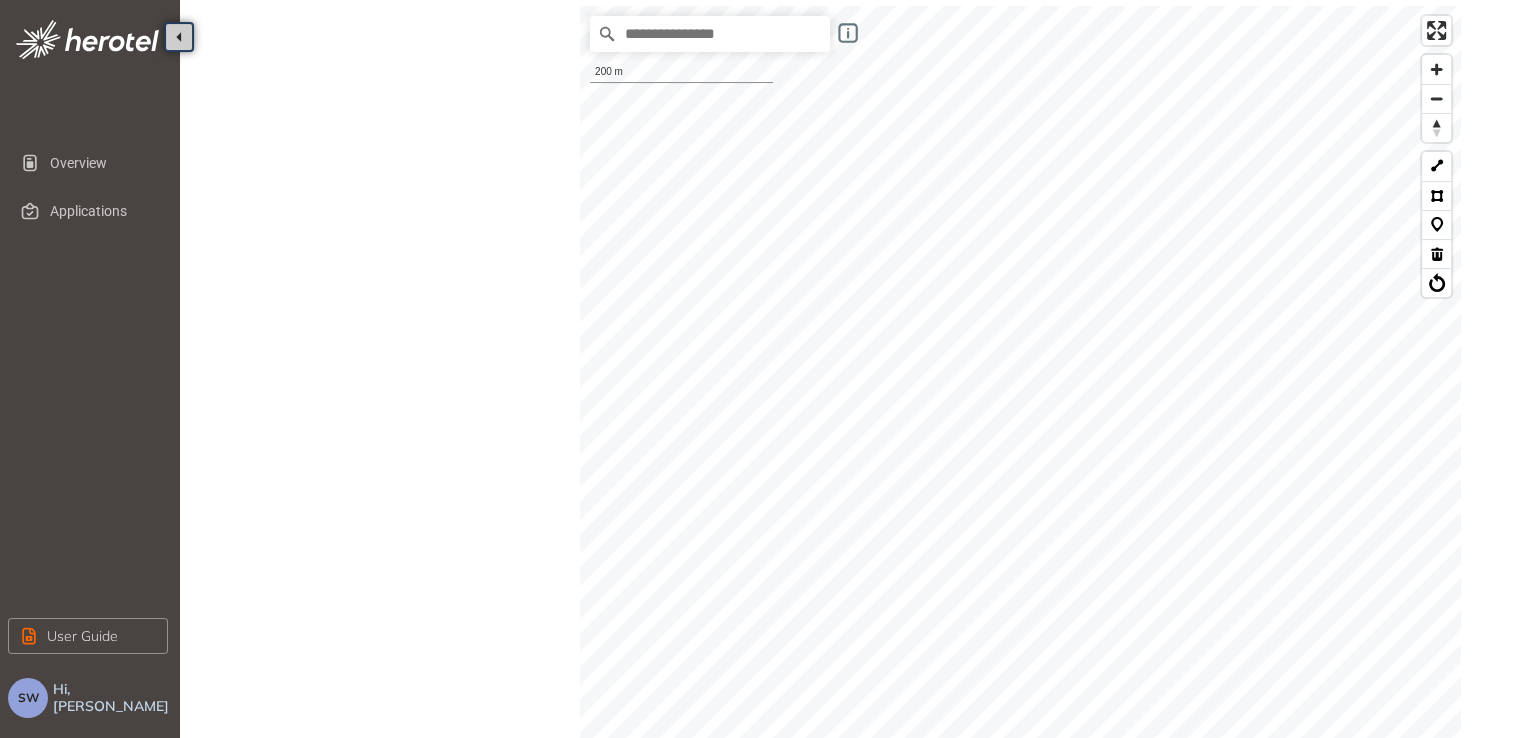 scroll, scrollTop: 478, scrollLeft: 0, axis: vertical 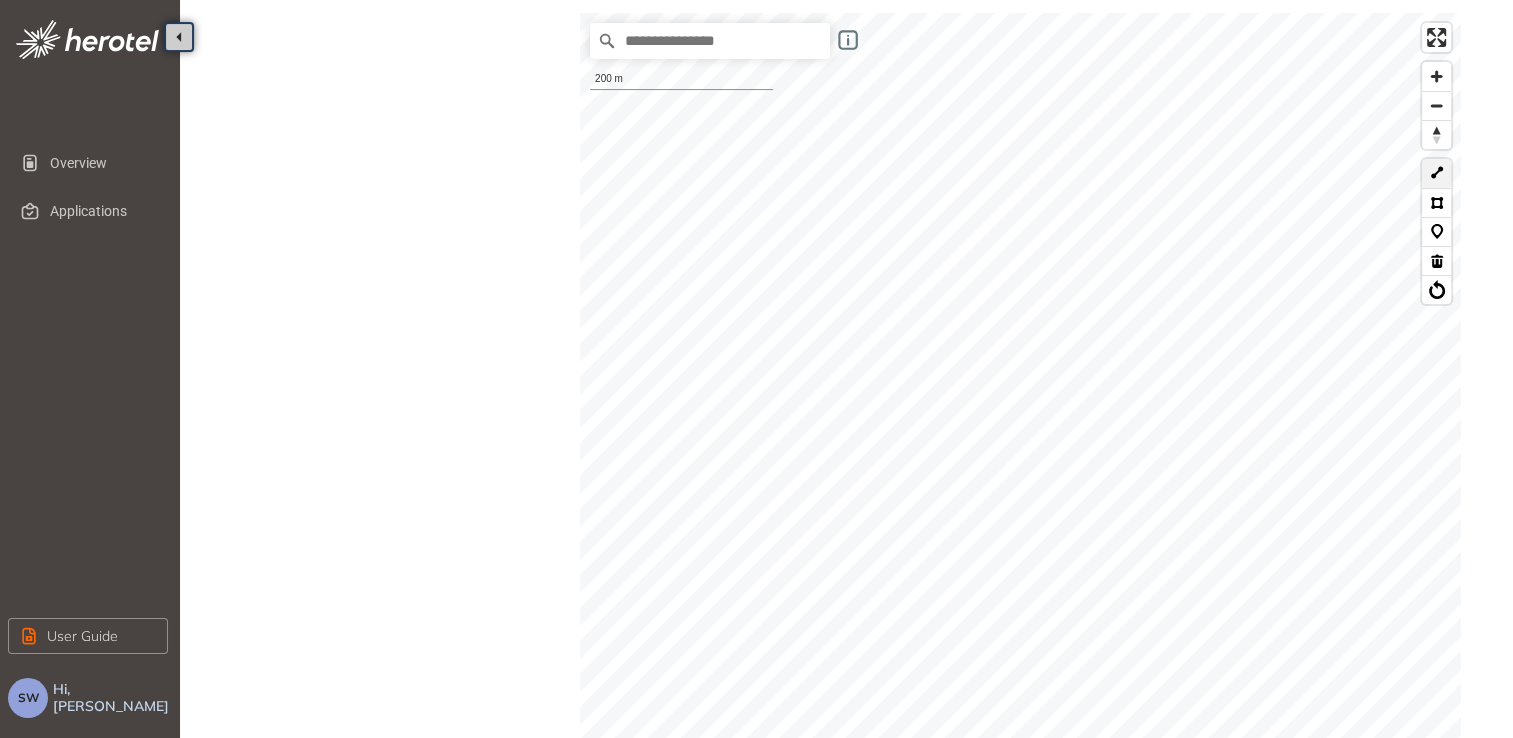 click at bounding box center [1436, 173] 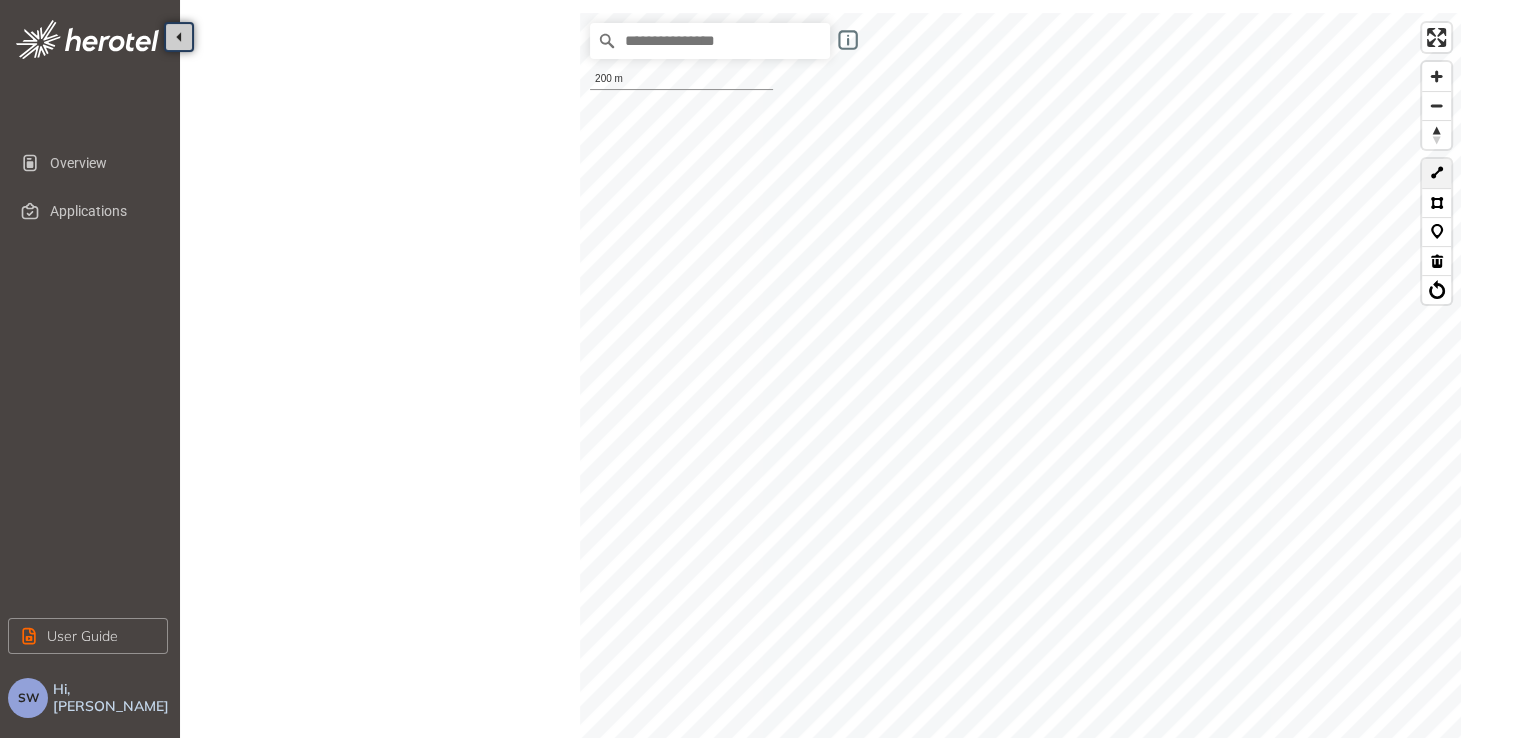 click at bounding box center [1436, 173] 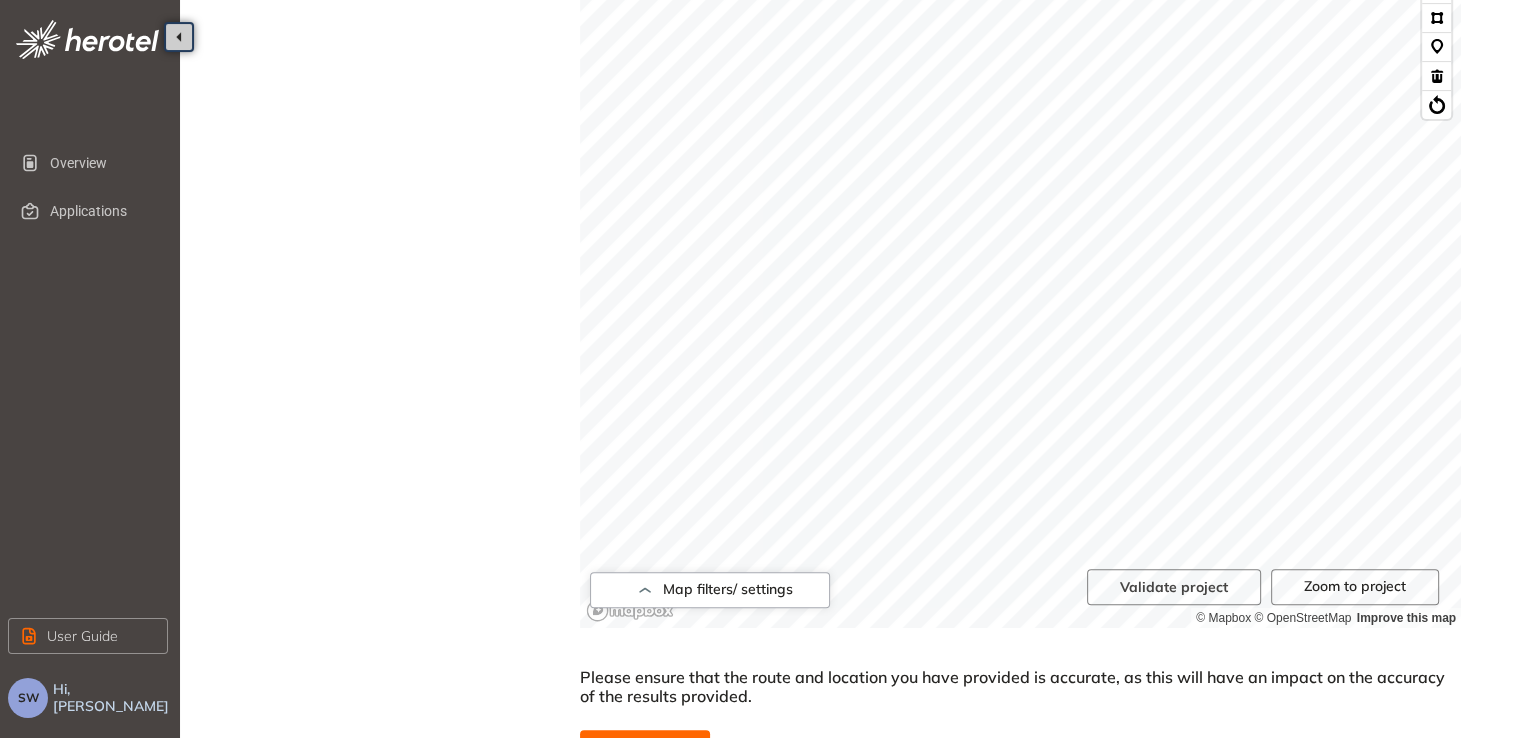 scroll, scrollTop: 740, scrollLeft: 0, axis: vertical 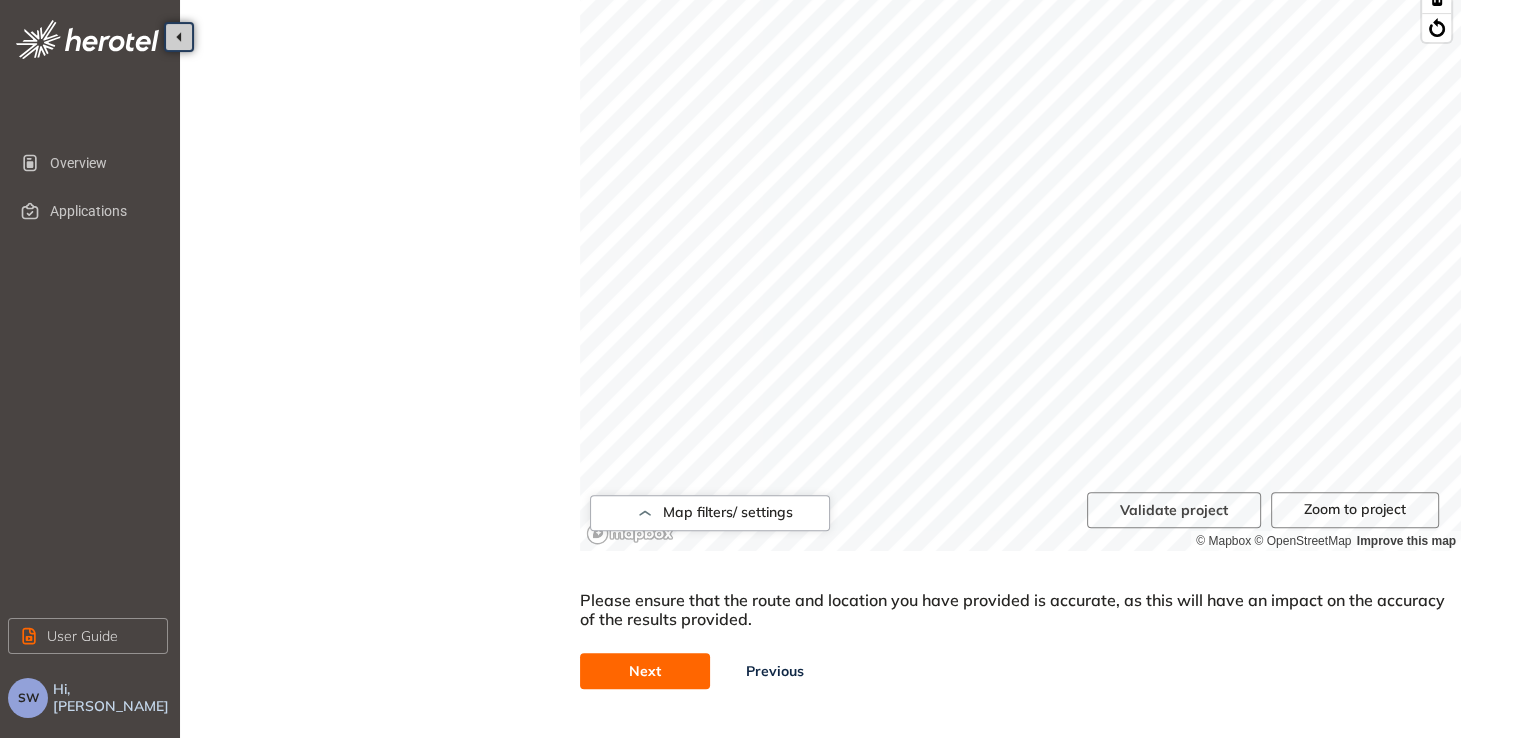 click on "Next" at bounding box center (645, 671) 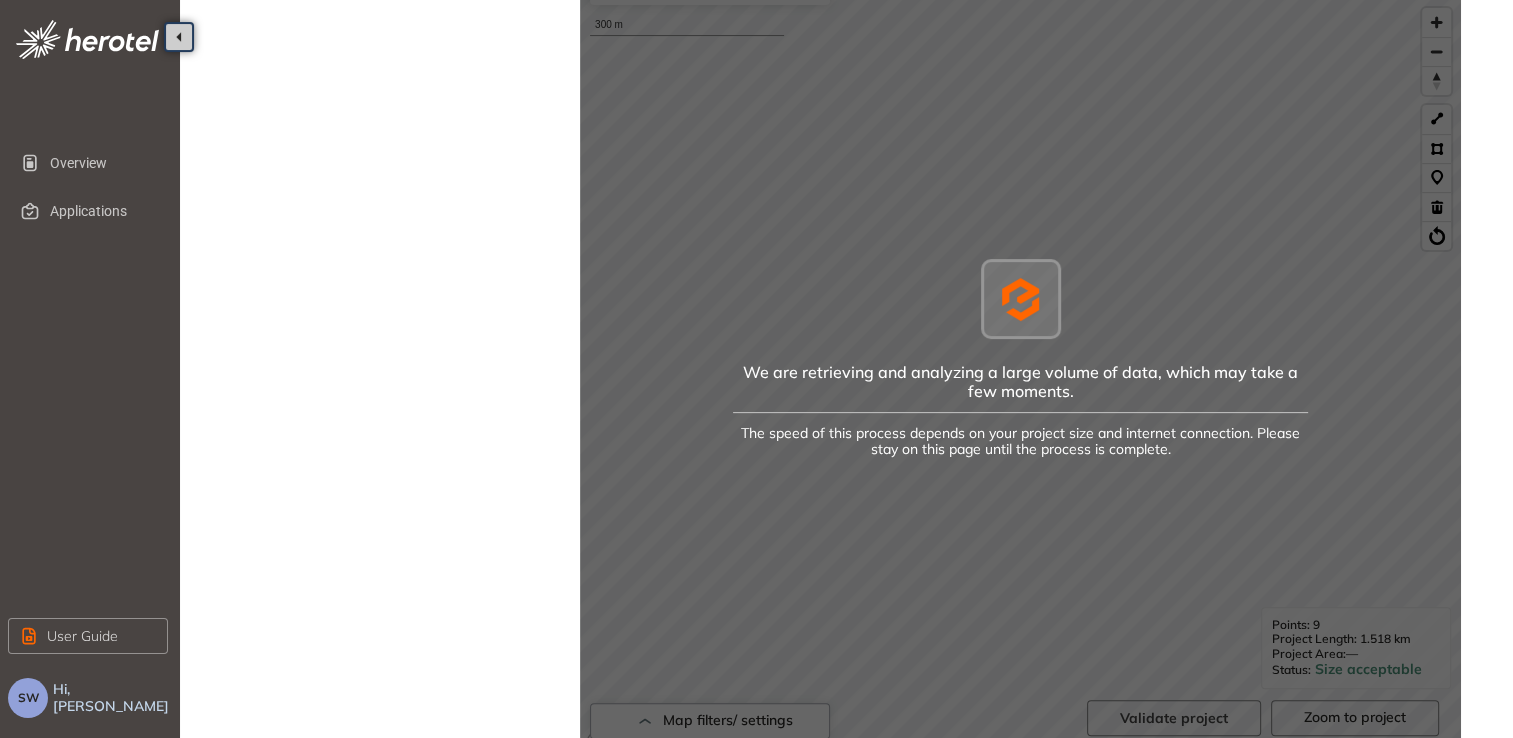 scroll, scrollTop: 540, scrollLeft: 0, axis: vertical 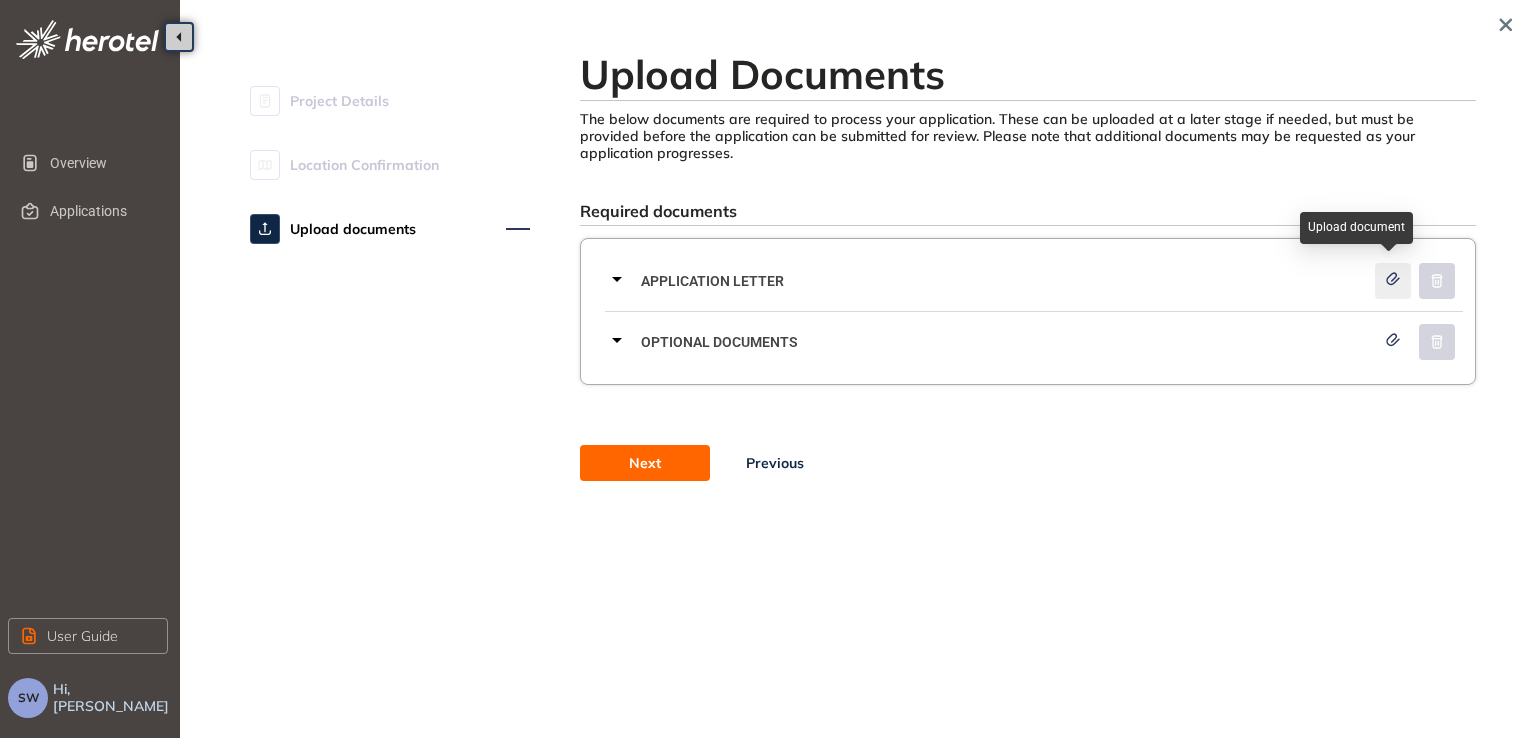 click 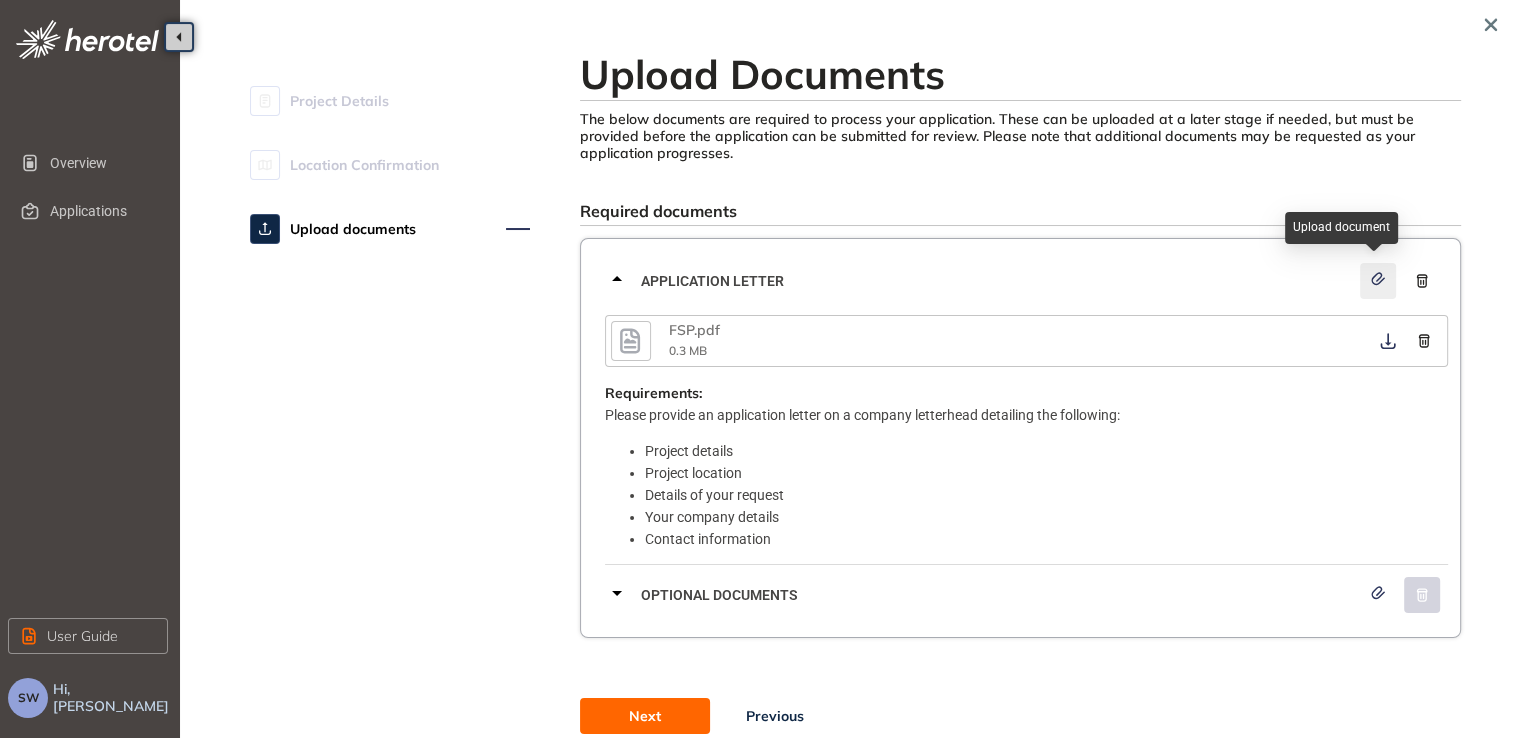 click 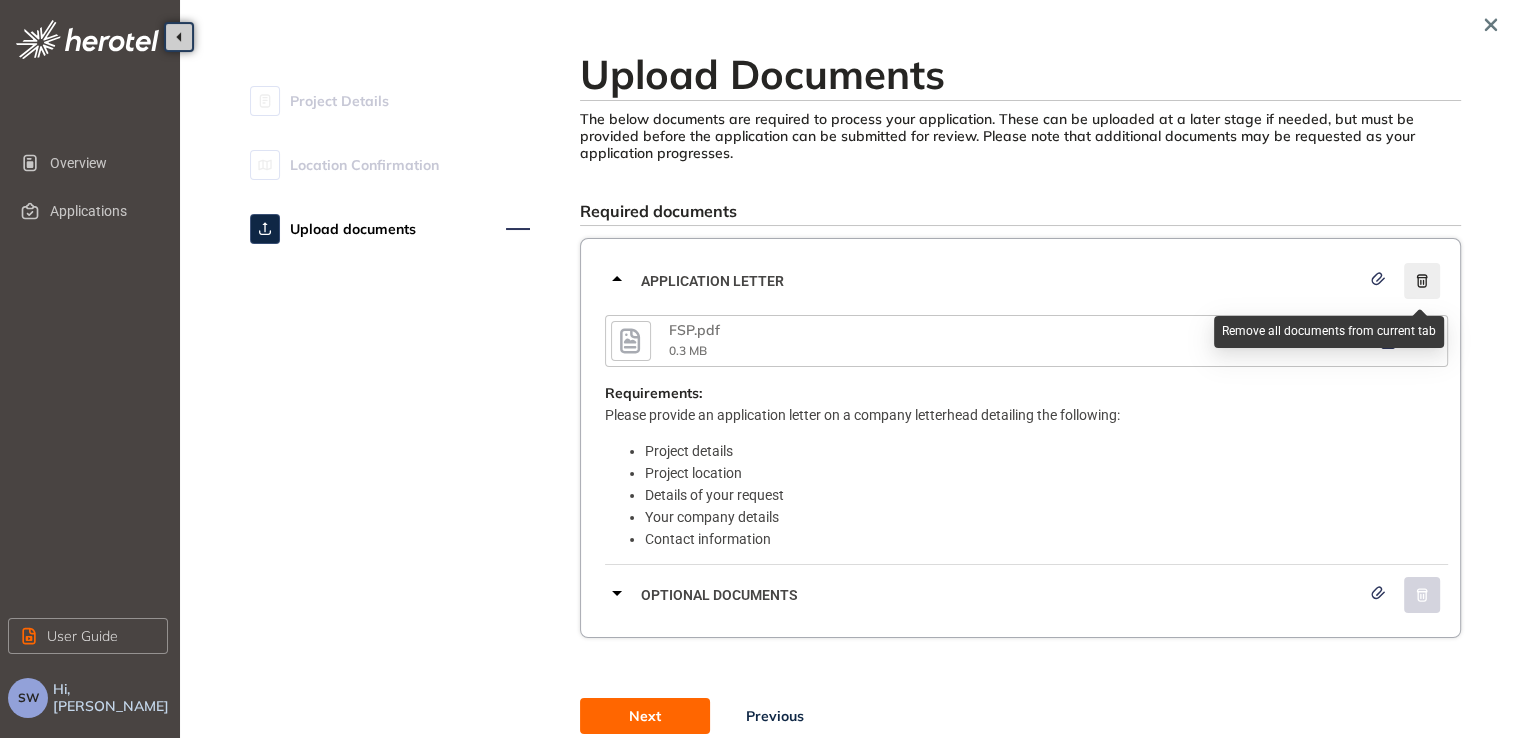 click 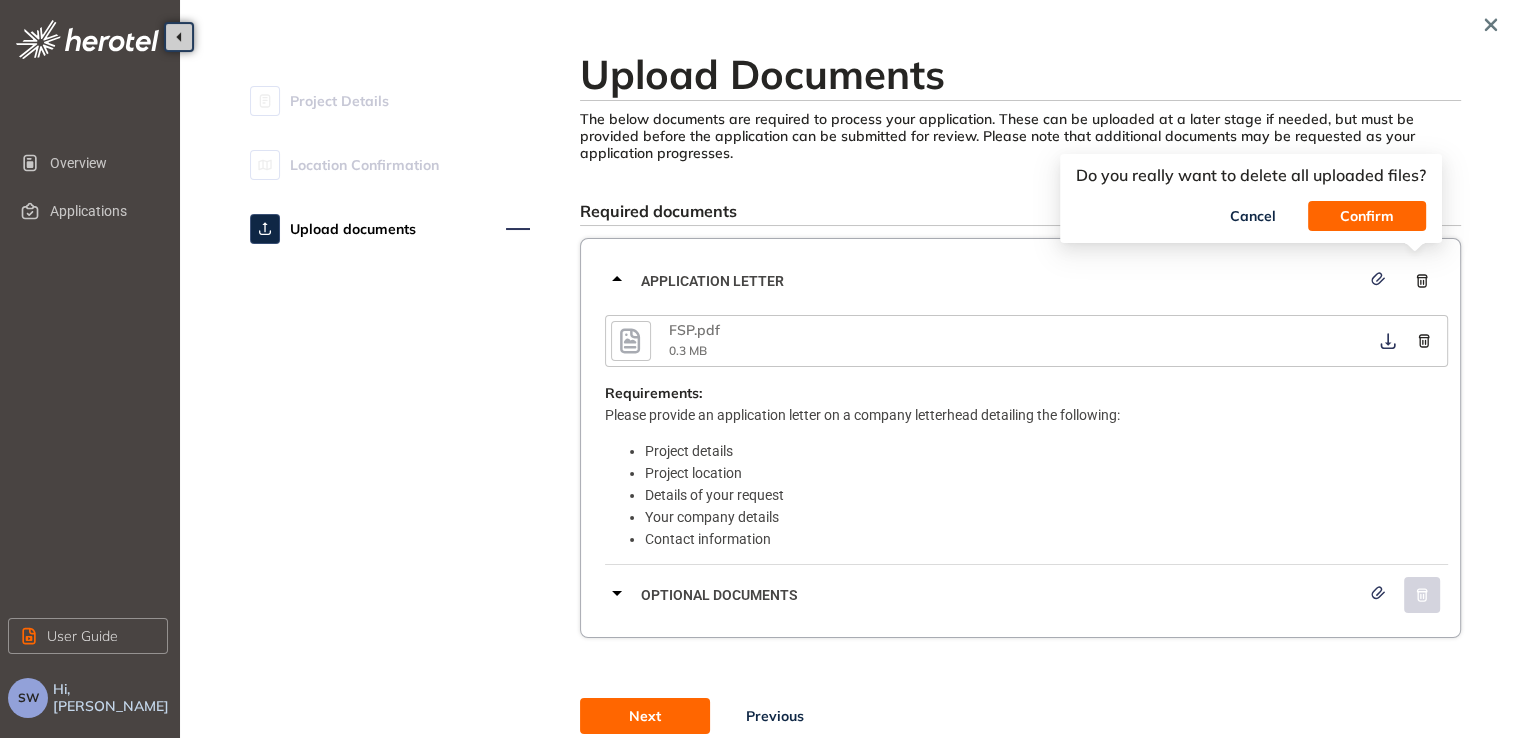 click on "Confirm" at bounding box center [1367, 216] 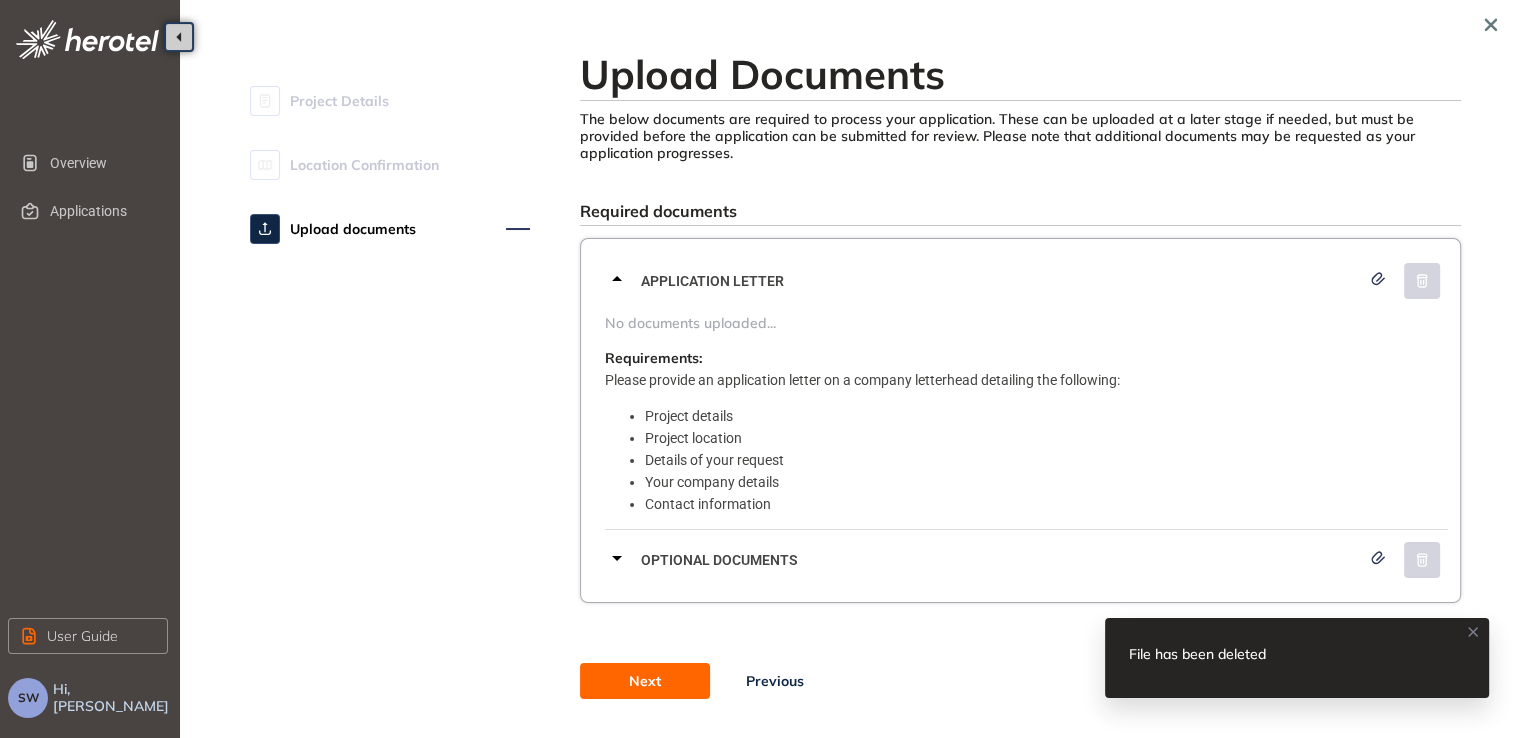 click 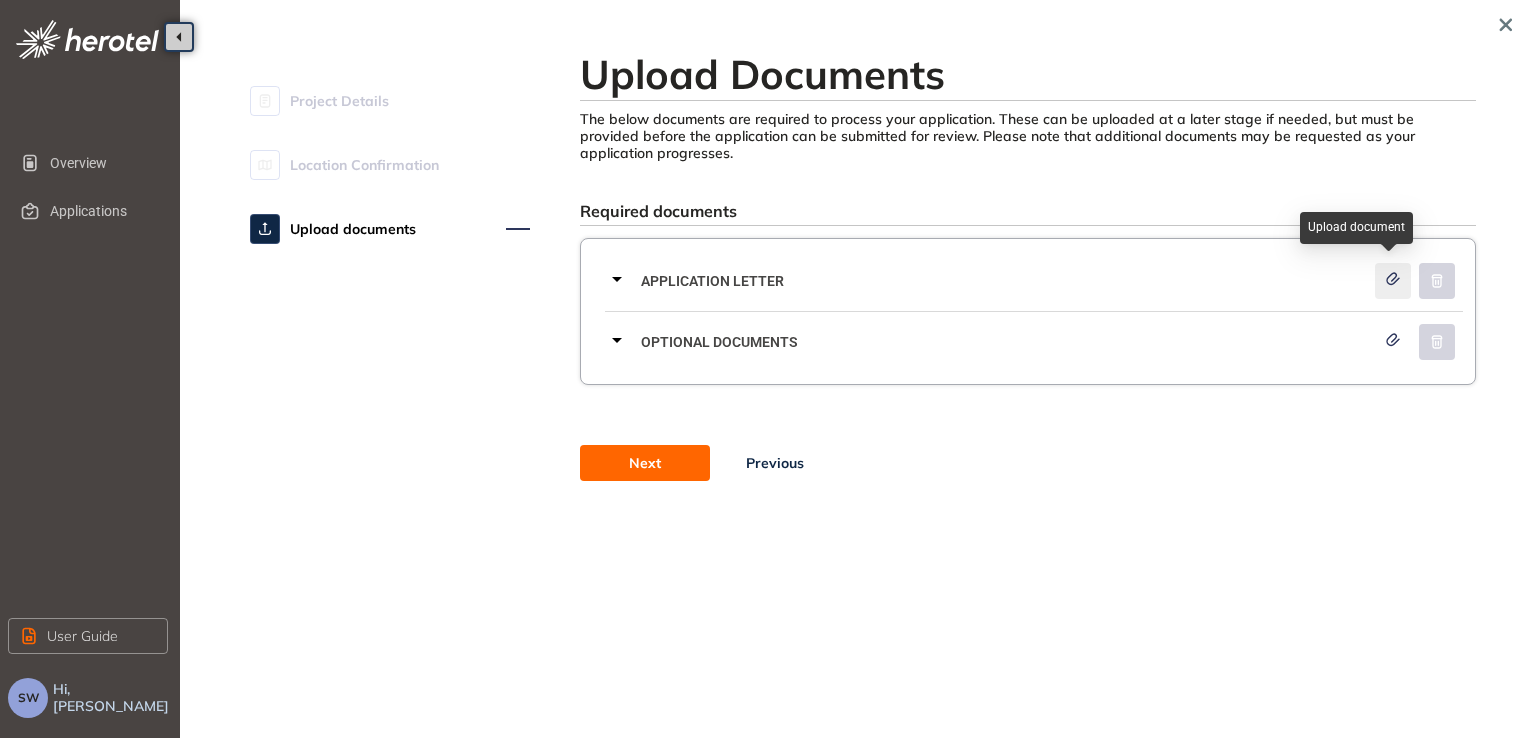 click 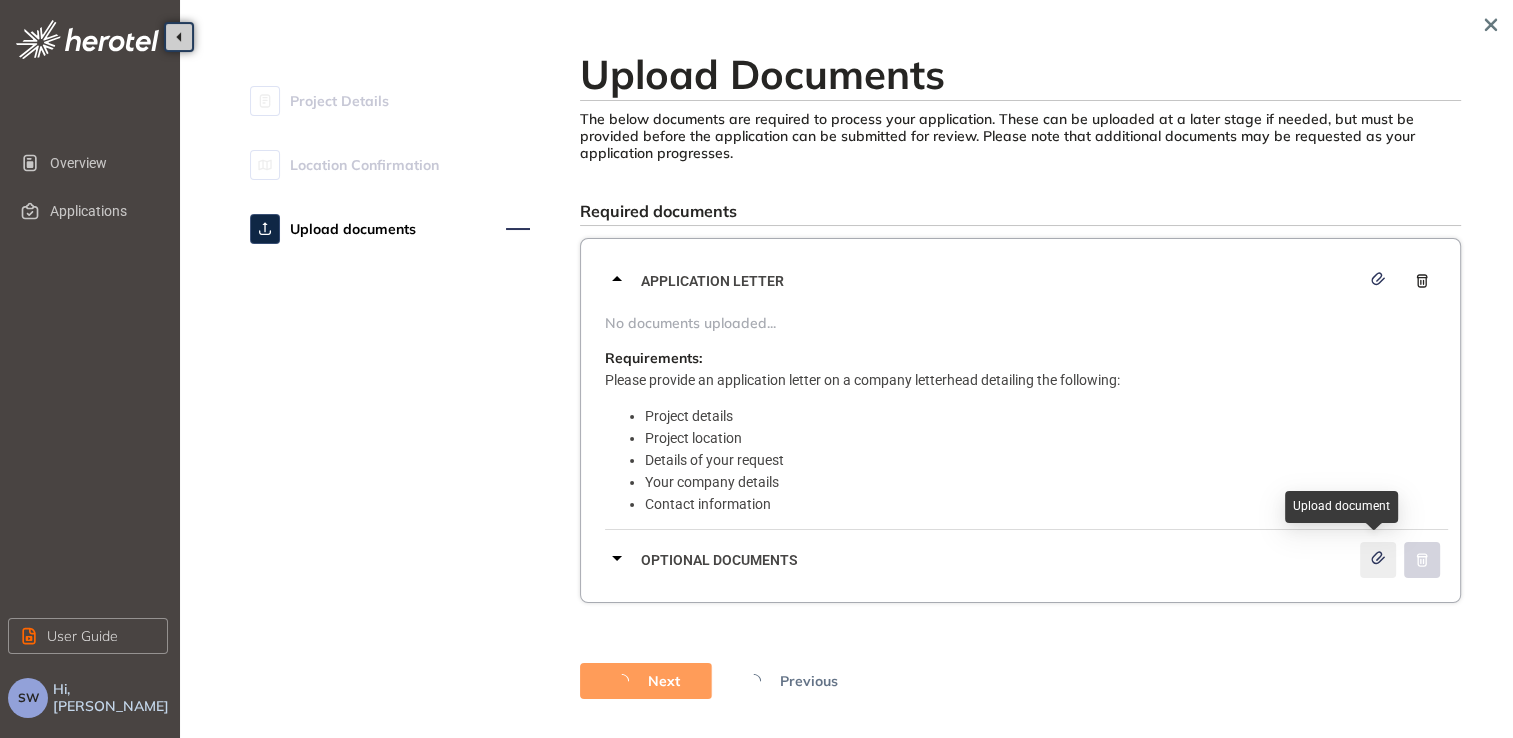 click 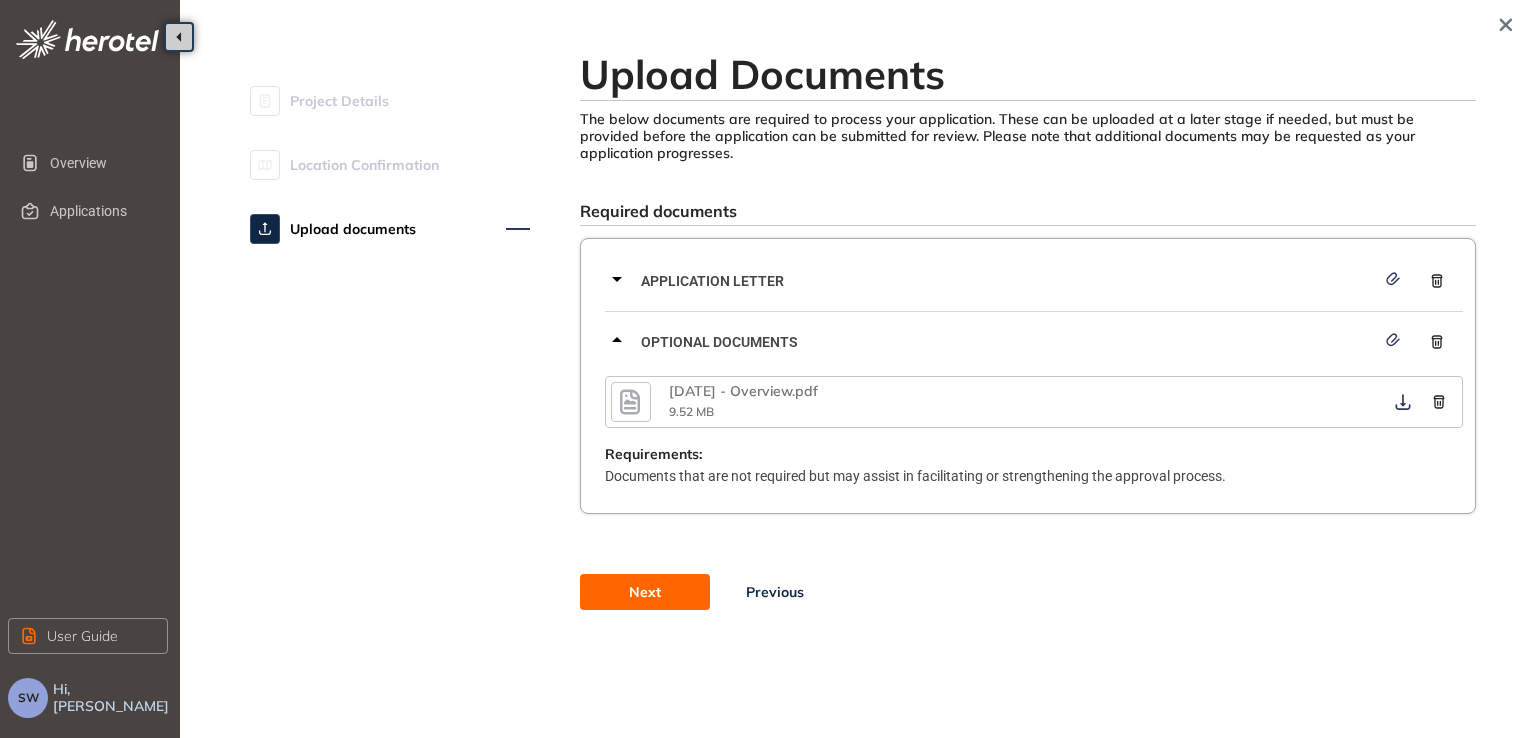 click on "Next" at bounding box center [645, 592] 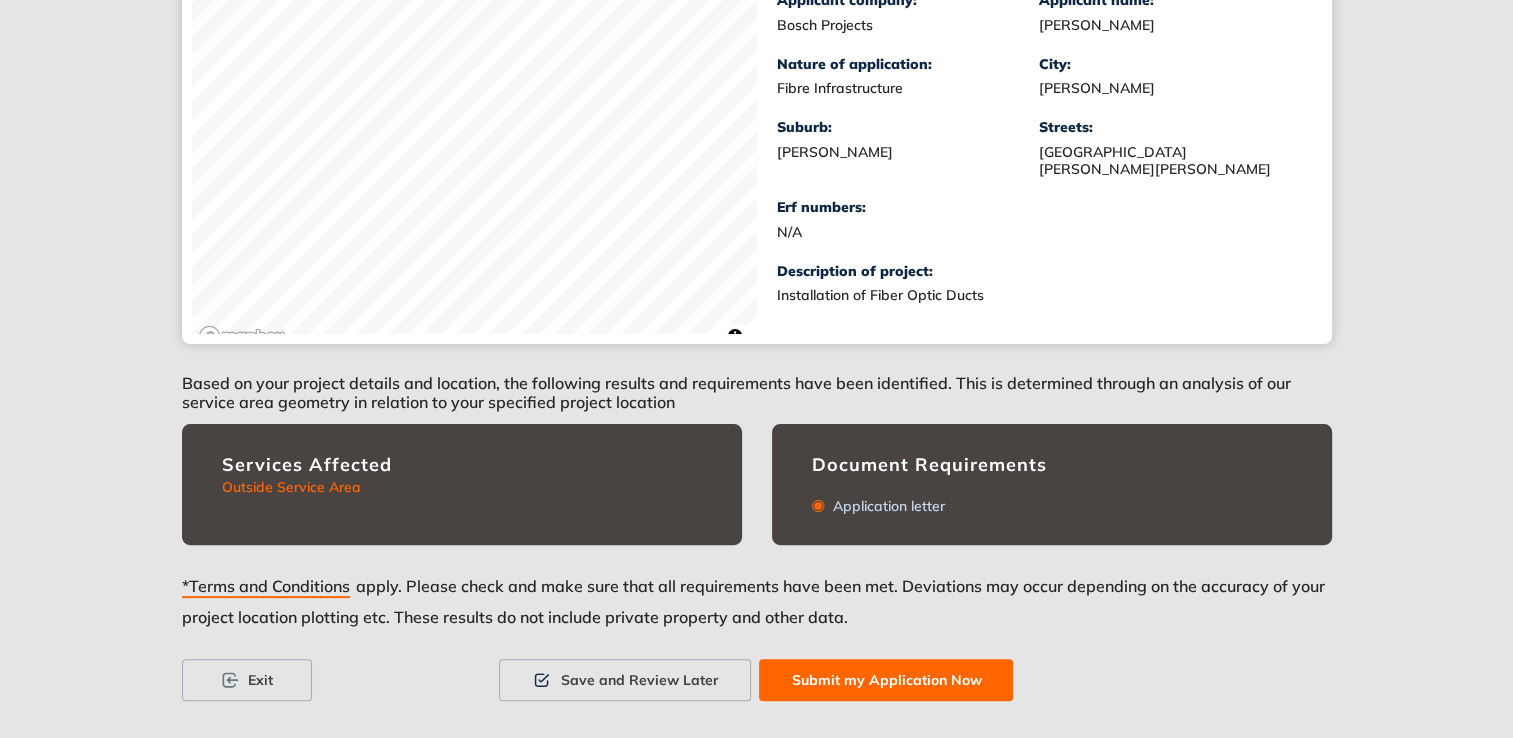 scroll, scrollTop: 438, scrollLeft: 0, axis: vertical 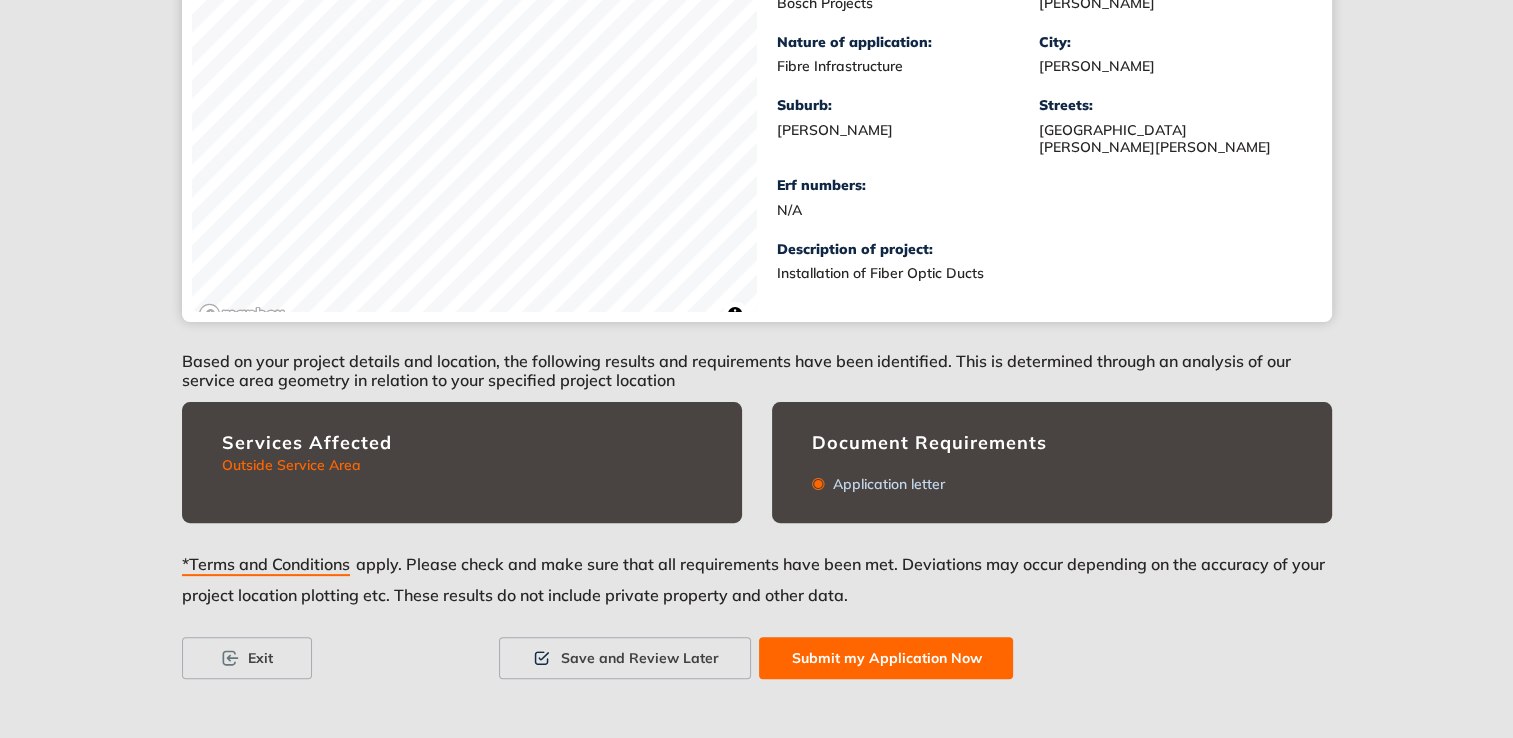 click on "Submit my Application Now" at bounding box center [886, 658] 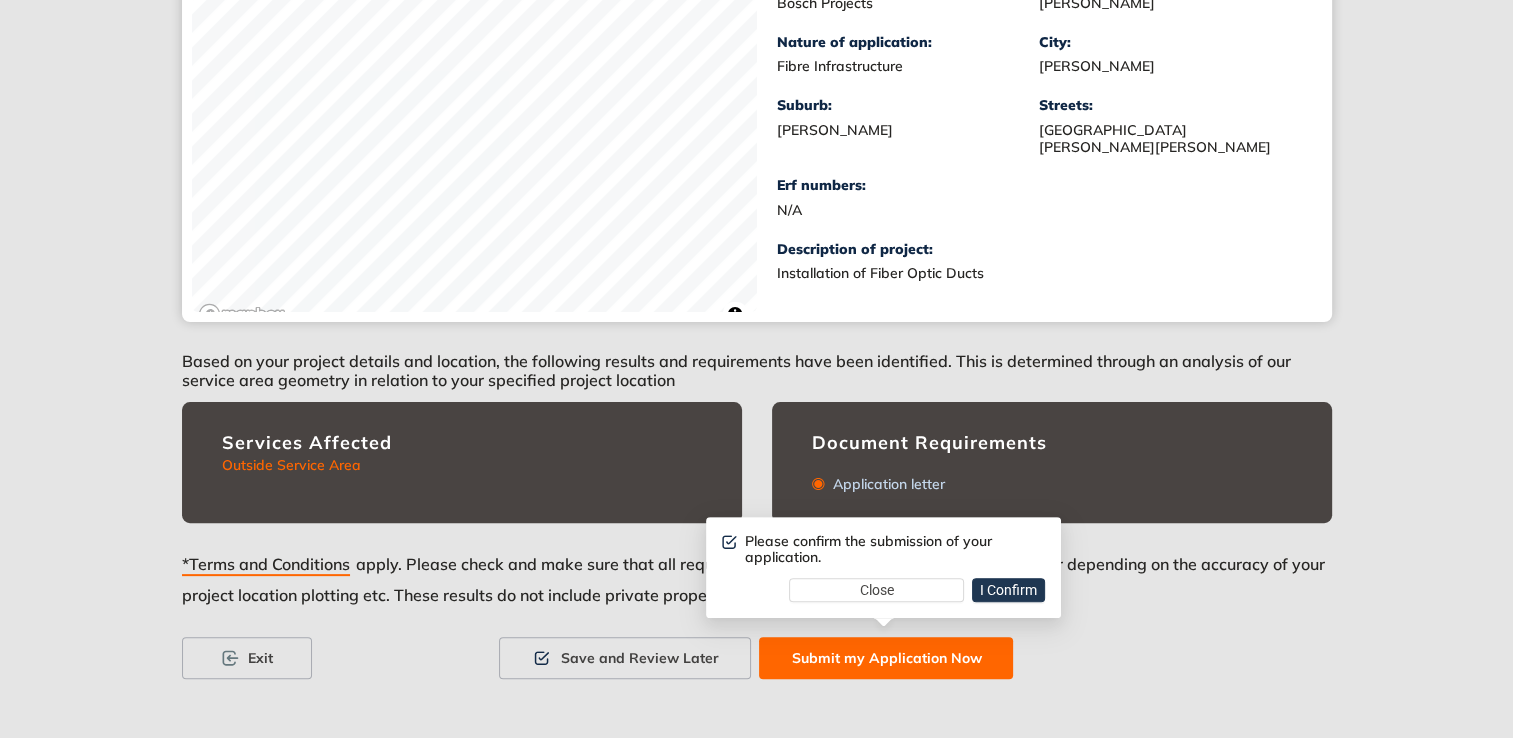 click on "I Confirm" at bounding box center (1008, 590) 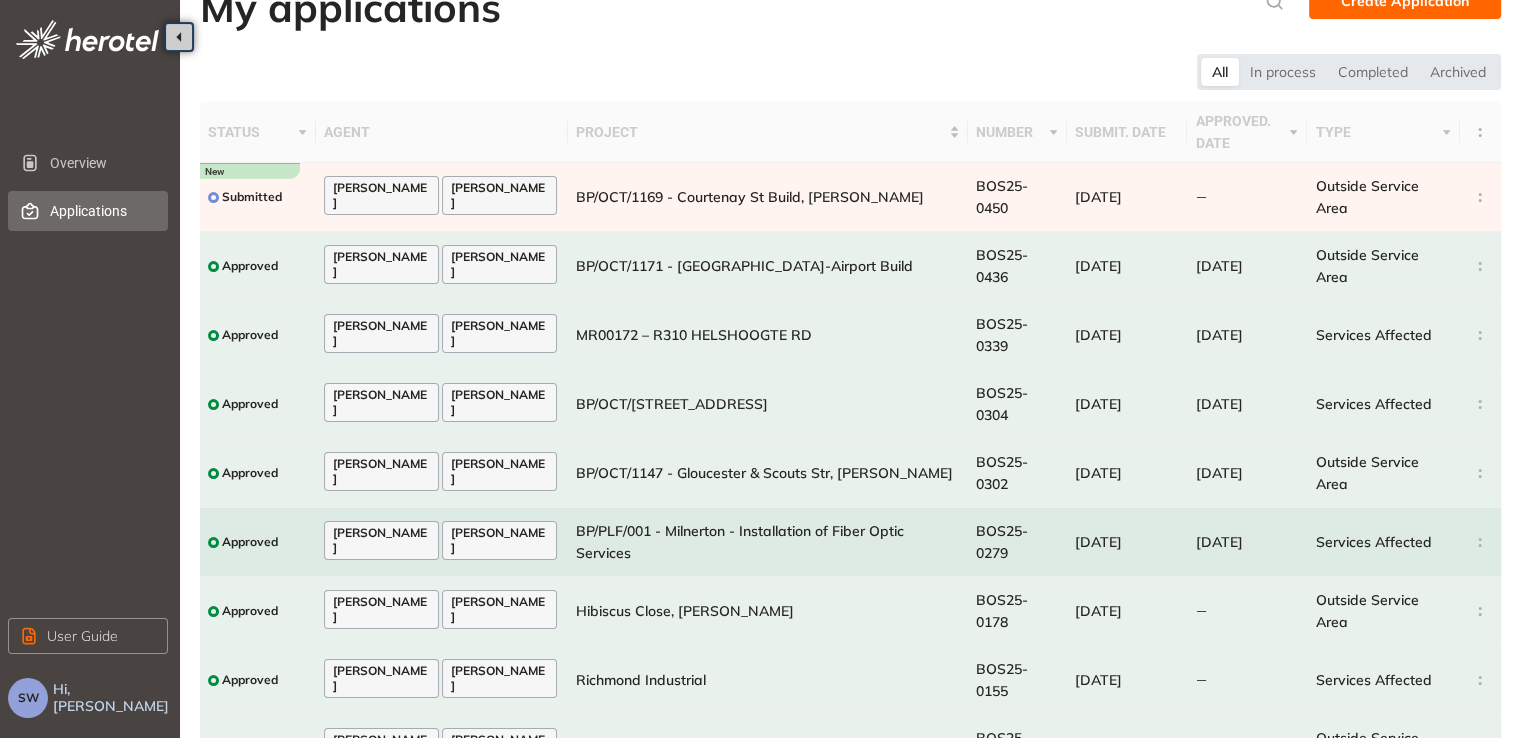 scroll, scrollTop: 0, scrollLeft: 0, axis: both 